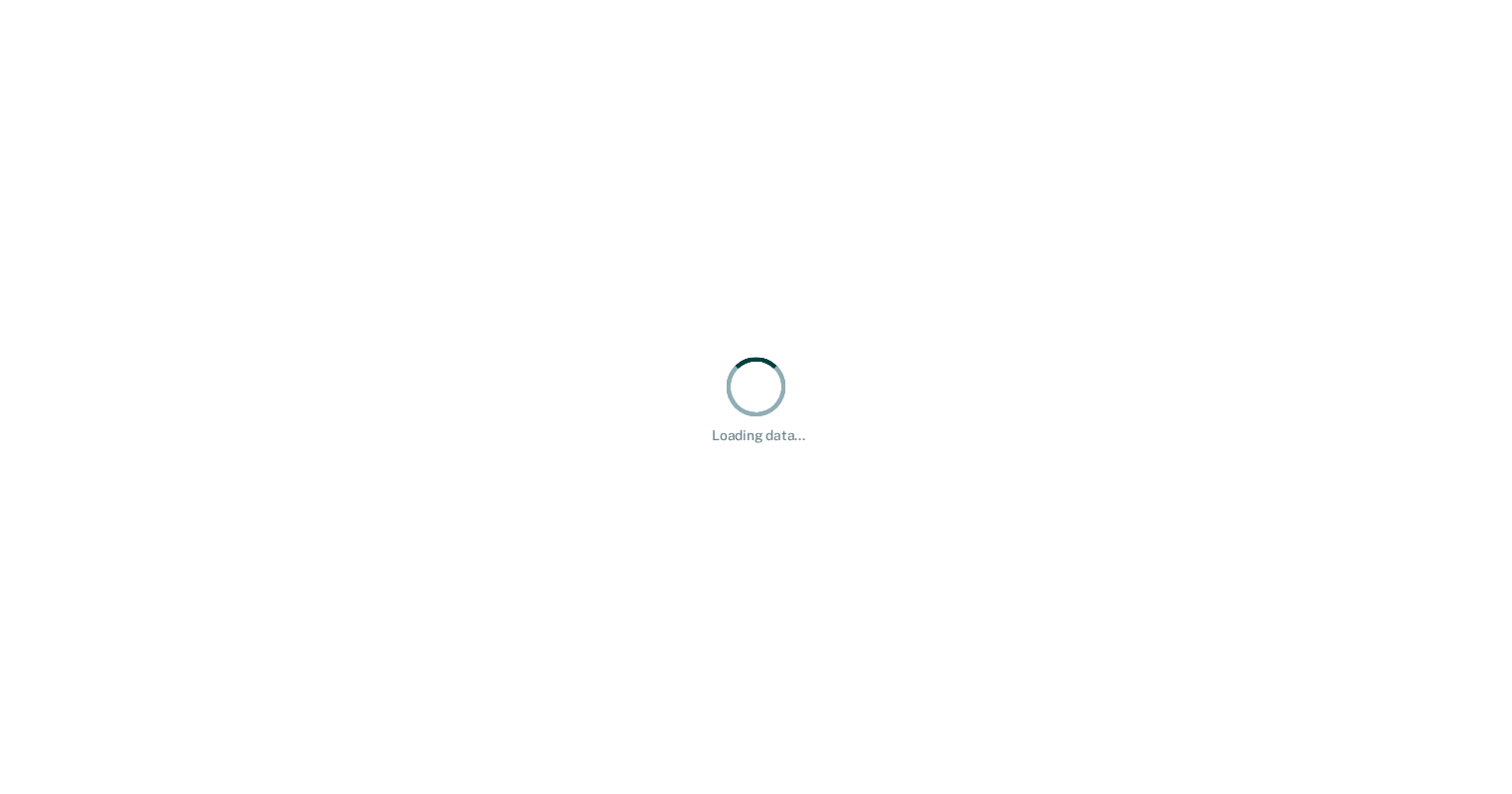 scroll, scrollTop: 0, scrollLeft: 0, axis: both 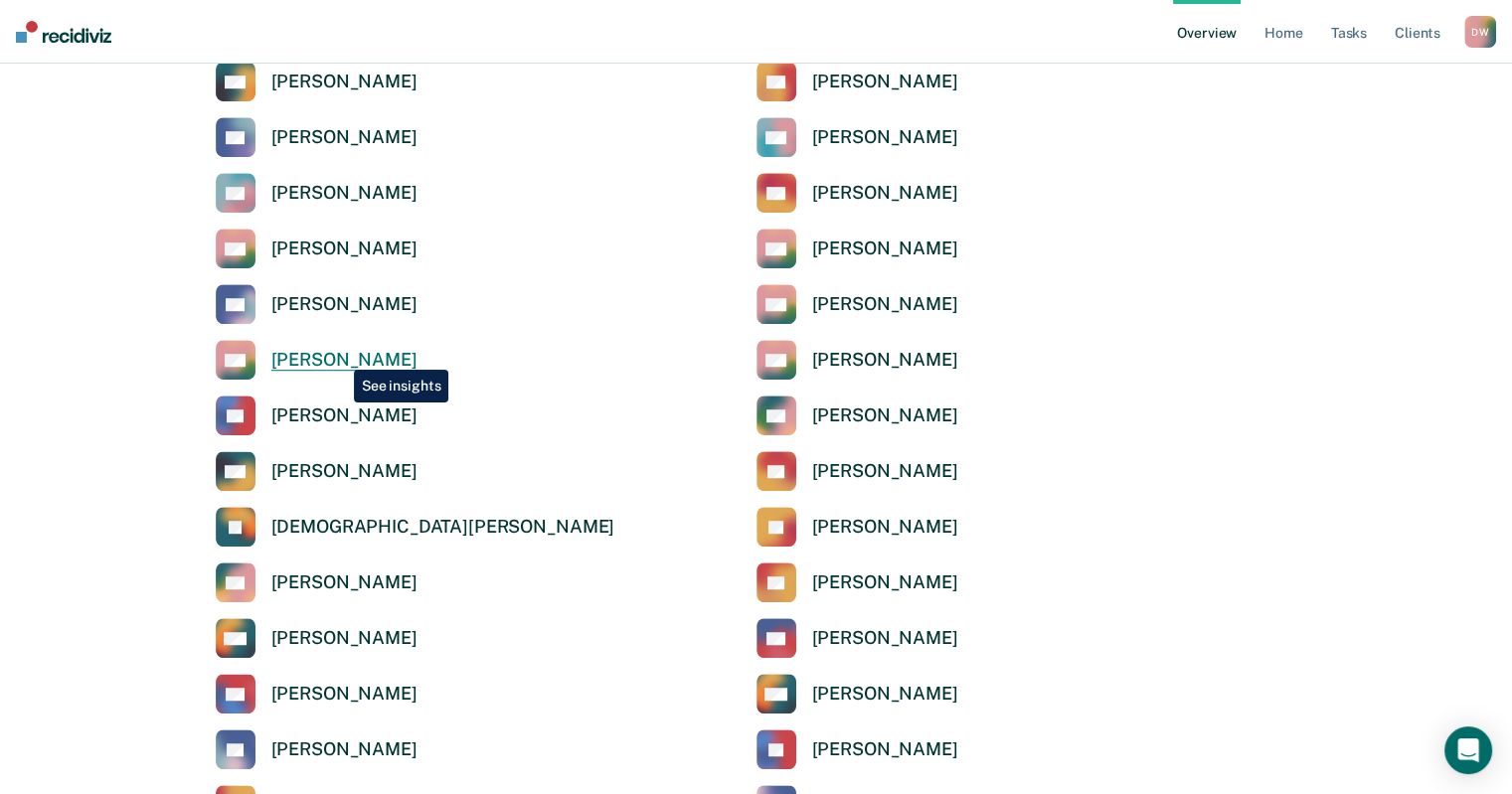 click on "[PERSON_NAME]" at bounding box center (344, 360) 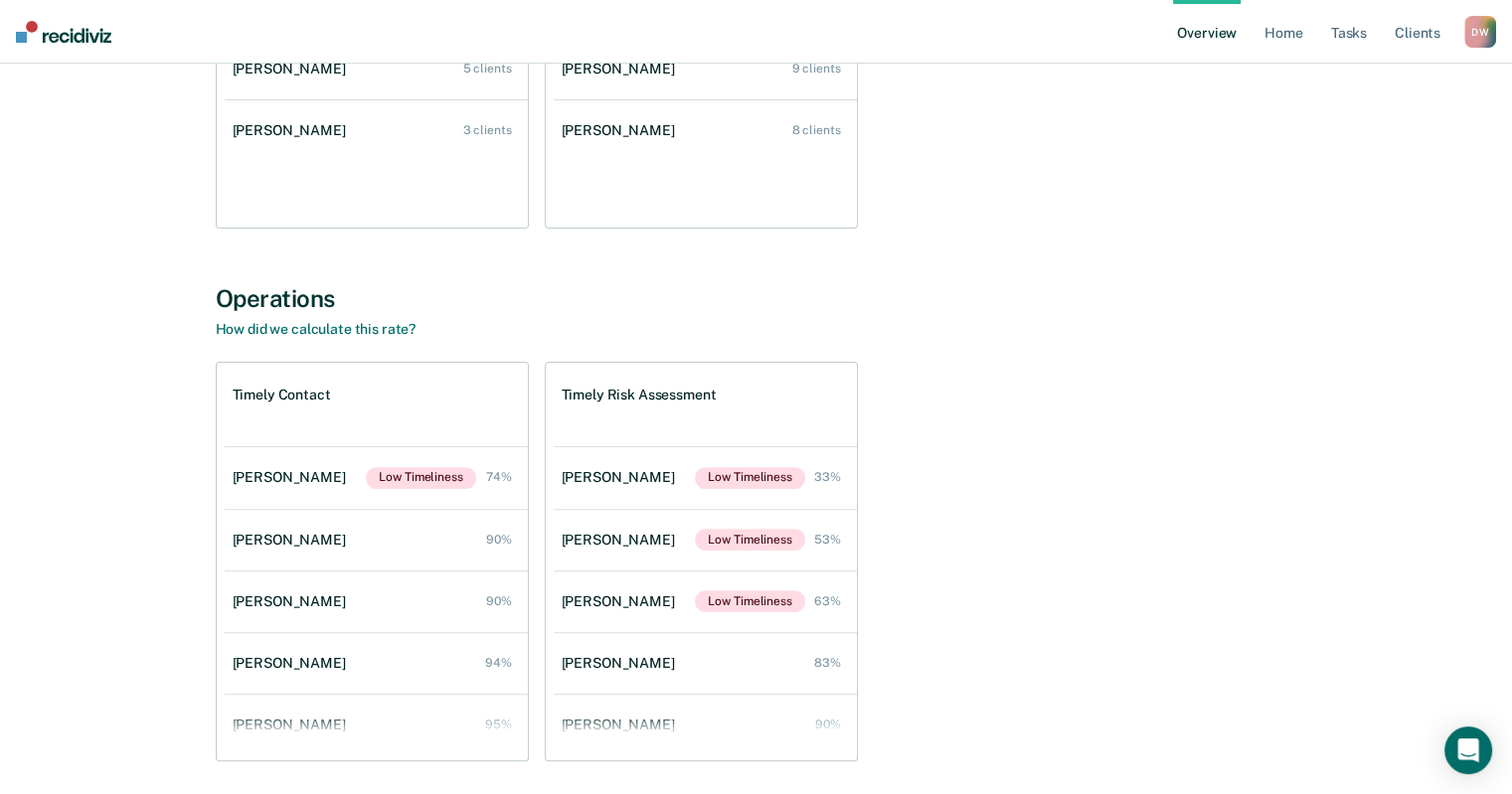 scroll, scrollTop: 566, scrollLeft: 0, axis: vertical 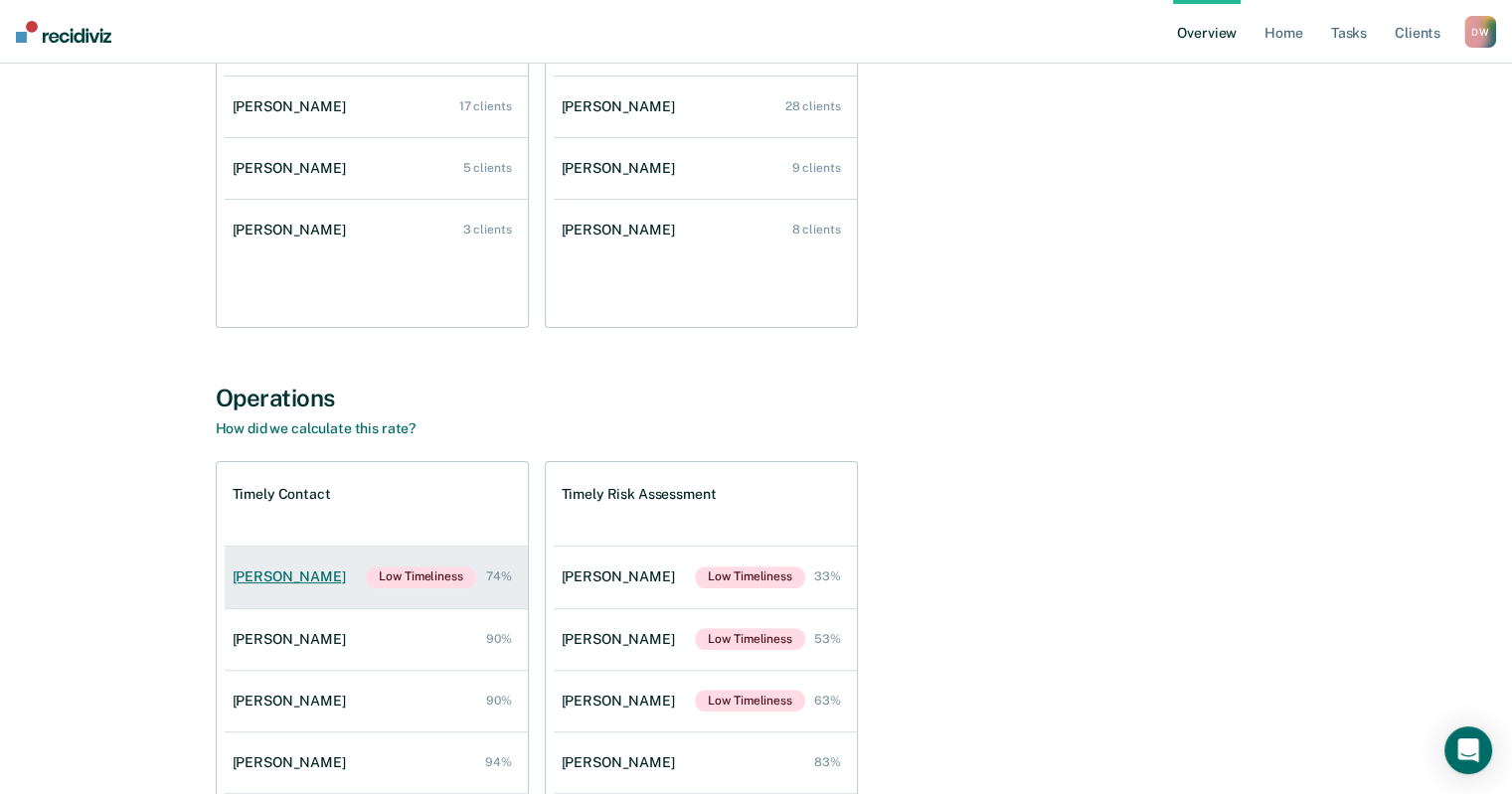 click on "[PERSON_NAME]" at bounding box center [293, 576] 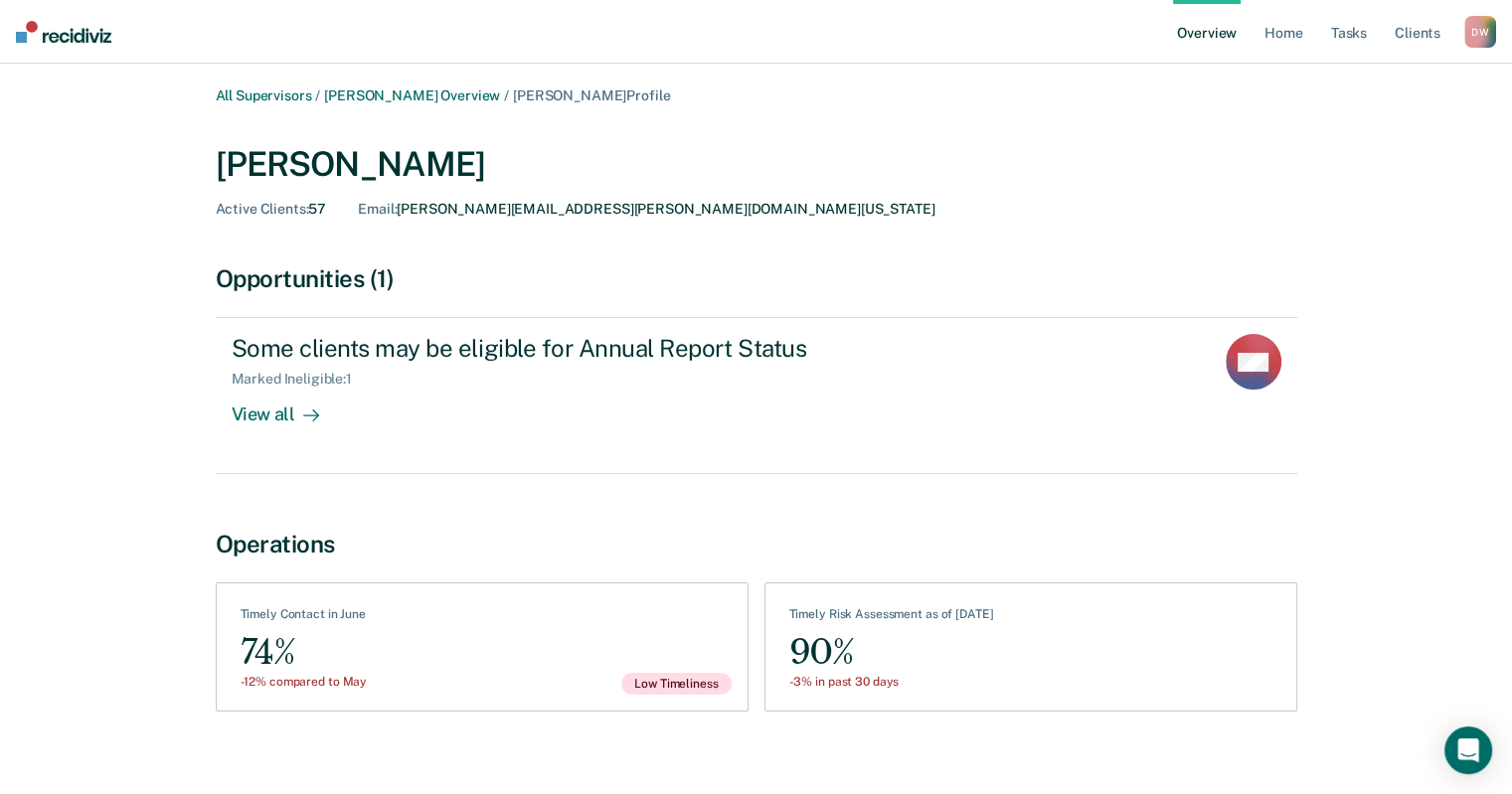 scroll, scrollTop: 20, scrollLeft: 0, axis: vertical 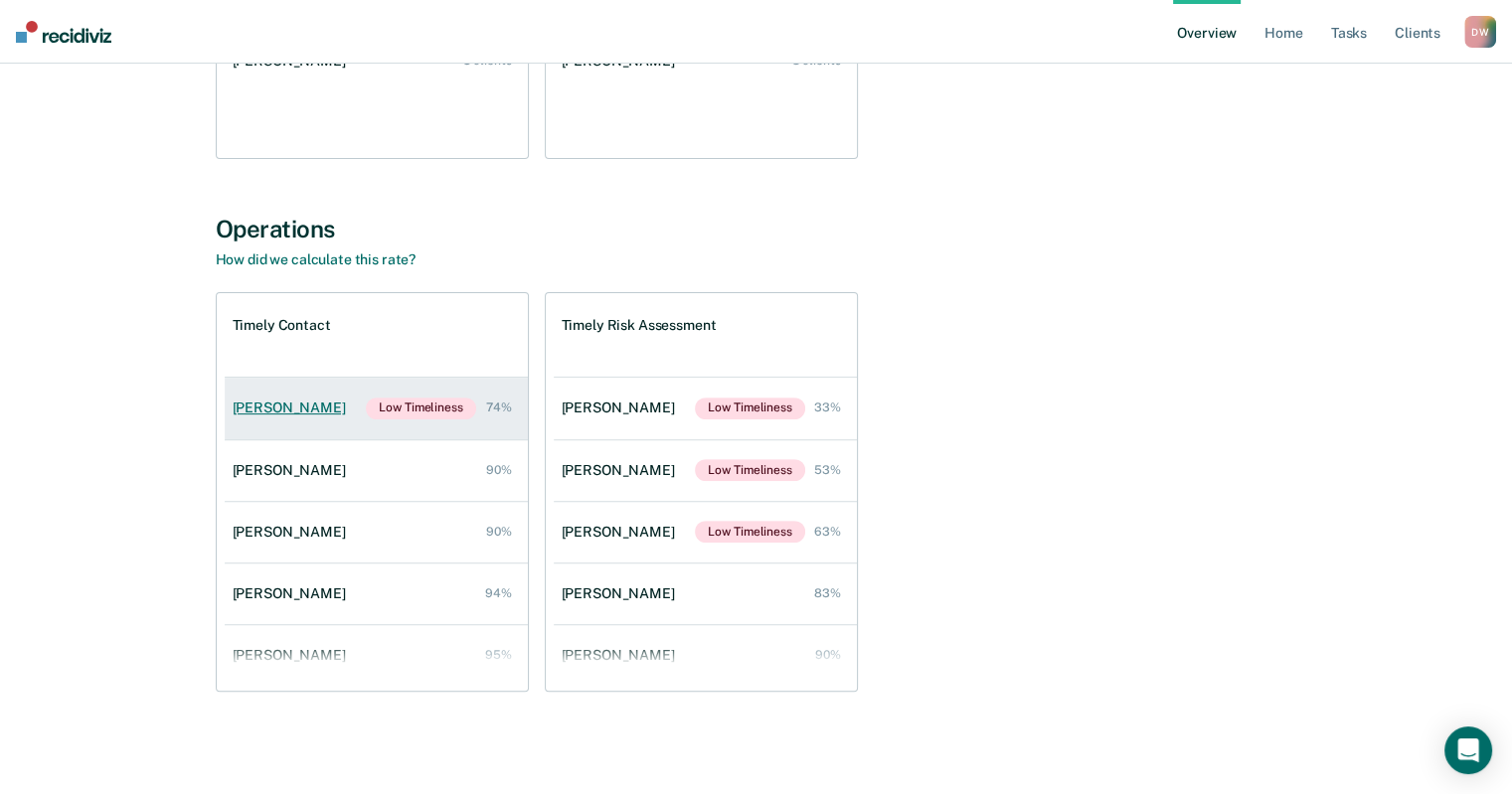 click on "[PERSON_NAME]" at bounding box center (293, 407) 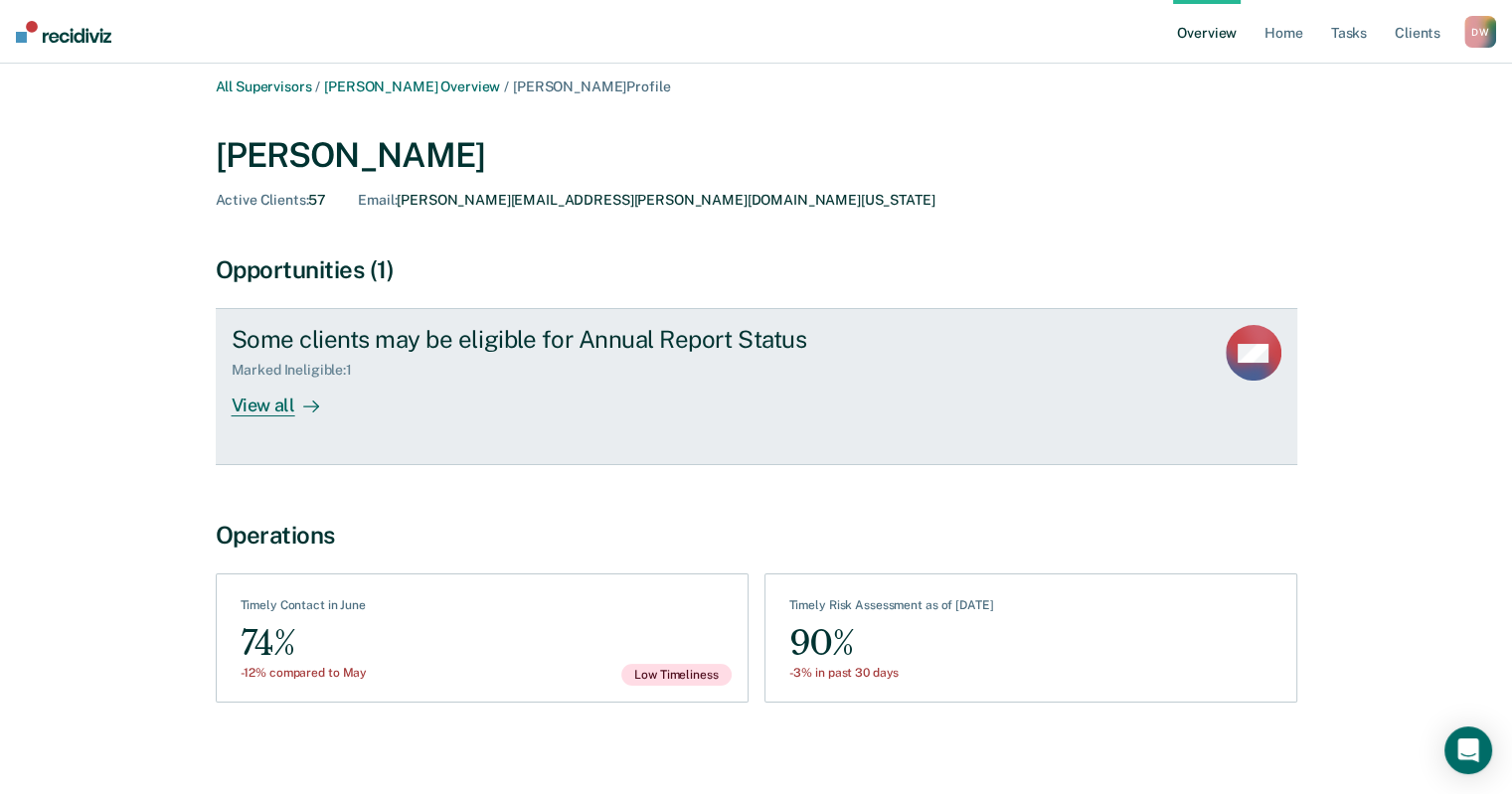 scroll, scrollTop: 0, scrollLeft: 0, axis: both 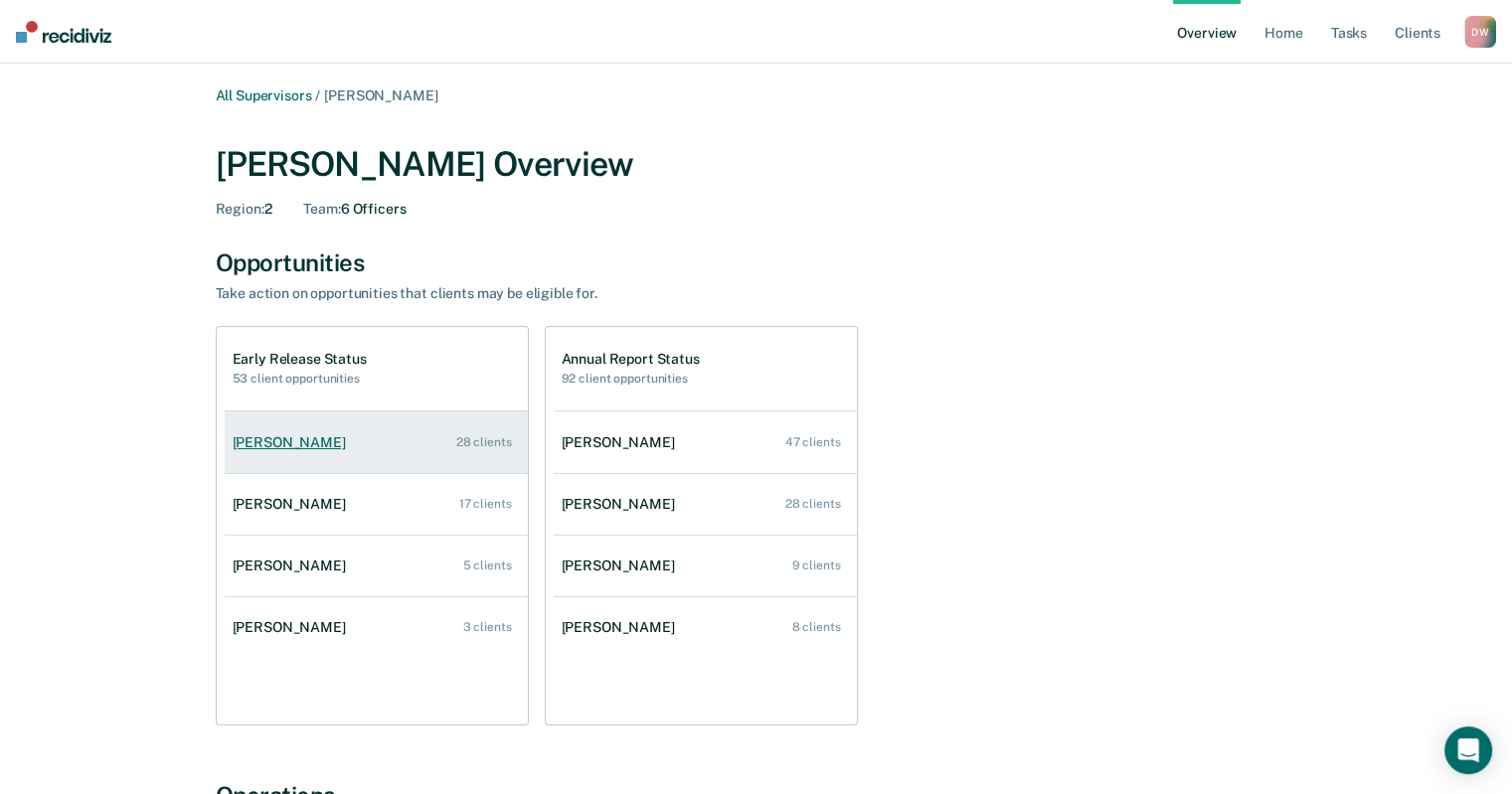 click on "[PERSON_NAME]" at bounding box center (293, 442) 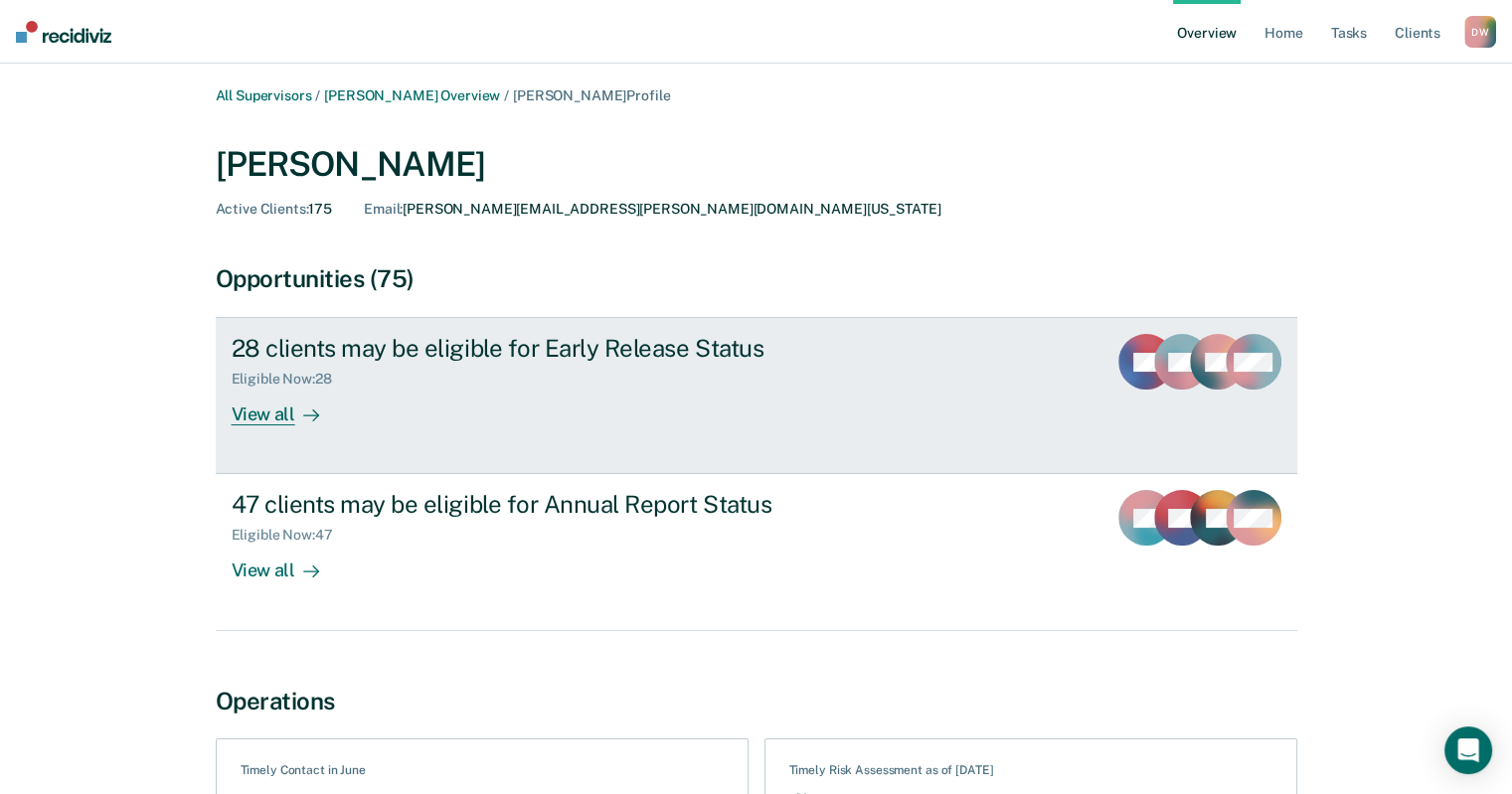 scroll, scrollTop: 176, scrollLeft: 0, axis: vertical 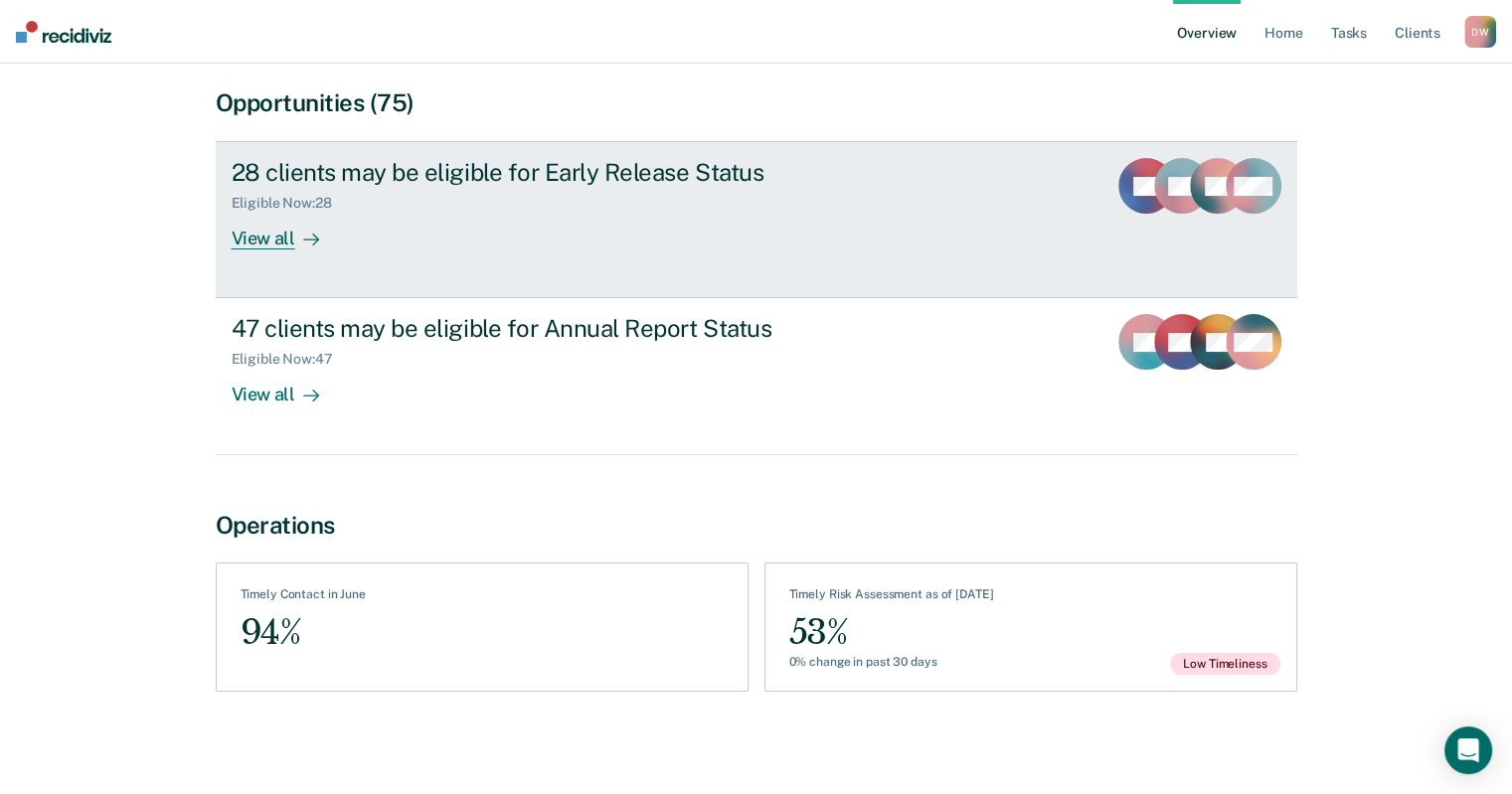 click on "View all" at bounding box center (287, 231) 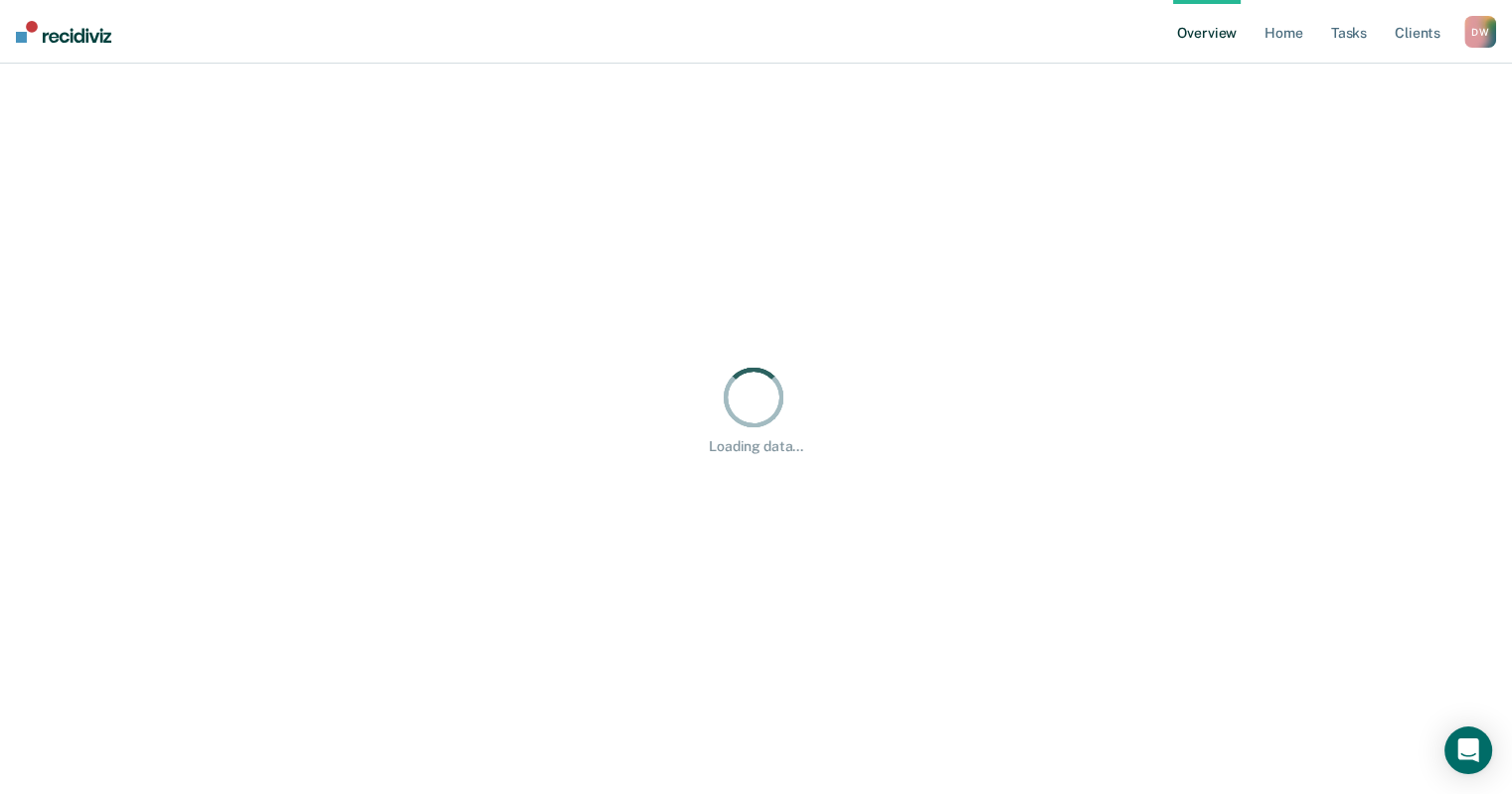 scroll, scrollTop: 0, scrollLeft: 0, axis: both 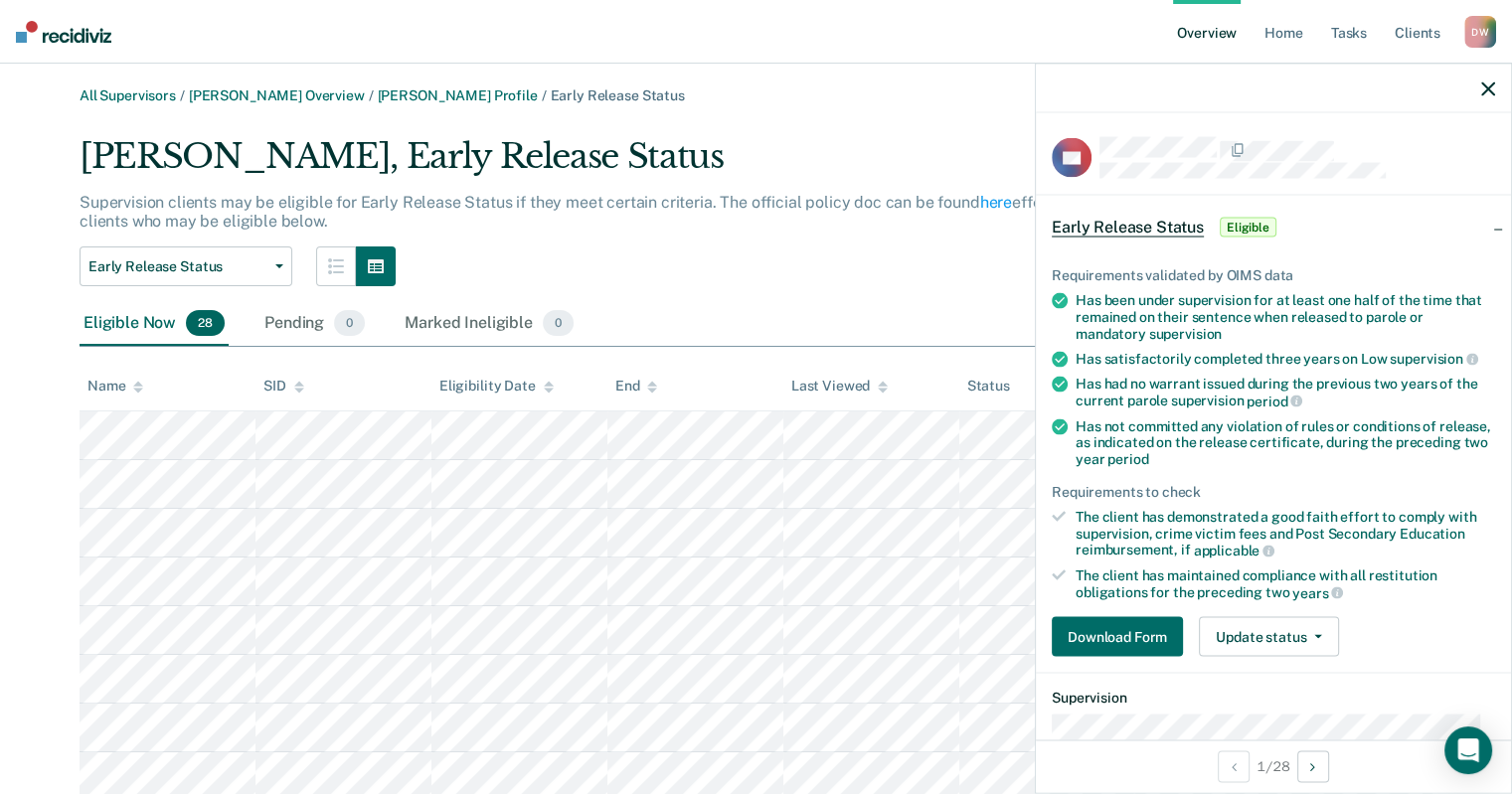 click on "Early Release Status Annual Report Status Early Release Status" at bounding box center (646, 266) 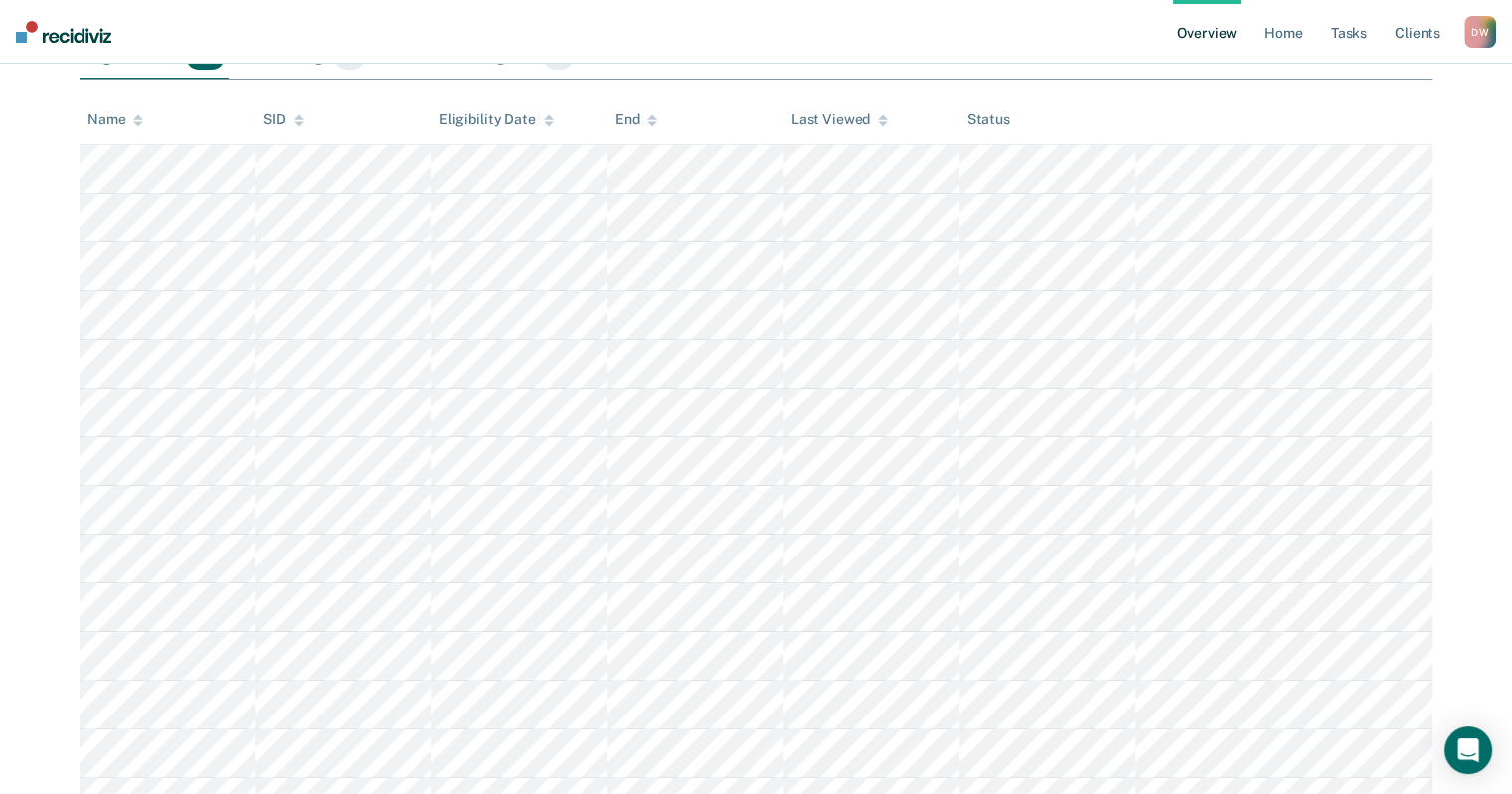scroll, scrollTop: 0, scrollLeft: 0, axis: both 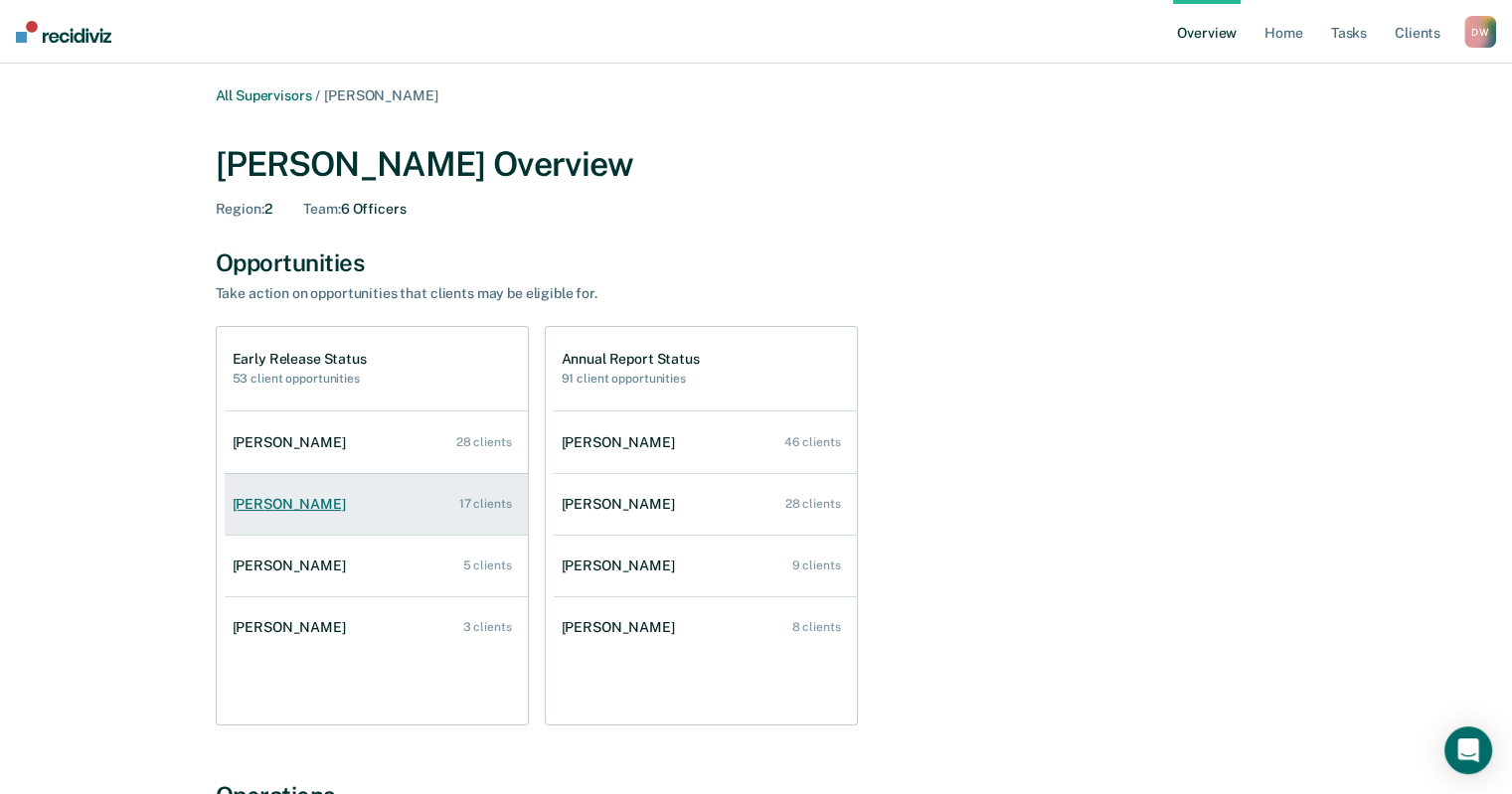 click on "[PERSON_NAME]" at bounding box center (293, 504) 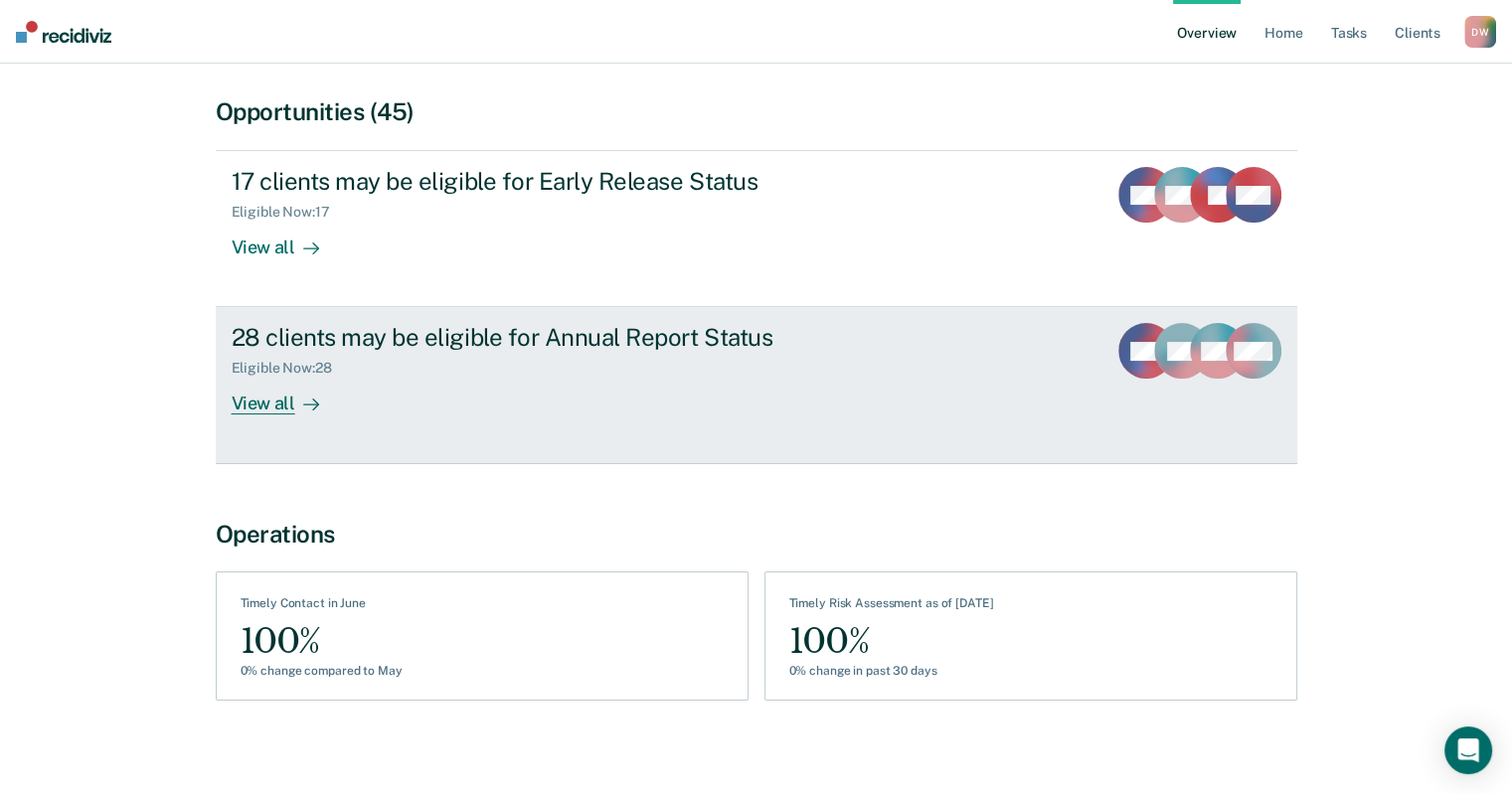 scroll, scrollTop: 176, scrollLeft: 0, axis: vertical 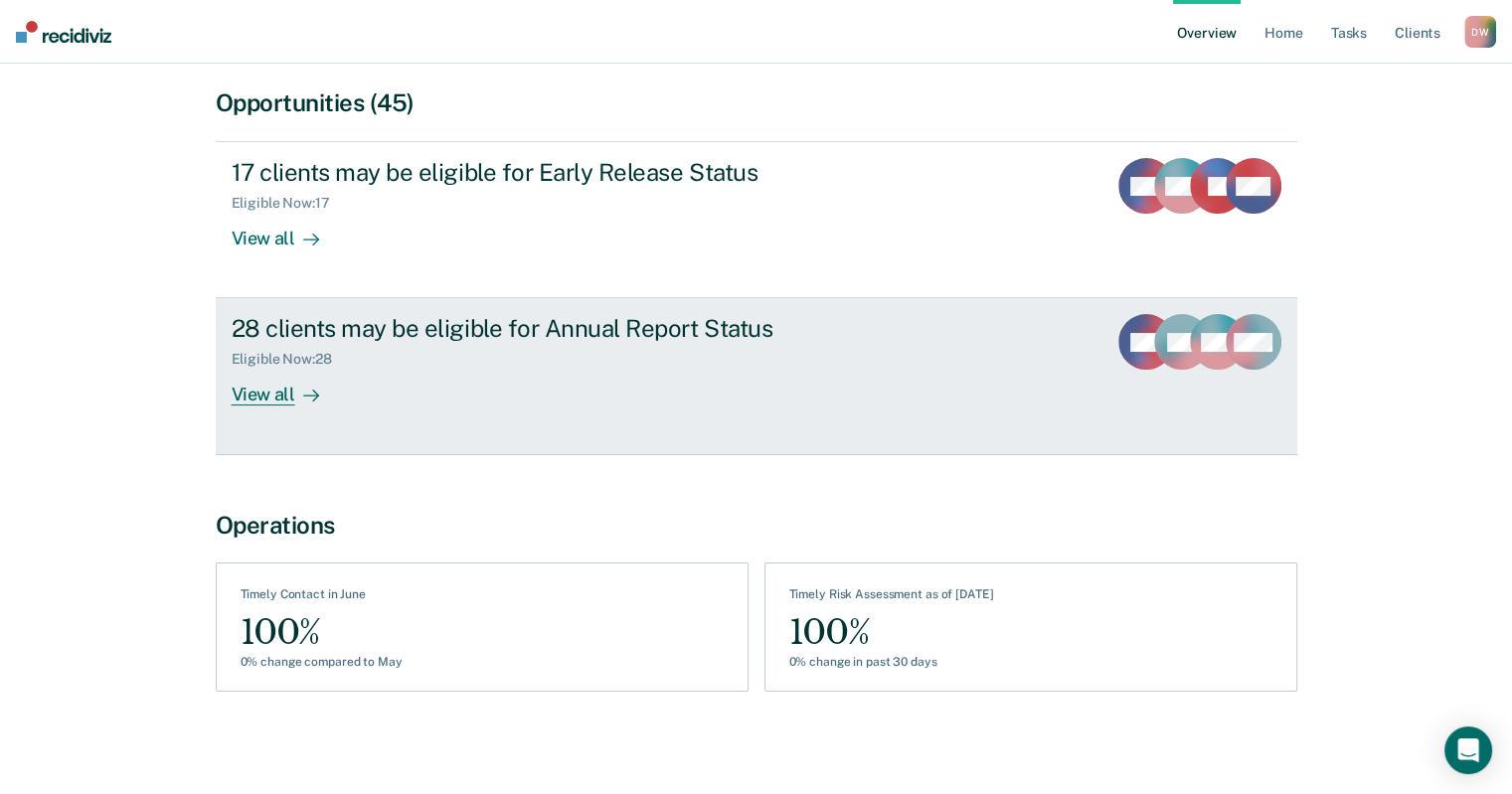 click on "View all" at bounding box center [287, 387] 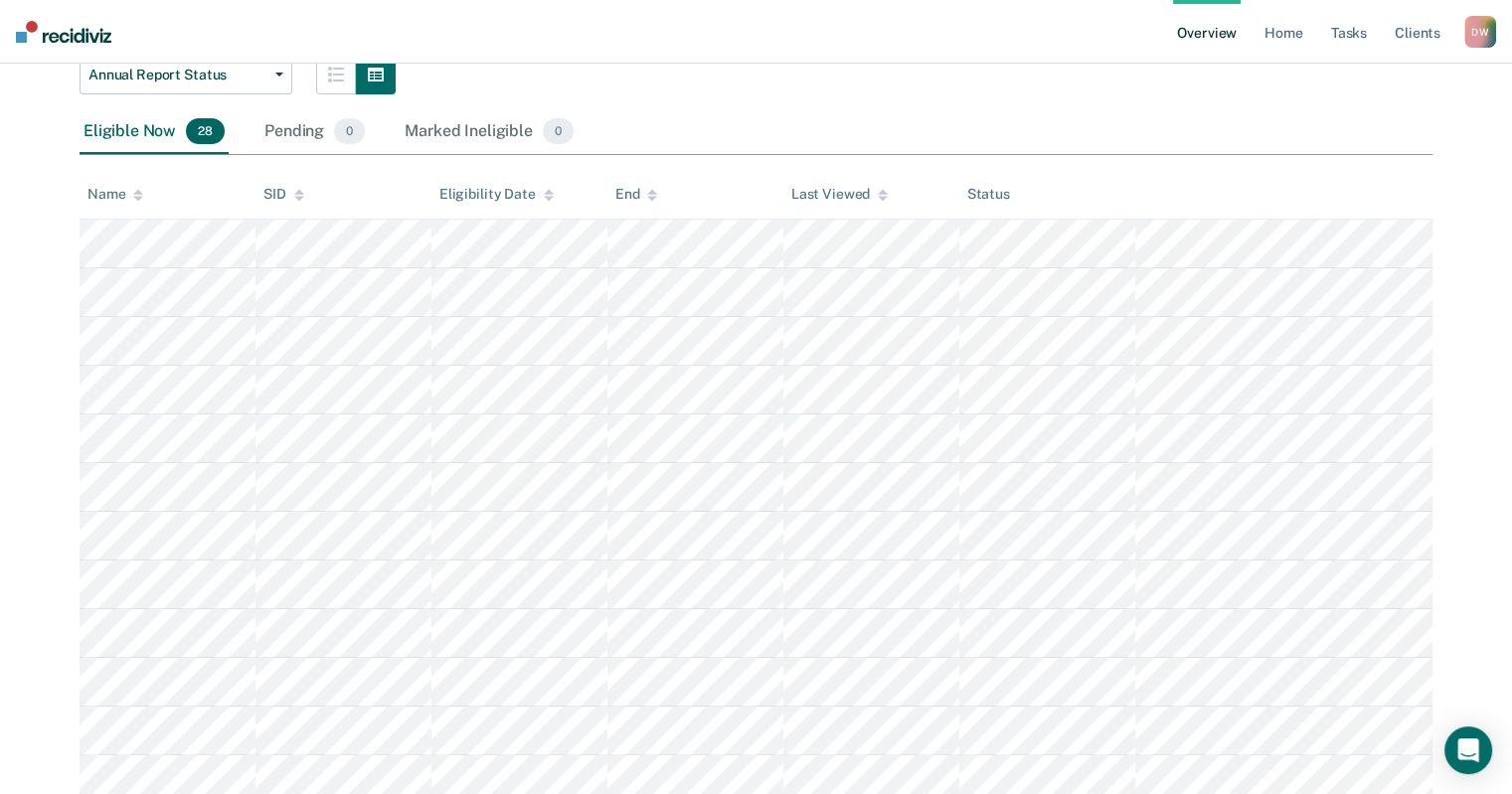 scroll, scrollTop: 199, scrollLeft: 0, axis: vertical 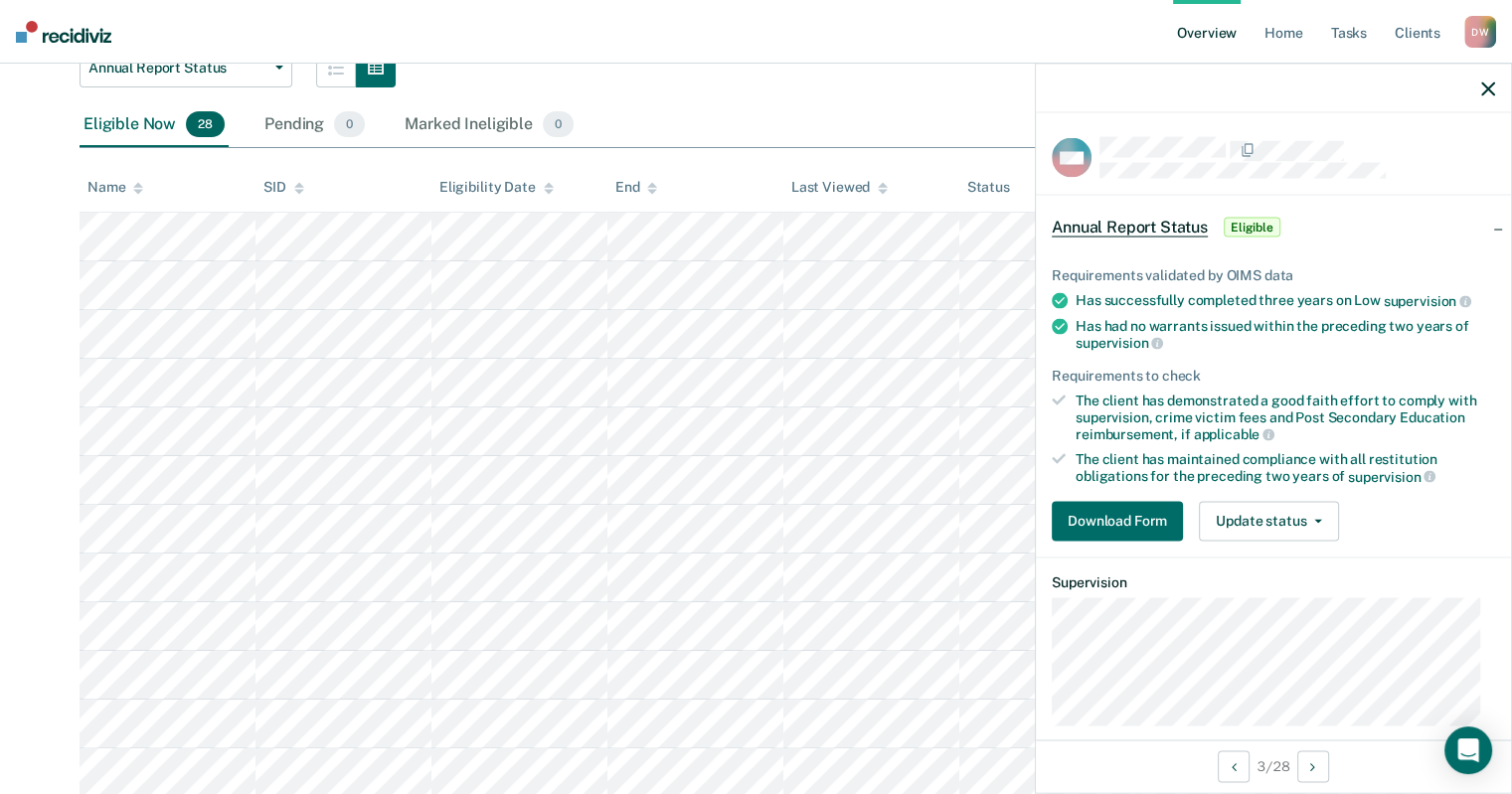 click 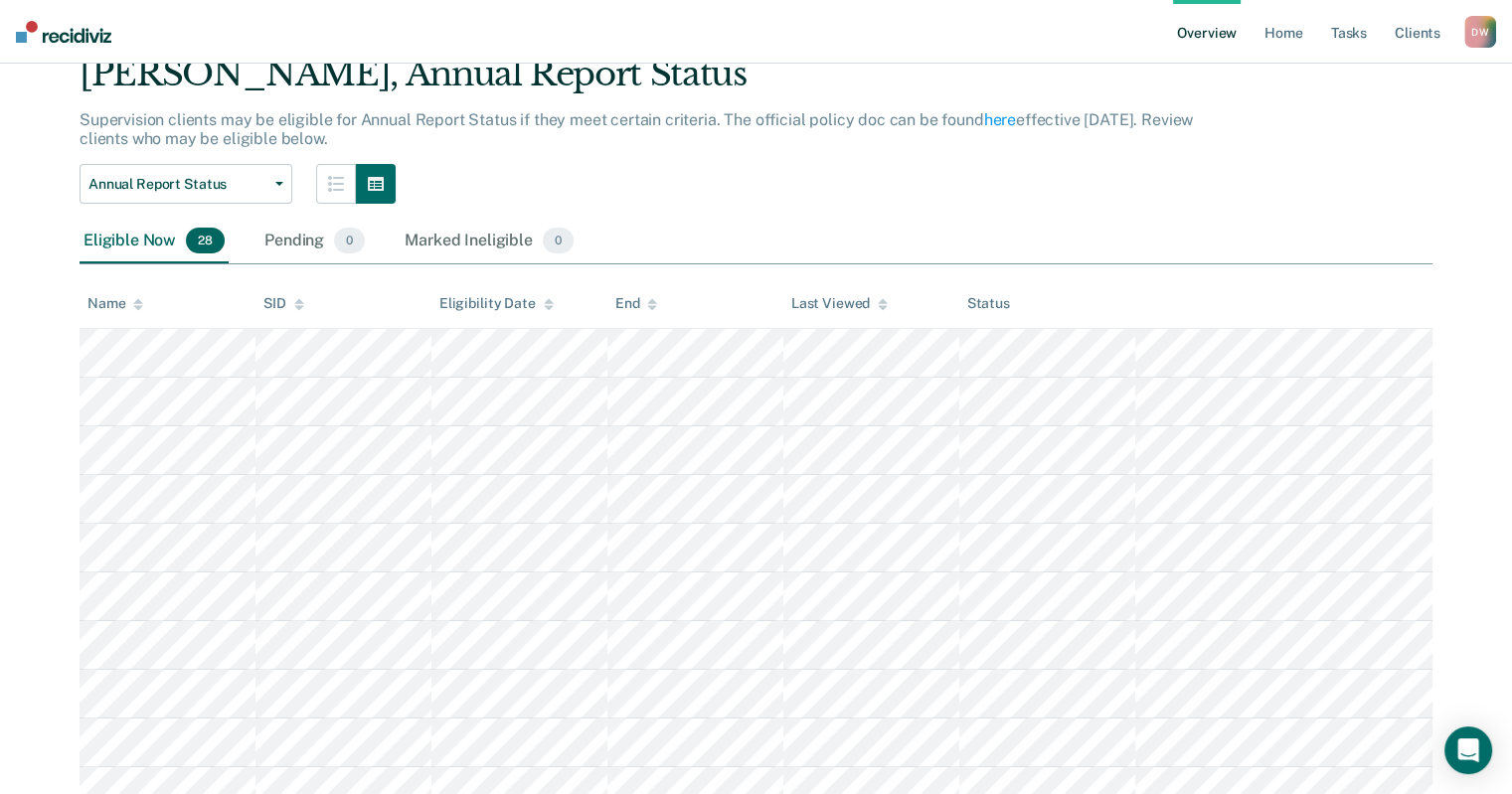 scroll, scrollTop: 0, scrollLeft: 0, axis: both 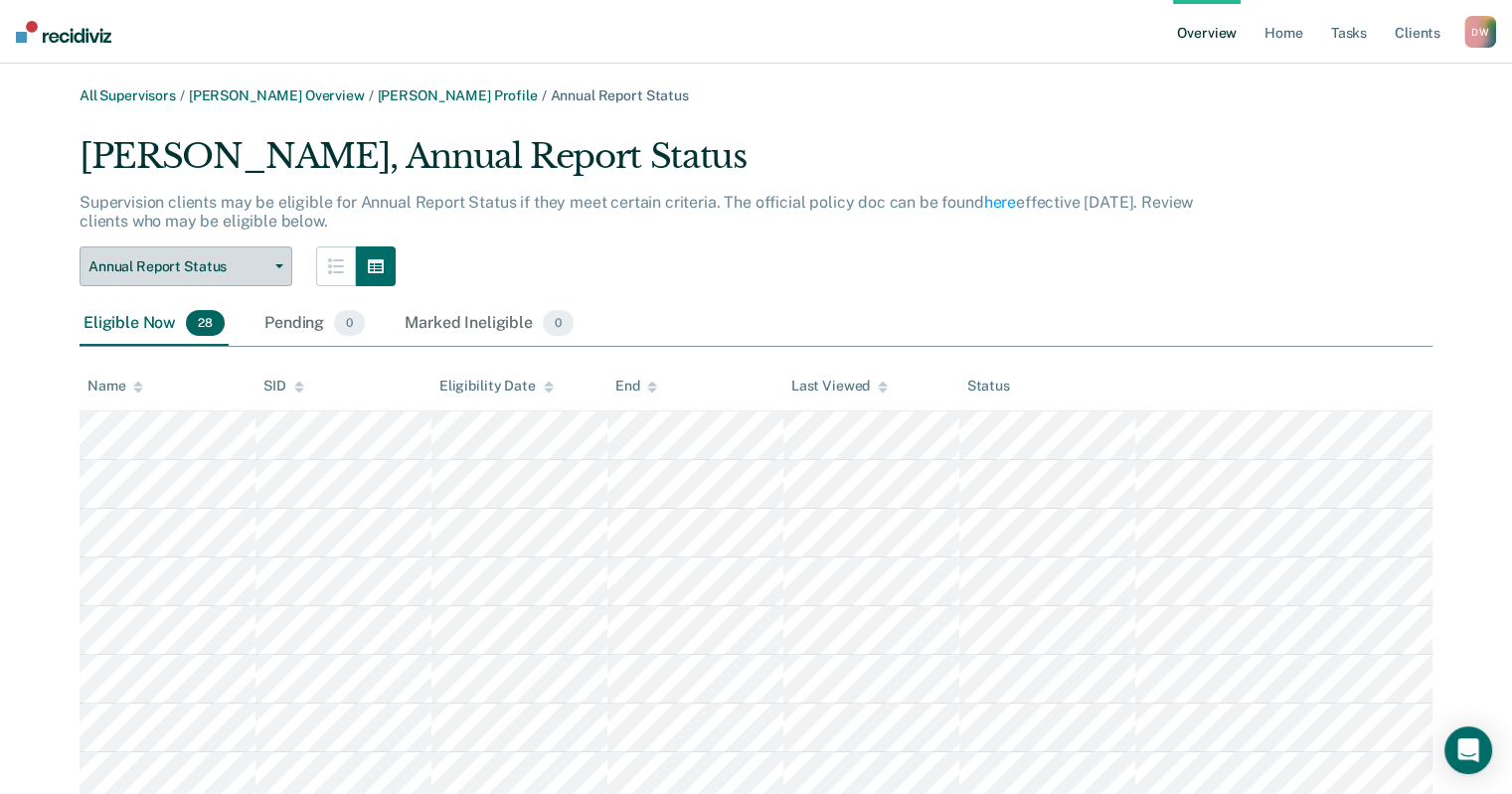 click on "Annual Report Status" at bounding box center (186, 266) 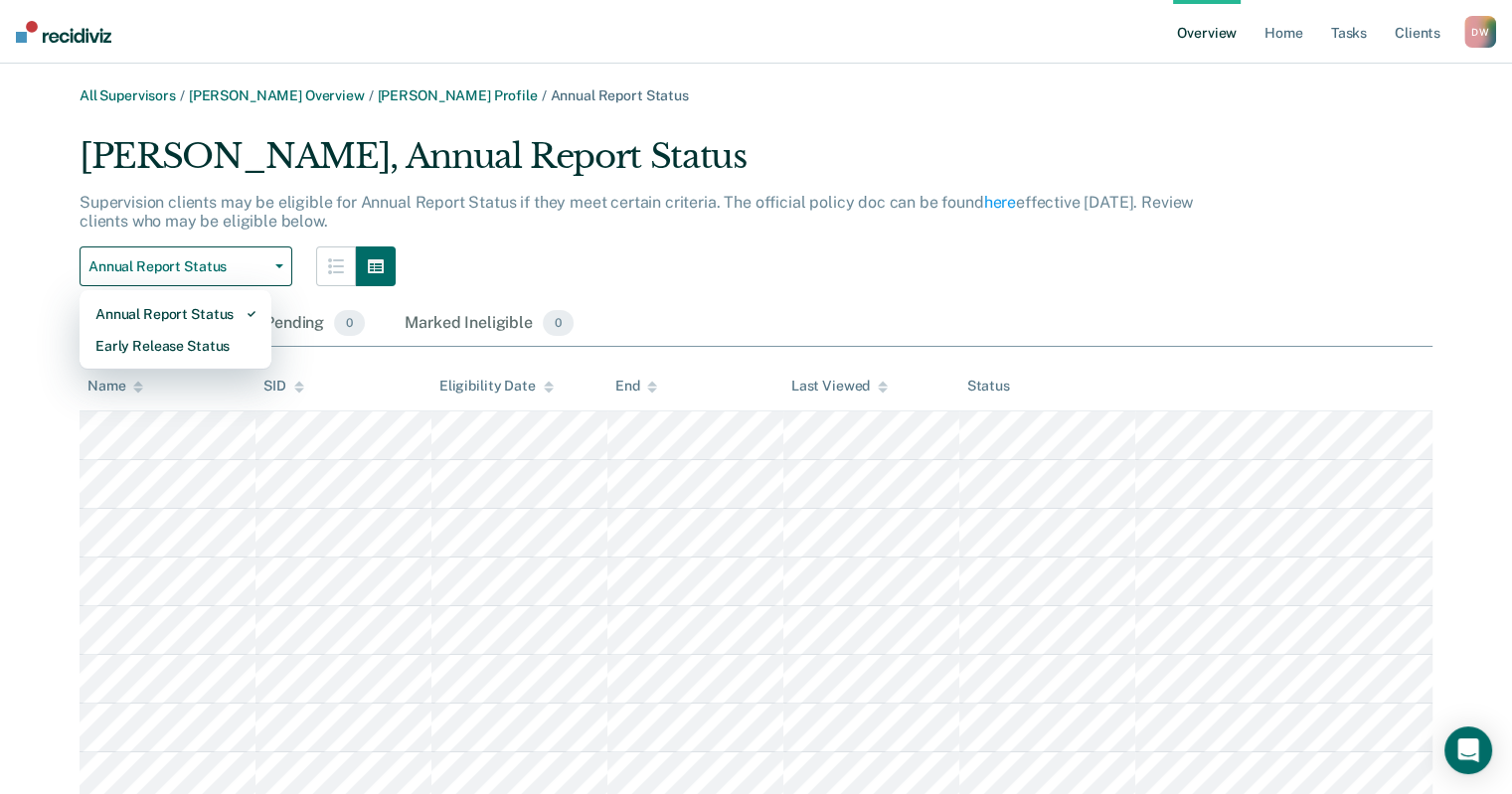 click on "Eligible Now 28 Pending 0 Marked Ineligible 0" at bounding box center [756, 324] 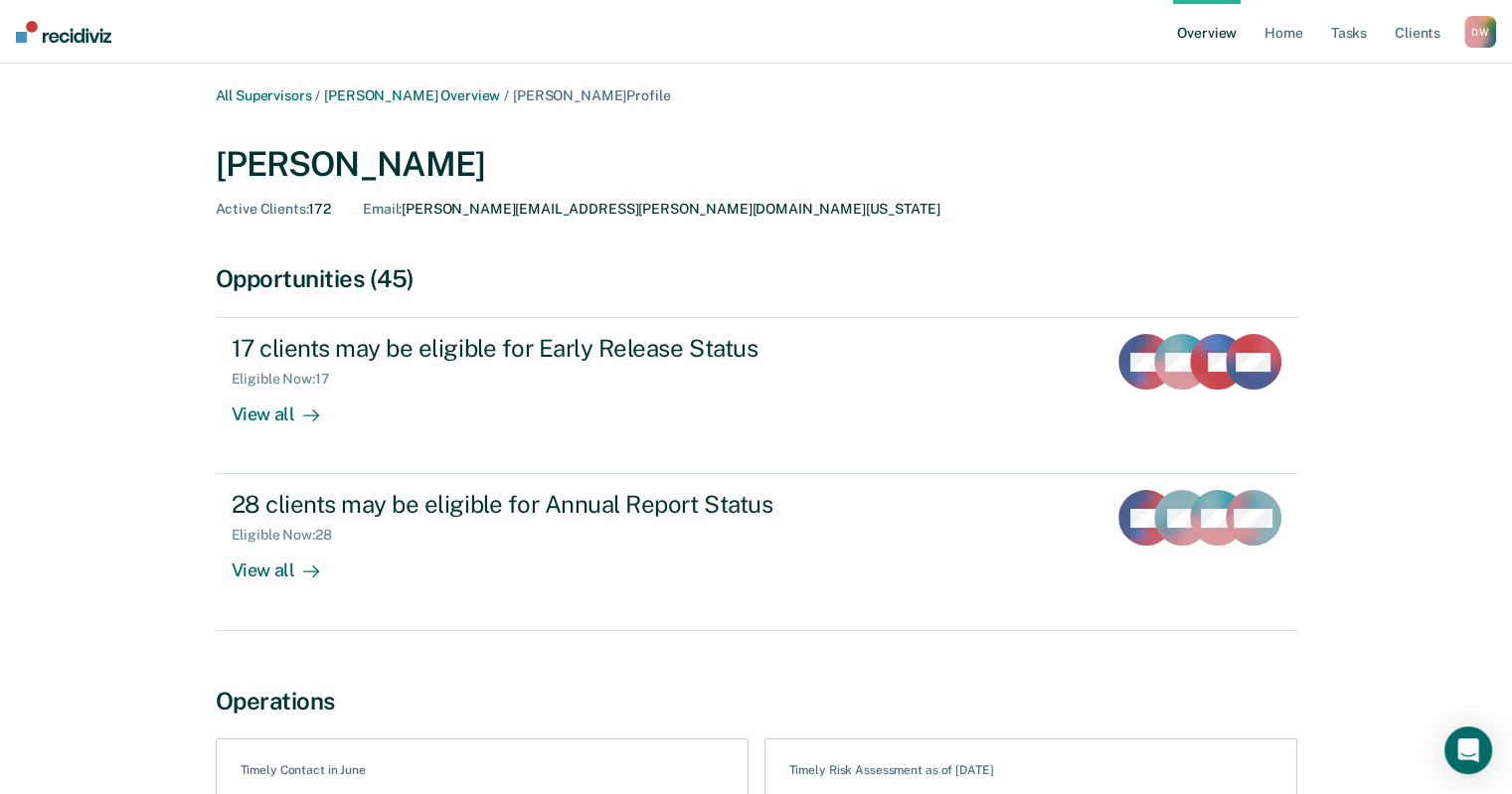 click on "D W" at bounding box center [1480, 32] 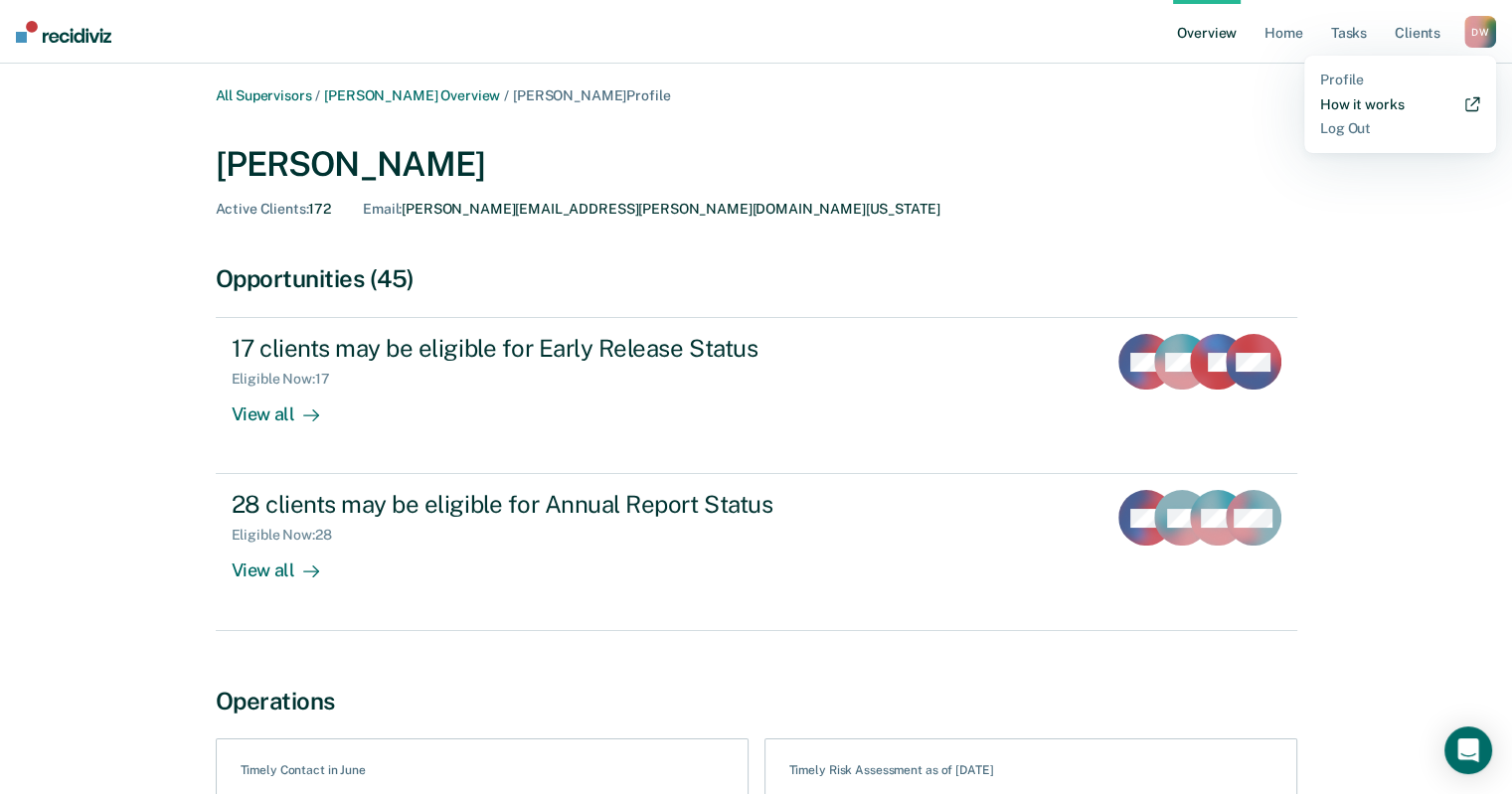 click on "How it works" at bounding box center (1400, 104) 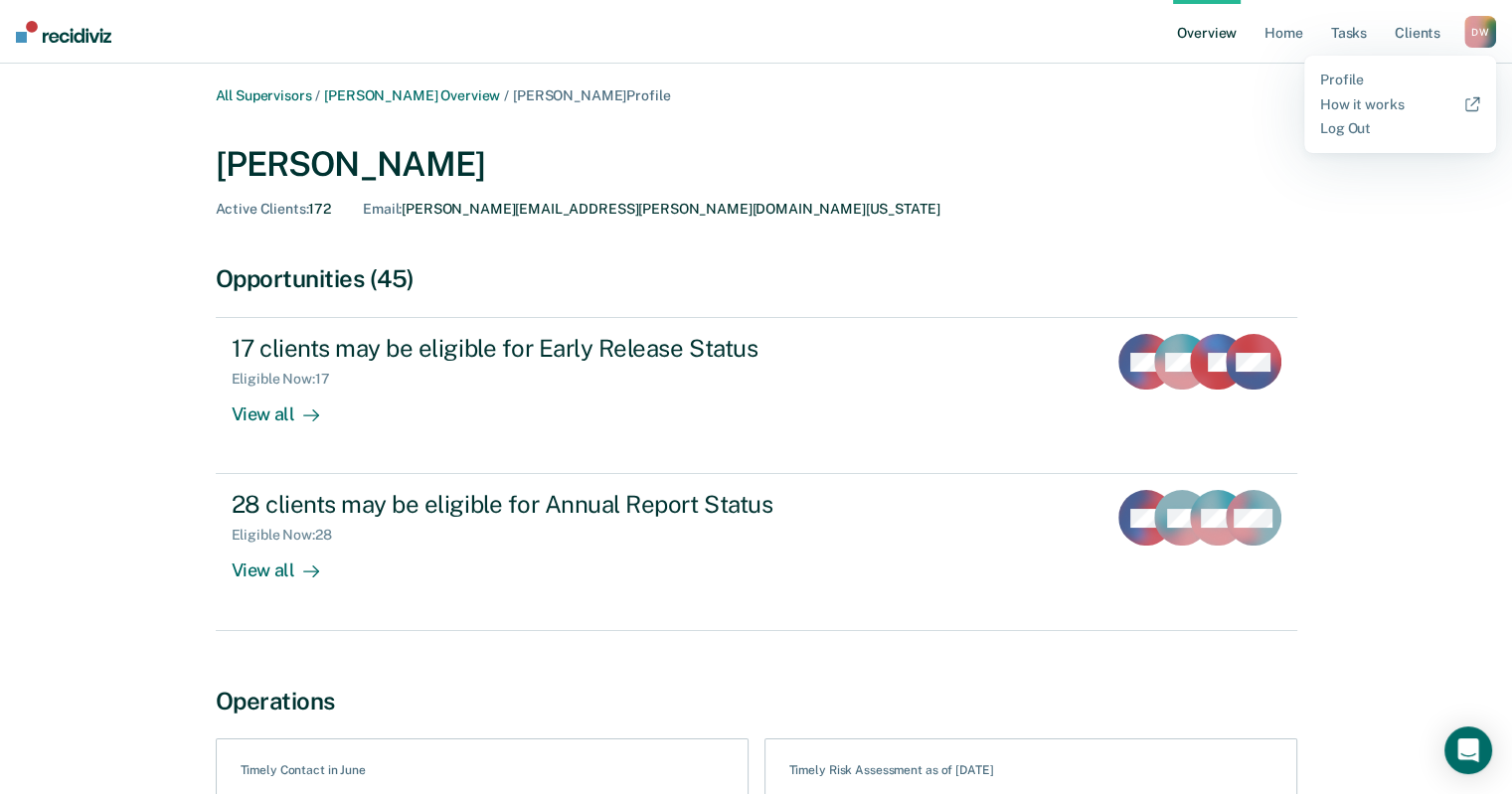click on "[PERSON_NAME] Active Clients :  172 Email :  [PERSON_NAME][EMAIL_ADDRESS][PERSON_NAME][DOMAIN_NAME][US_STATE]" at bounding box center (756, 177) 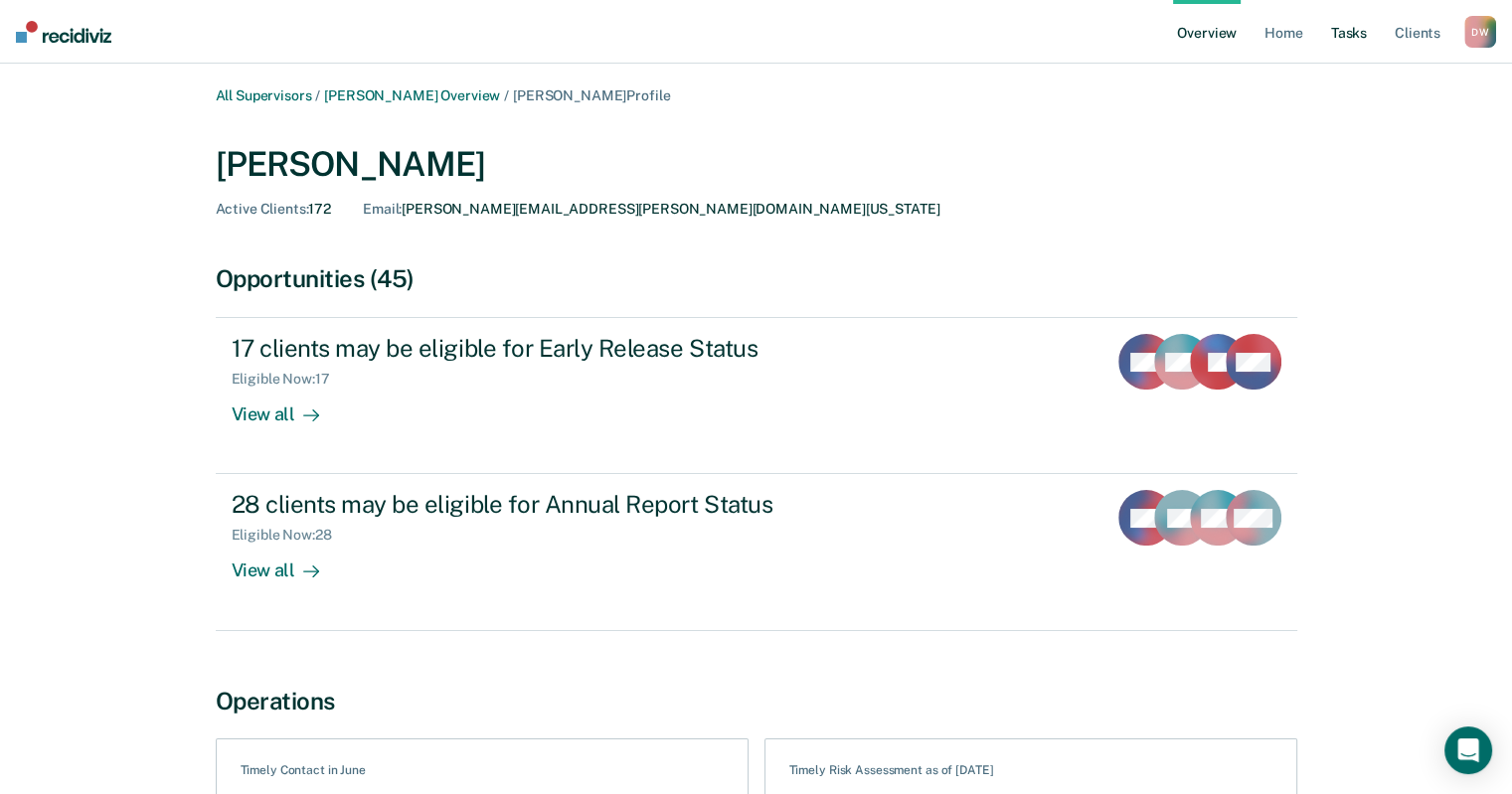 click on "Tasks" at bounding box center (1349, 32) 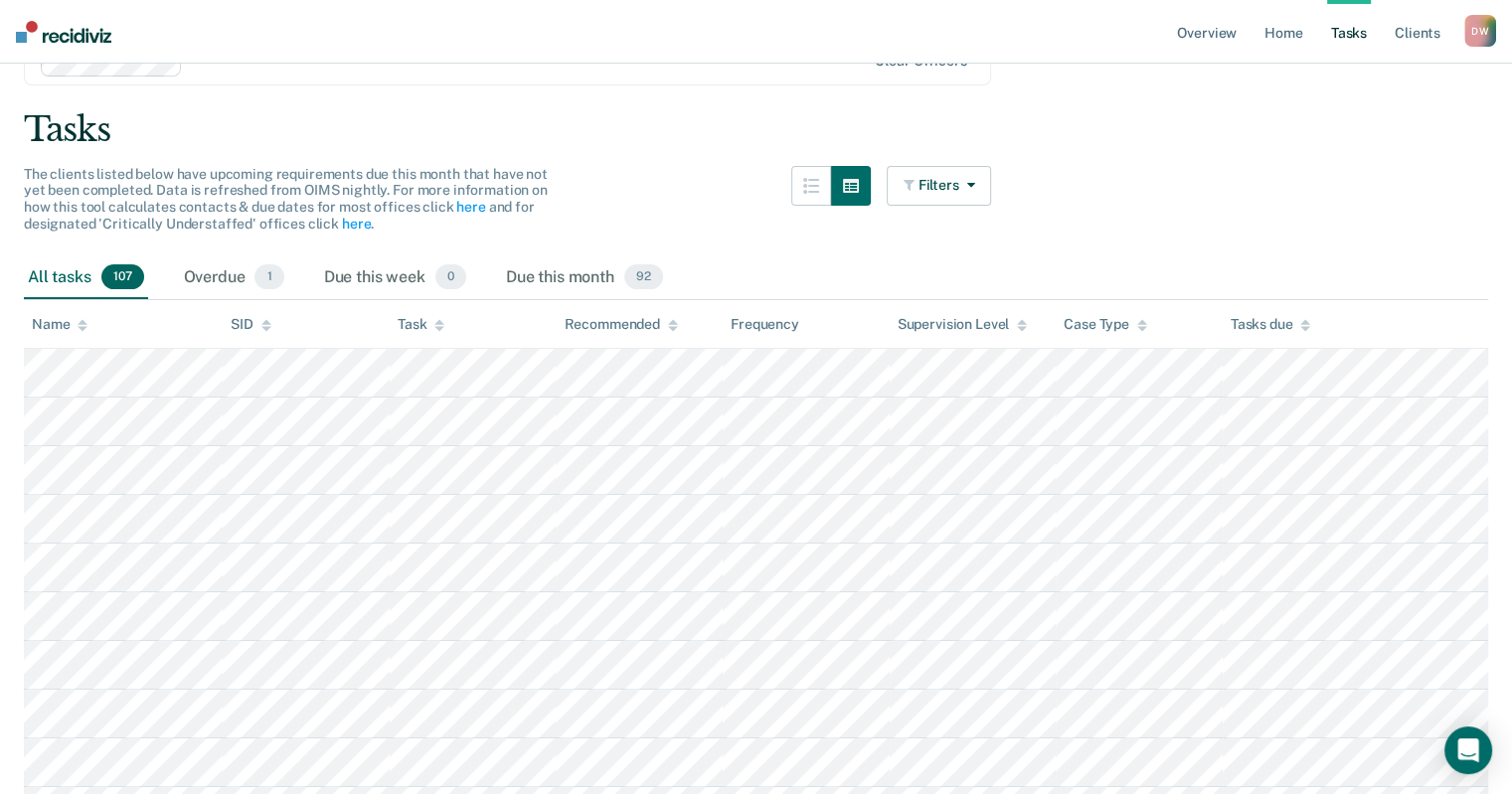 scroll, scrollTop: 0, scrollLeft: 0, axis: both 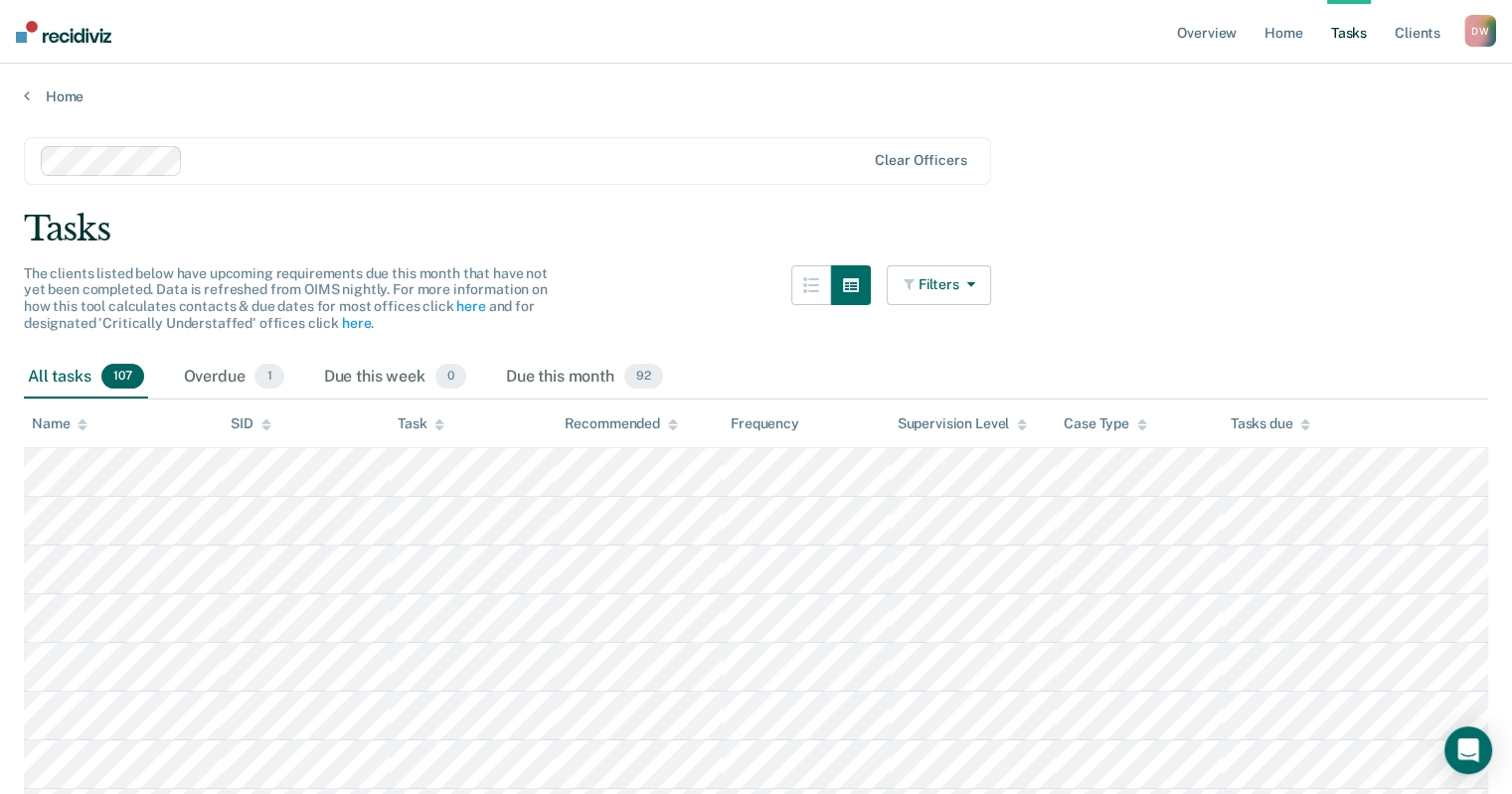 click at bounding box center (967, 284) 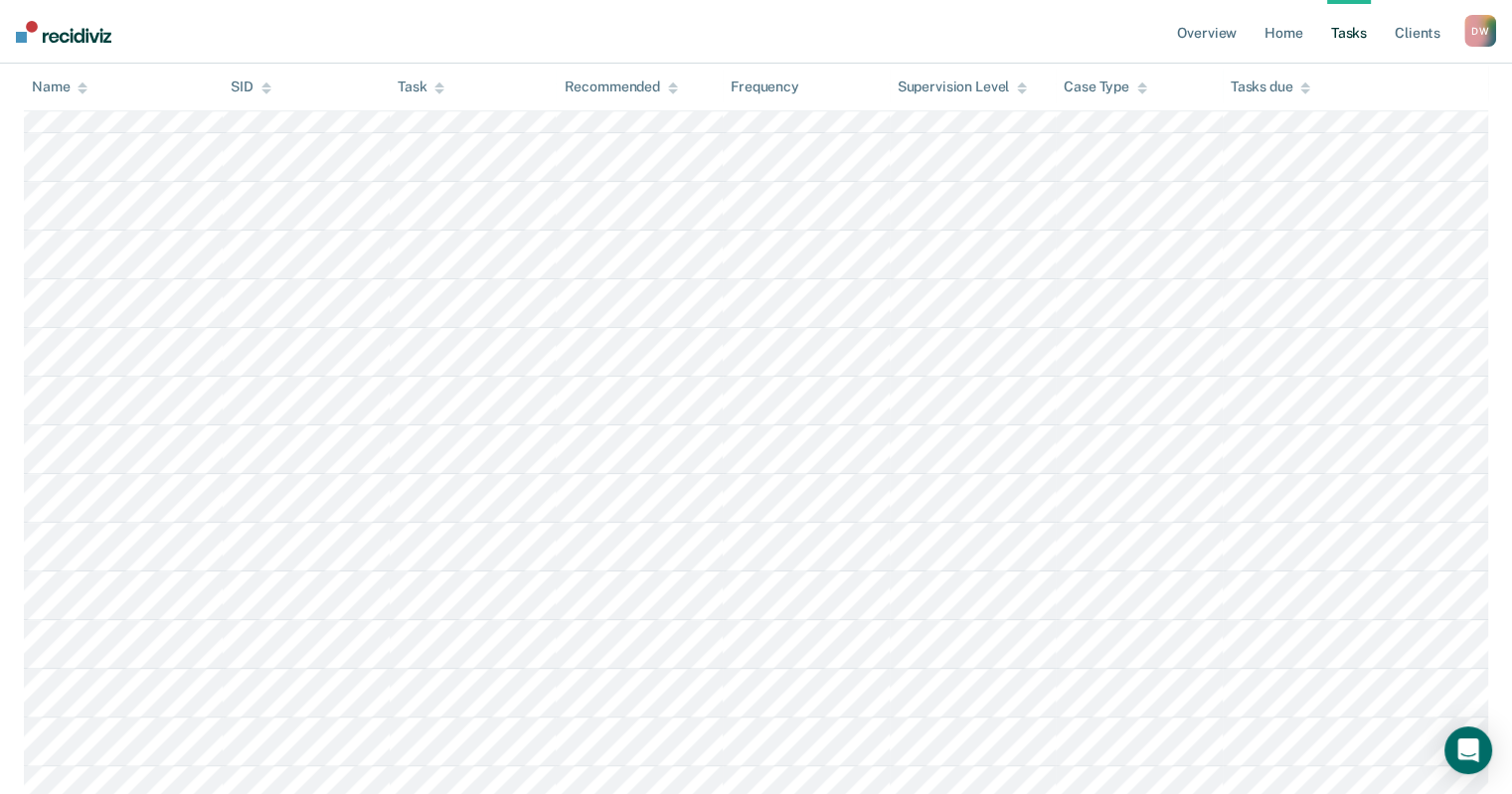 scroll, scrollTop: 2186, scrollLeft: 0, axis: vertical 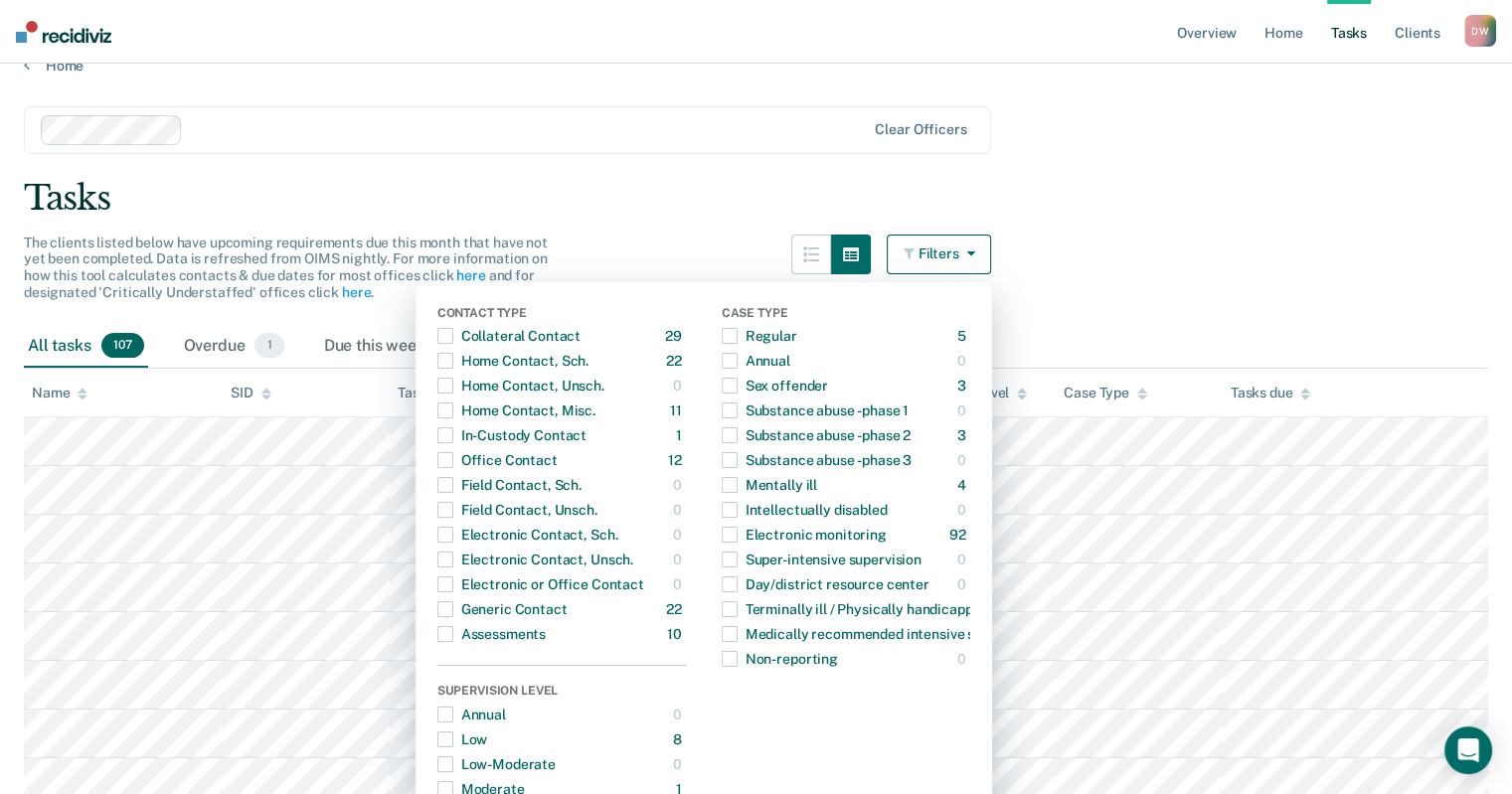 click on "Tasks" at bounding box center (756, 198) 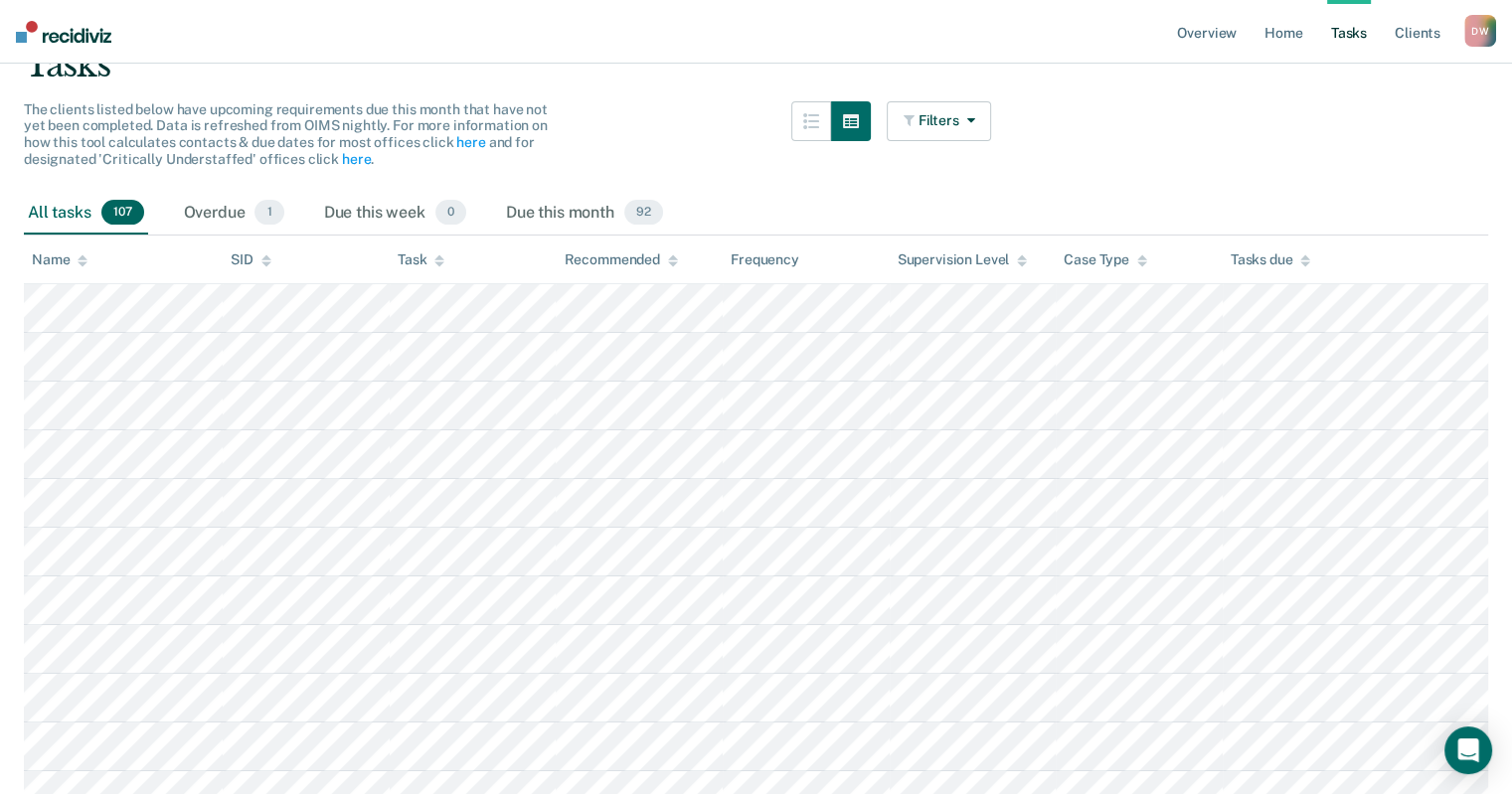 scroll, scrollTop: 130, scrollLeft: 0, axis: vertical 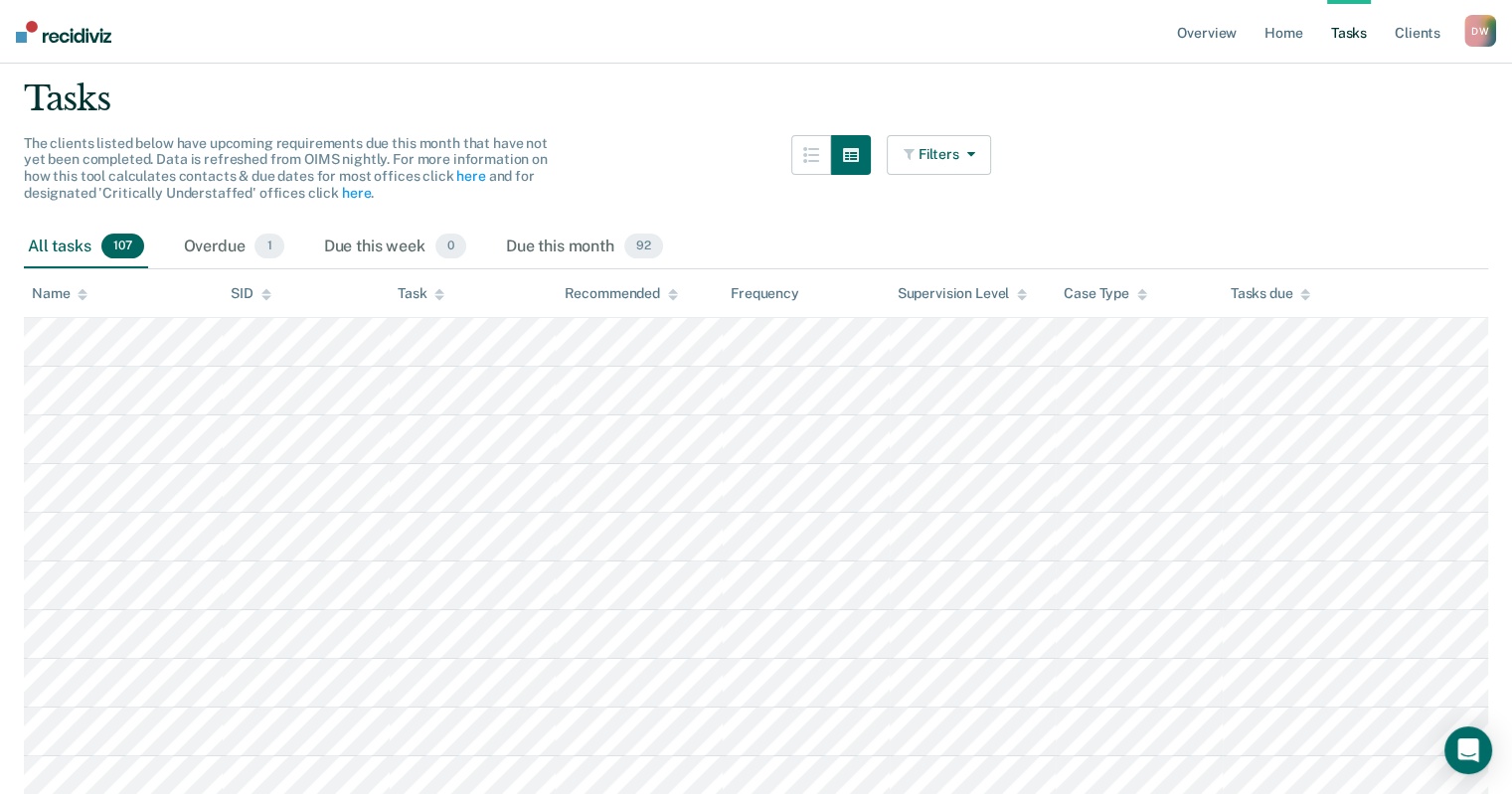 click on "Filters" at bounding box center (939, 155) 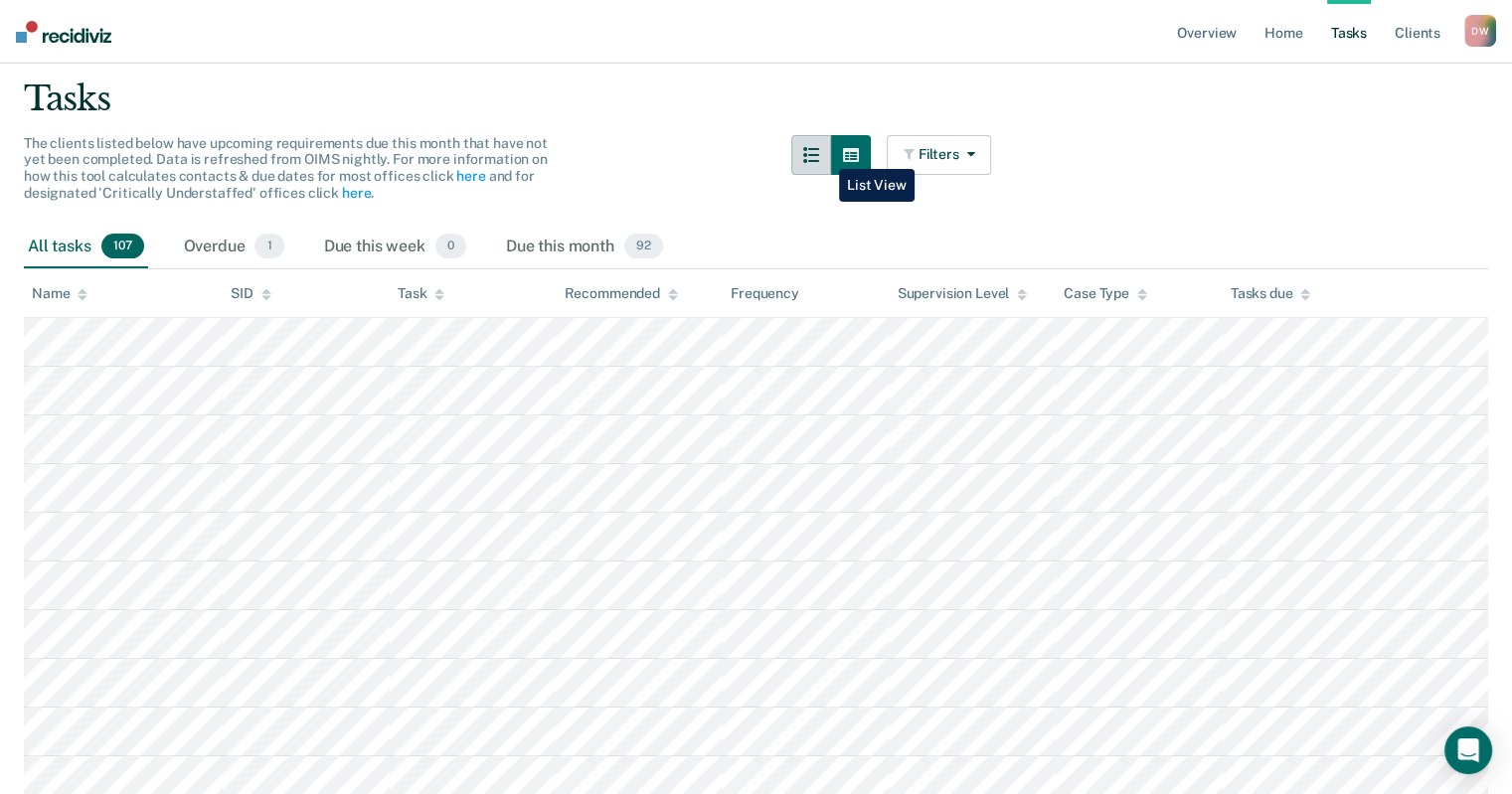 click 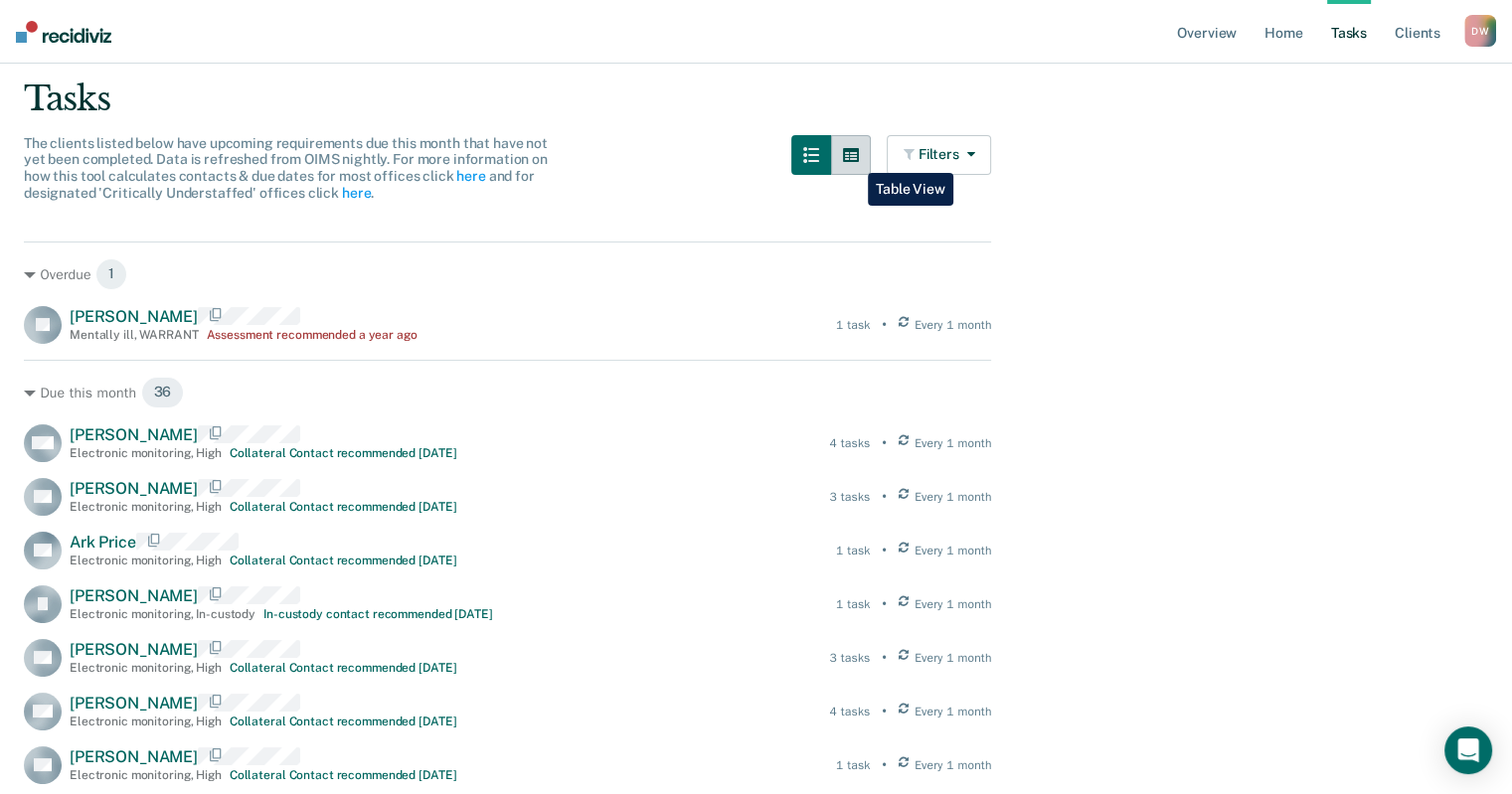click 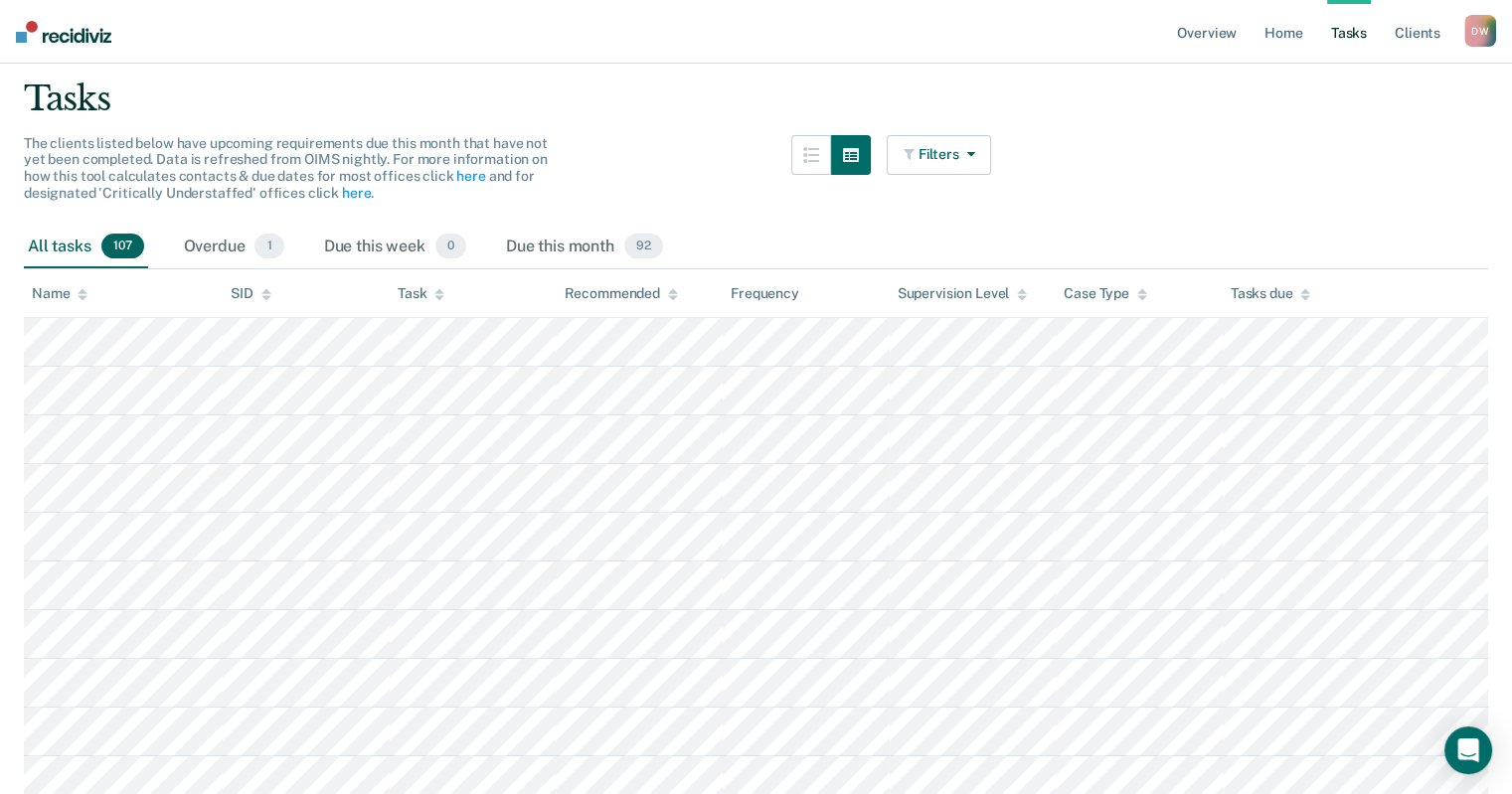 click on "Filters" at bounding box center (939, 155) 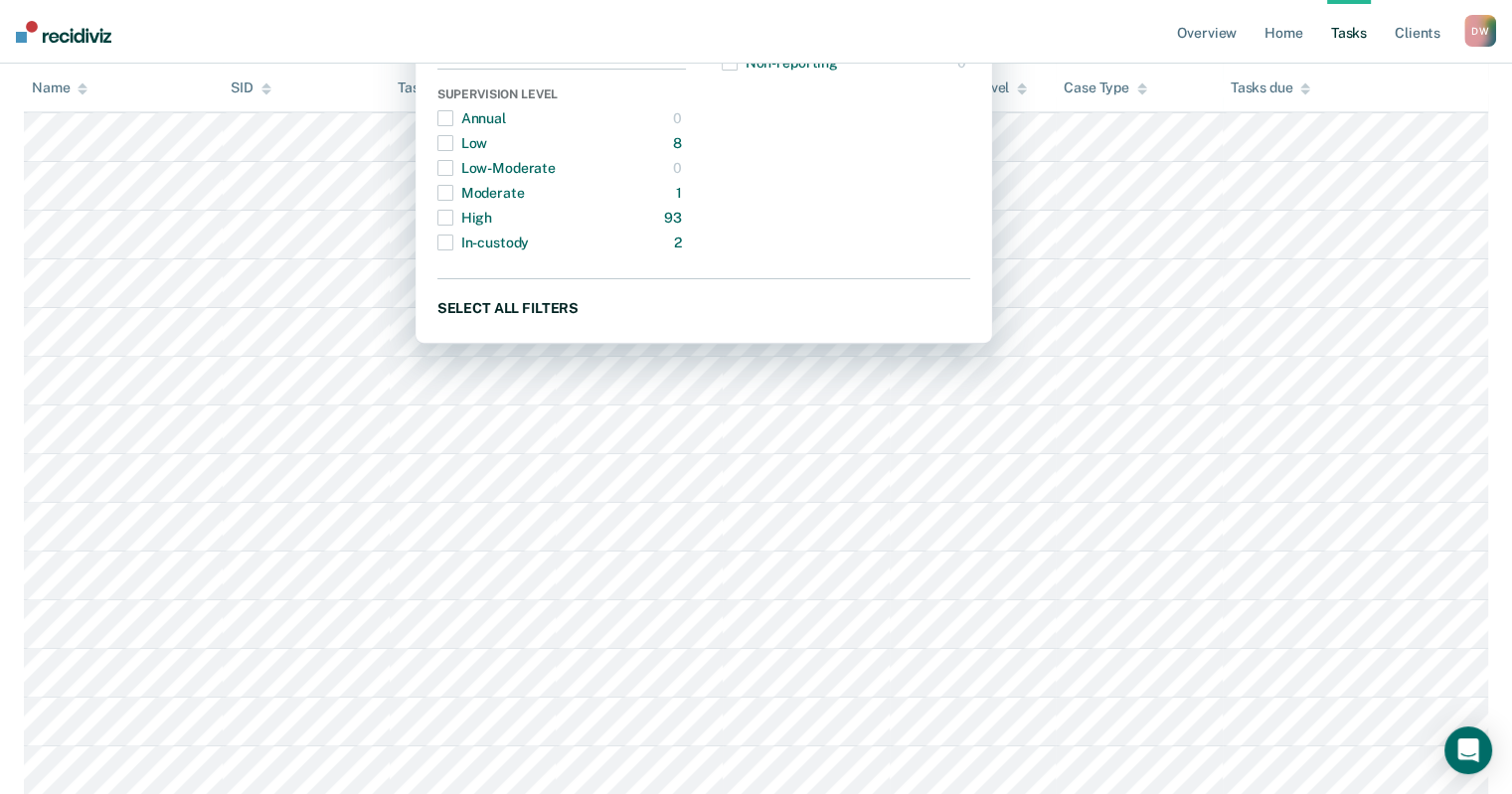 scroll, scrollTop: 528, scrollLeft: 0, axis: vertical 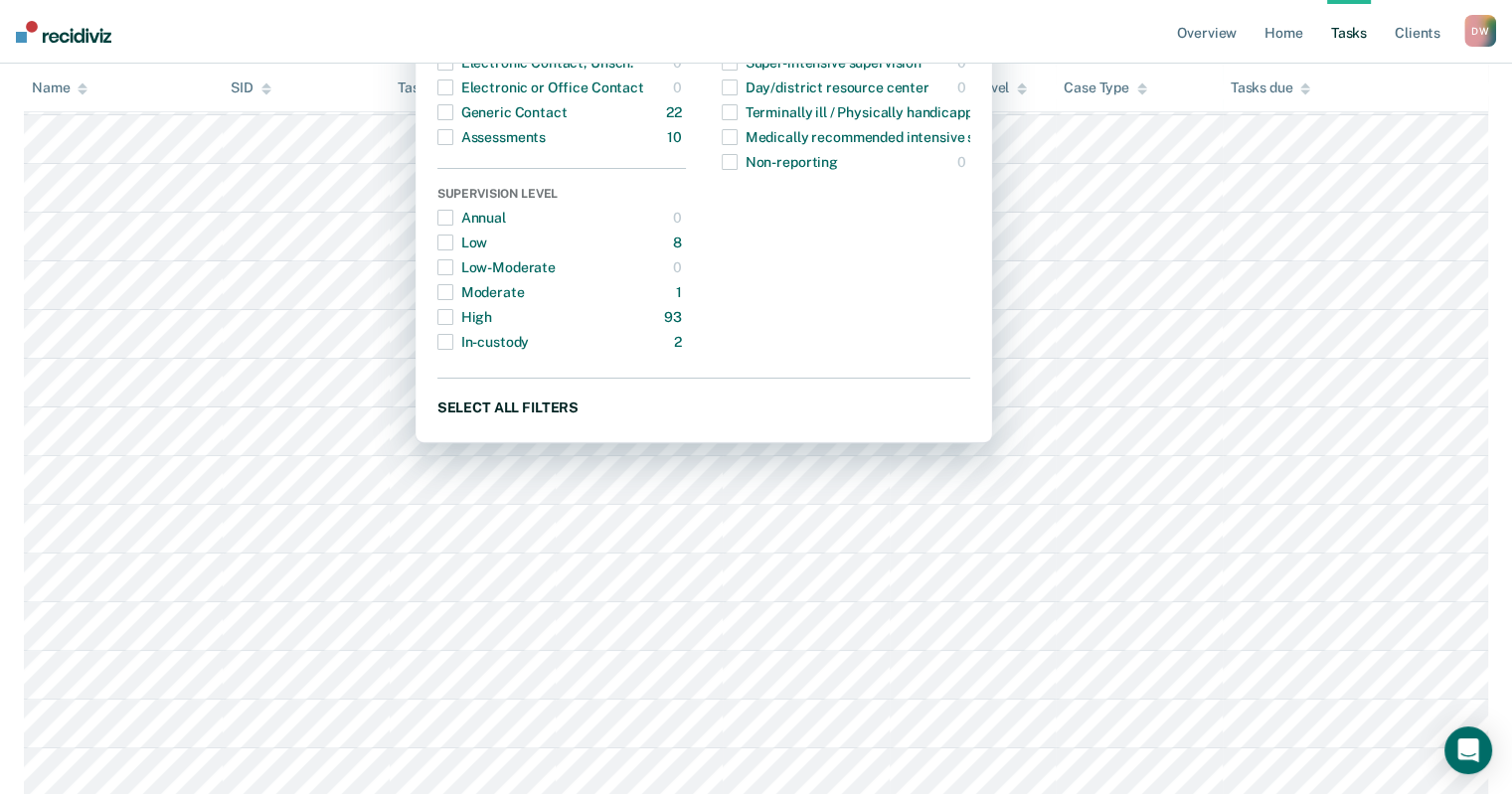 click on "Select all filters" at bounding box center [704, 406] 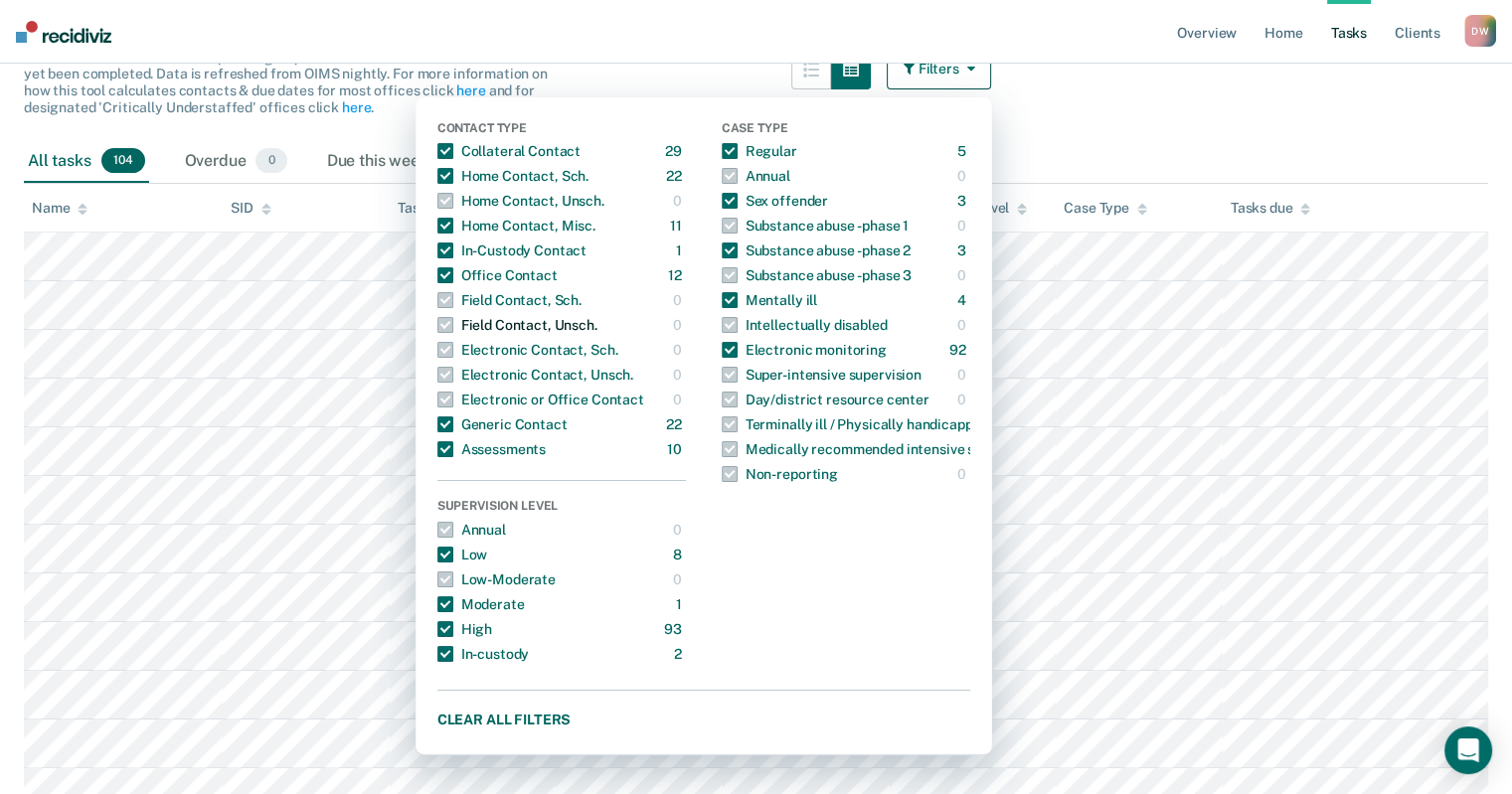 scroll, scrollTop: 428, scrollLeft: 0, axis: vertical 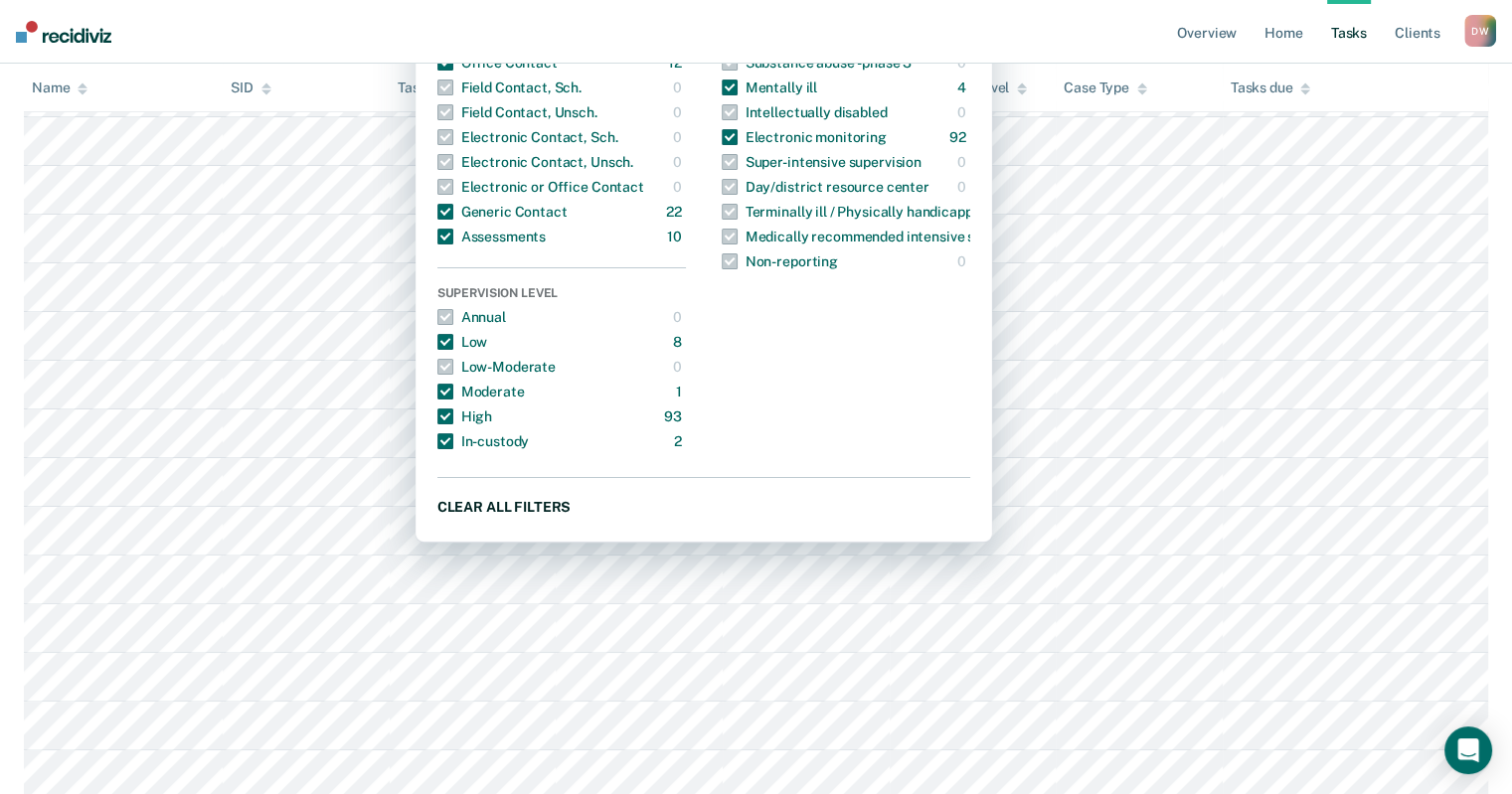 click on "Clear all filters" at bounding box center (704, 506) 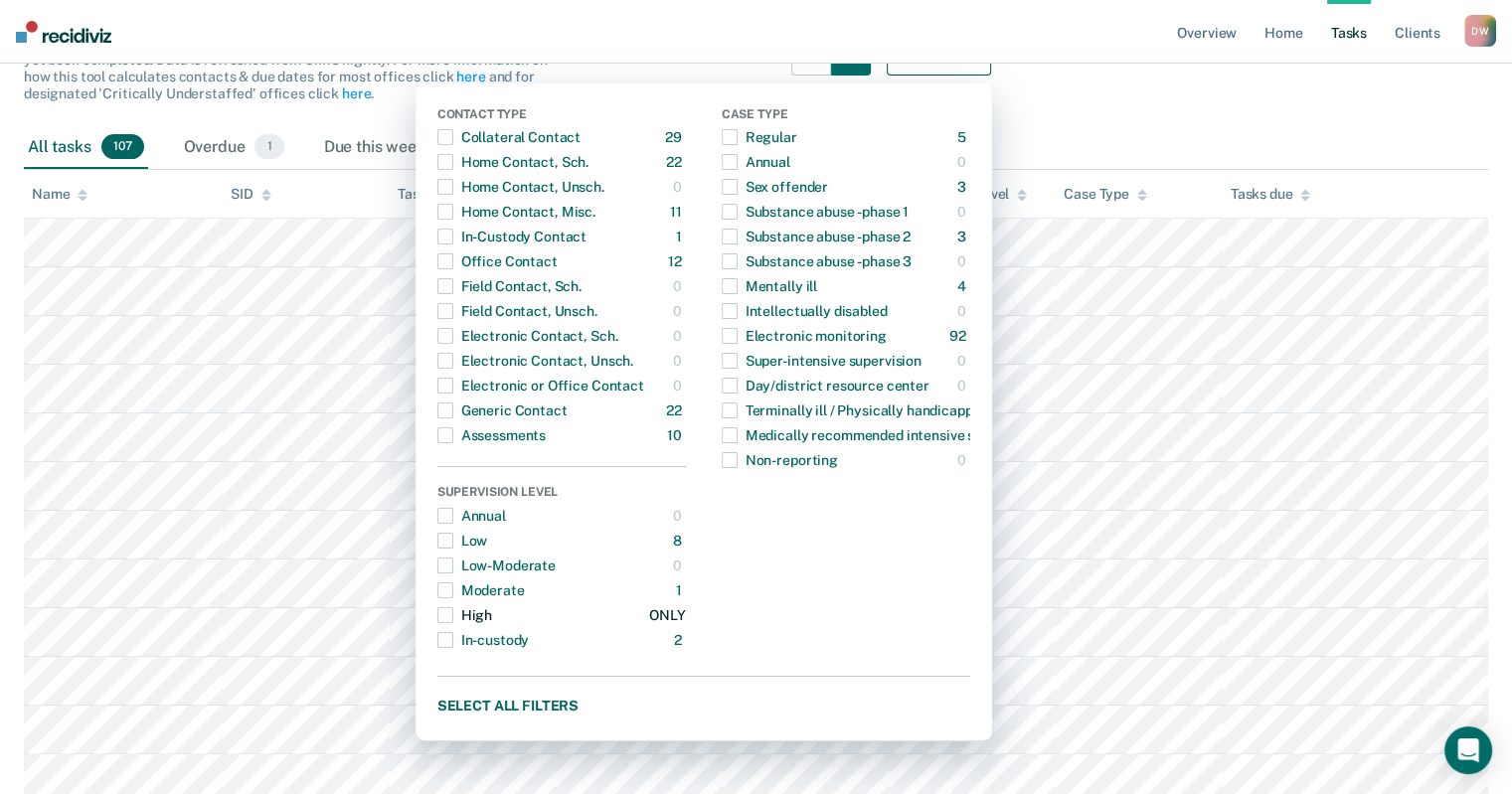 scroll, scrollTop: 31, scrollLeft: 0, axis: vertical 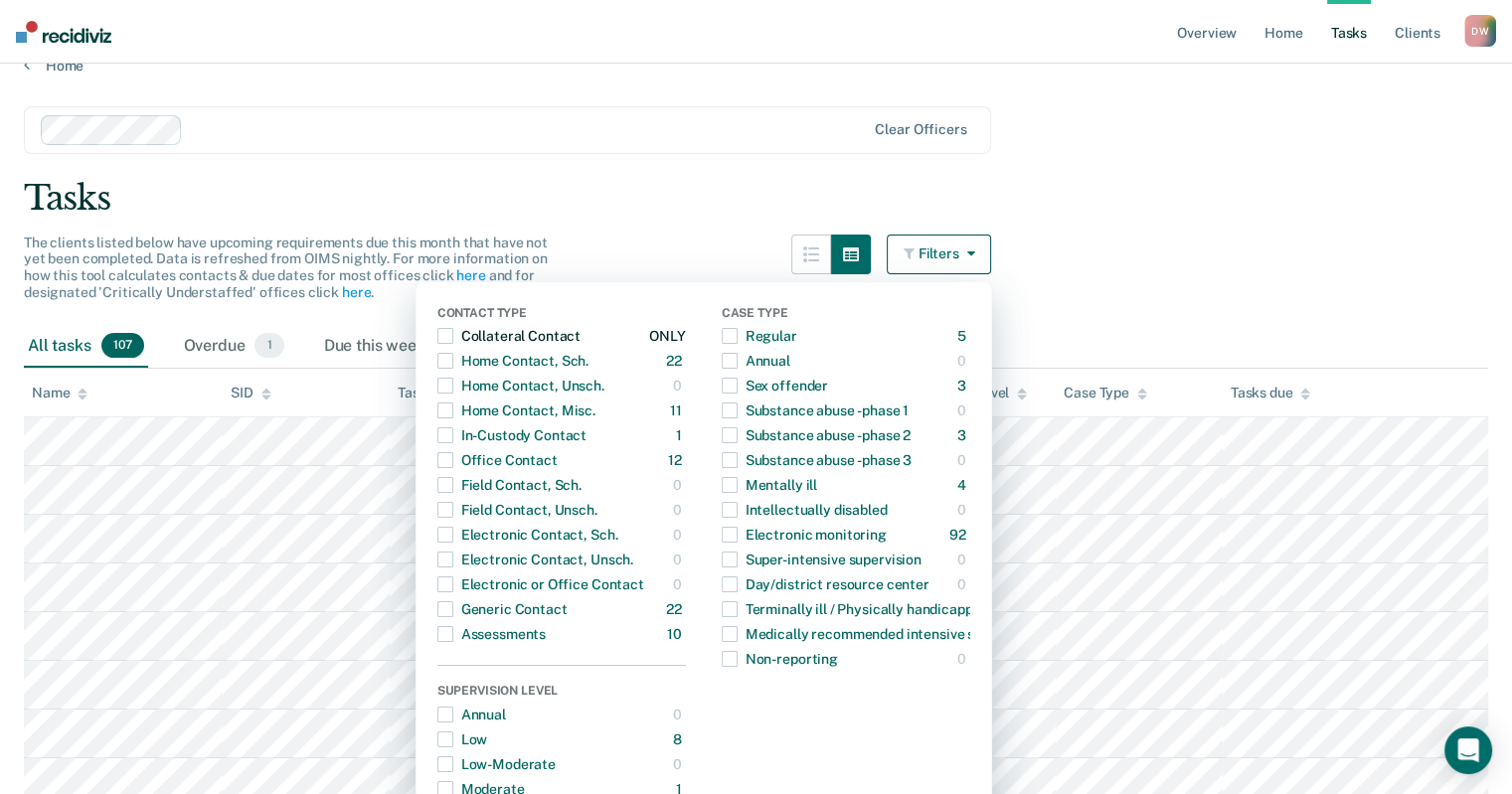 click at bounding box center (445, 336) 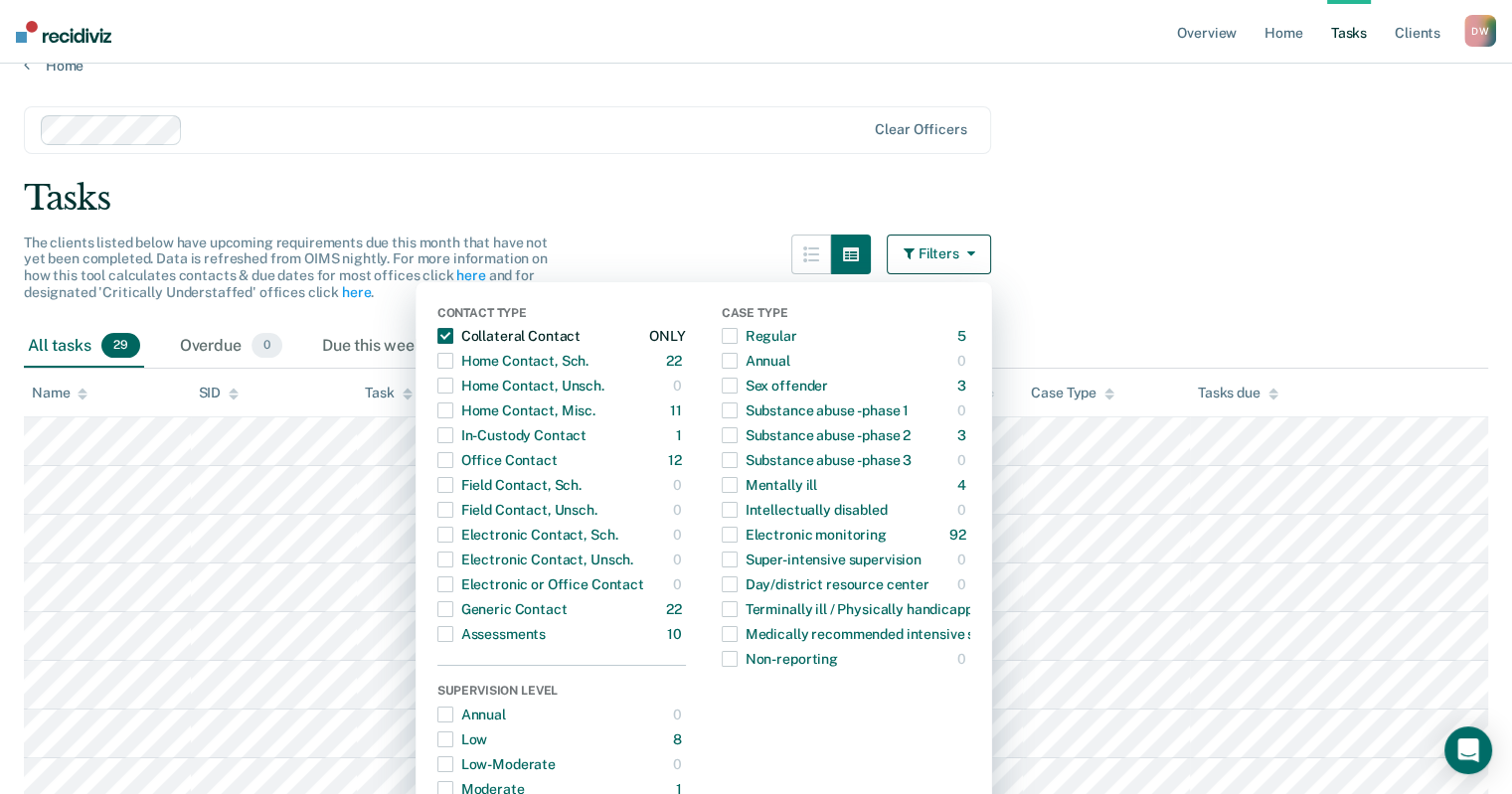 click at bounding box center [445, 336] 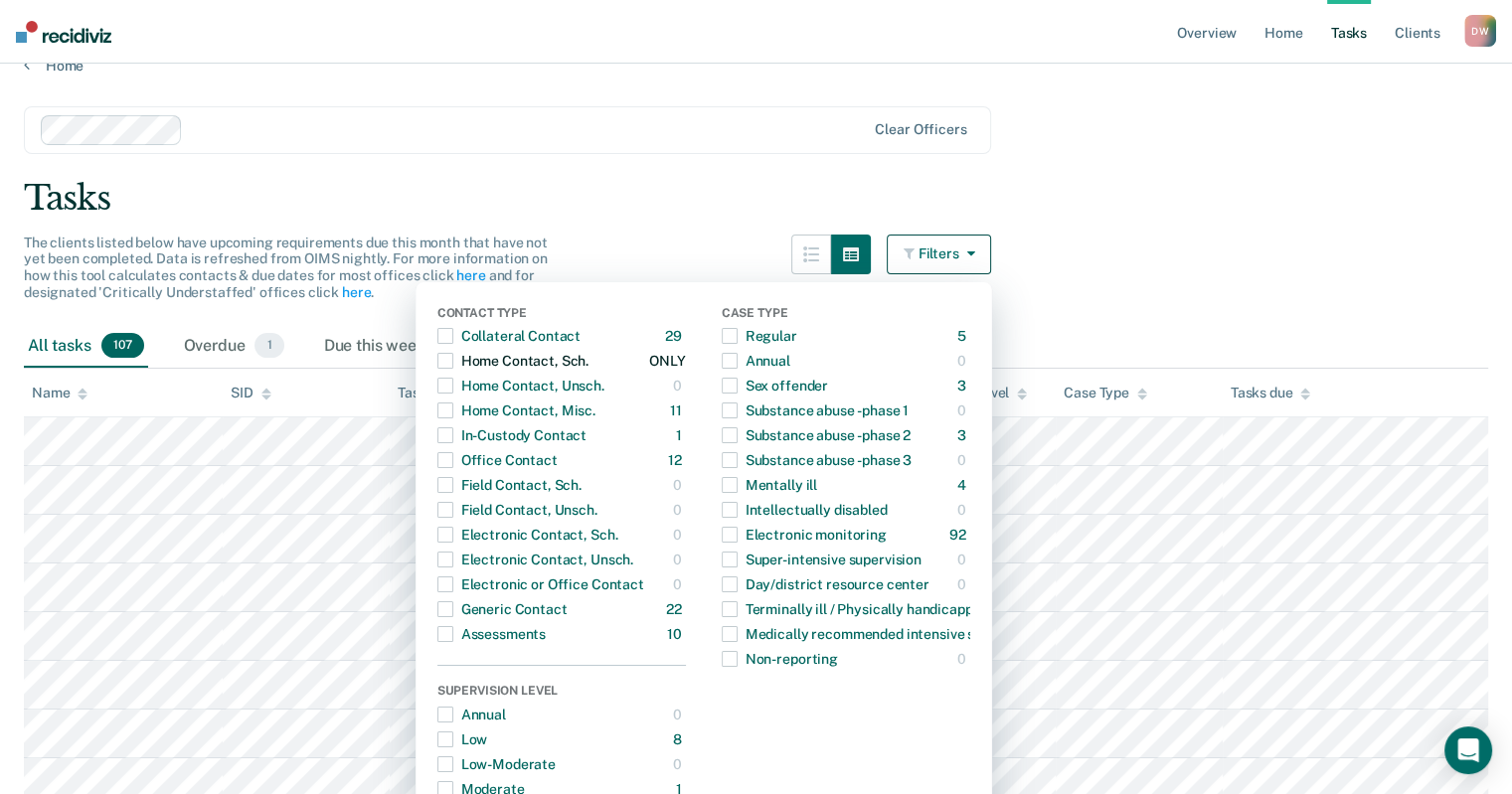 click at bounding box center (445, 361) 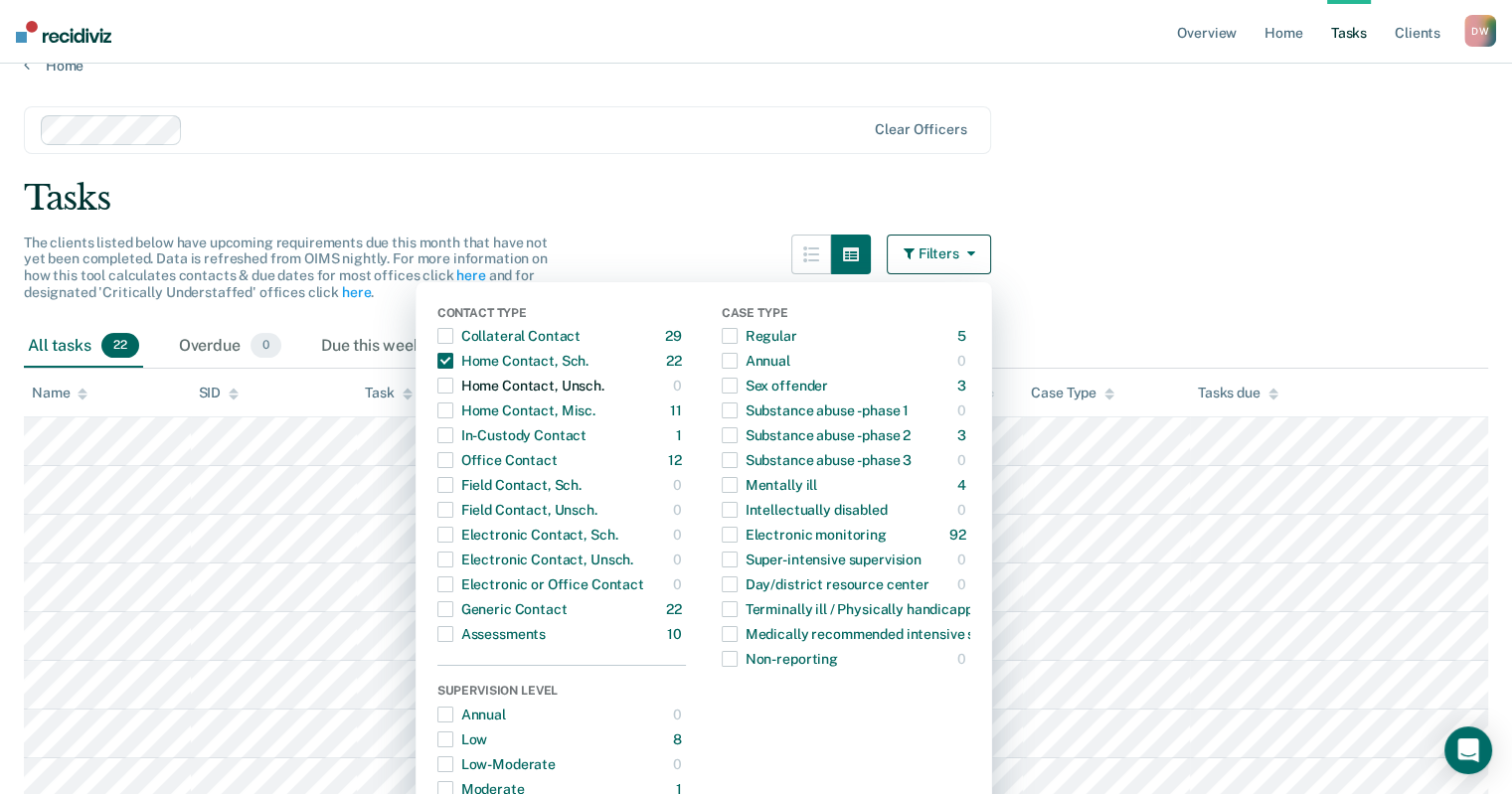 click at bounding box center [445, 386] 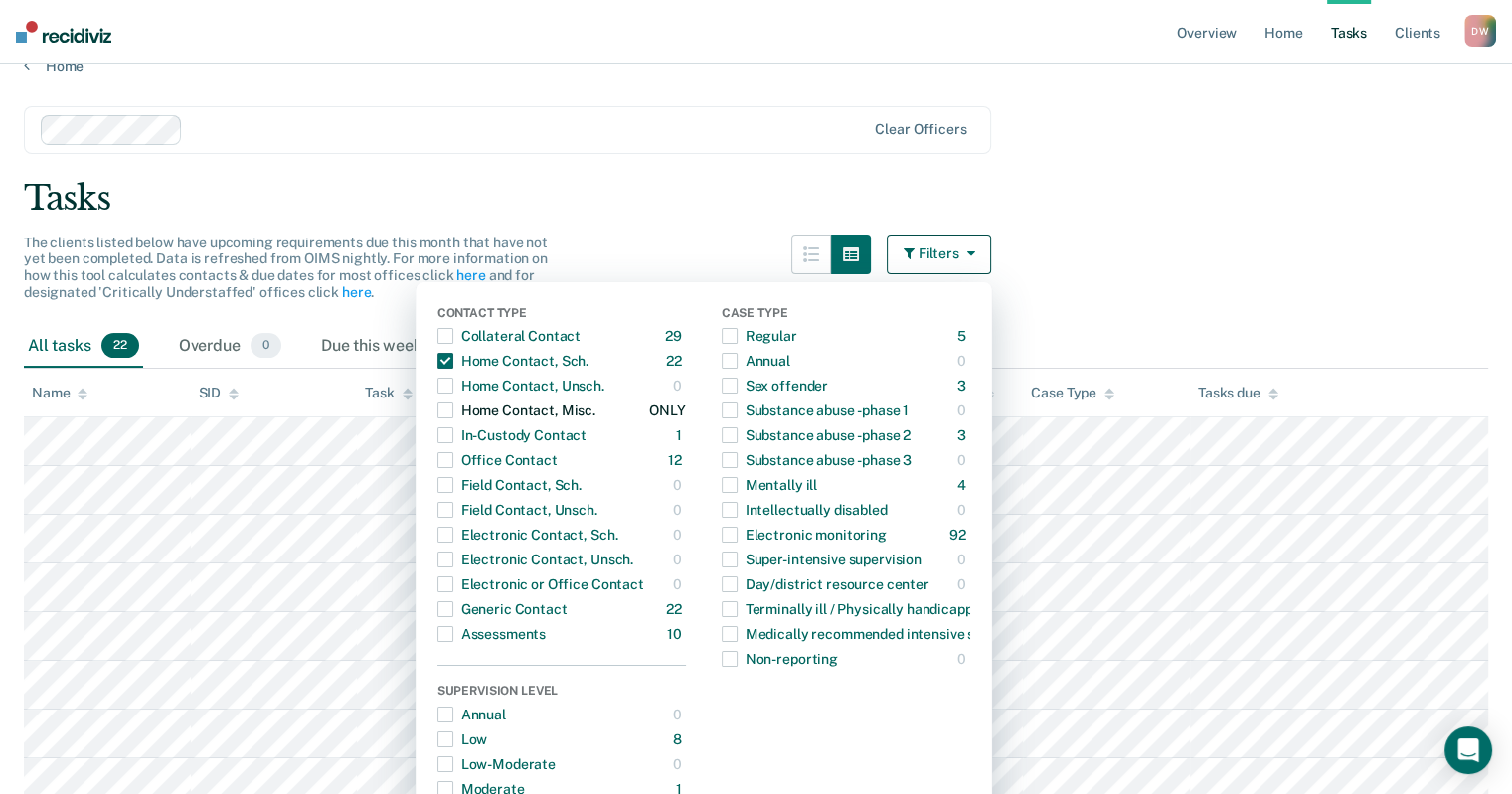 click at bounding box center (445, 410) 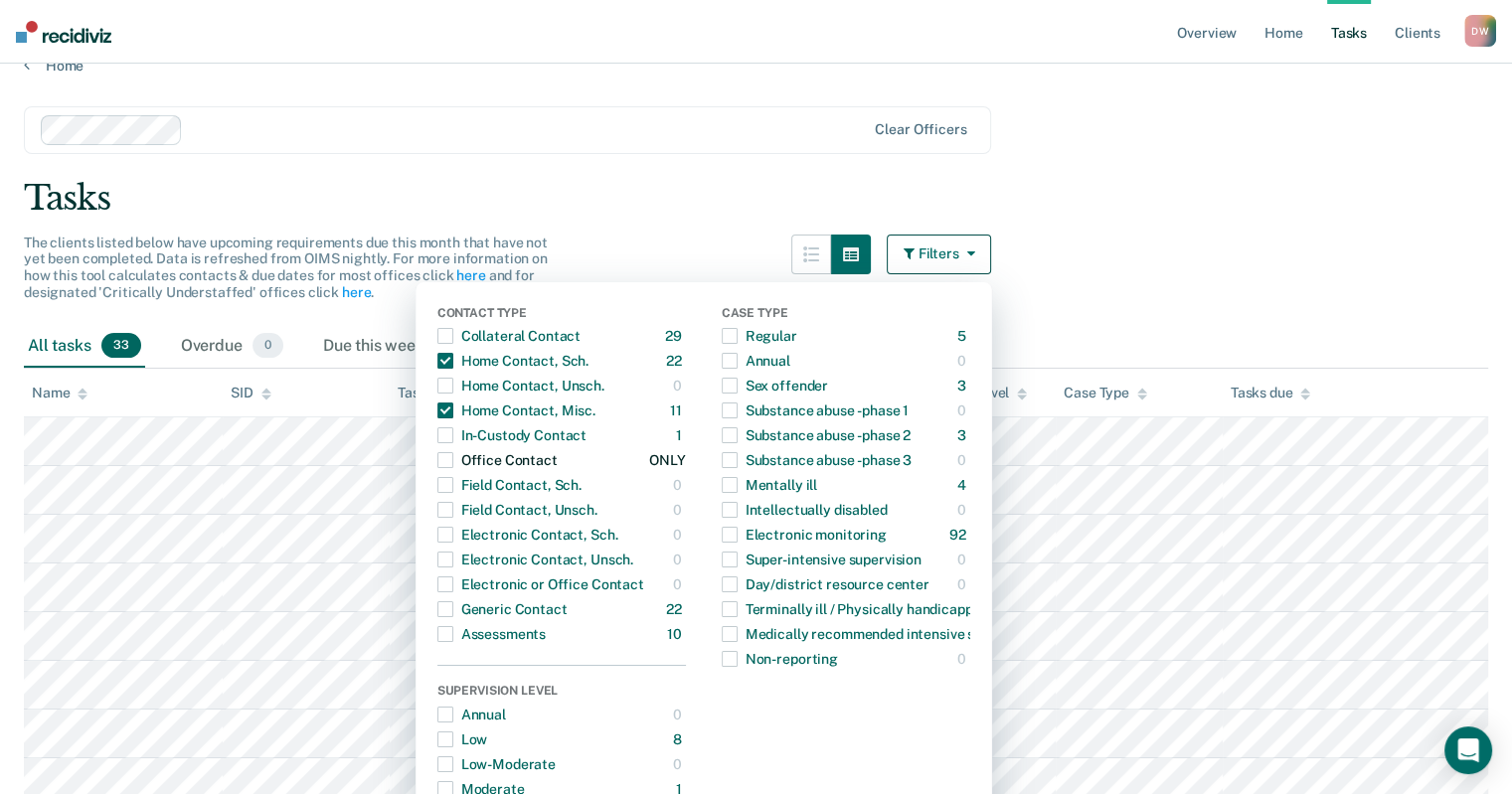 click at bounding box center [445, 460] 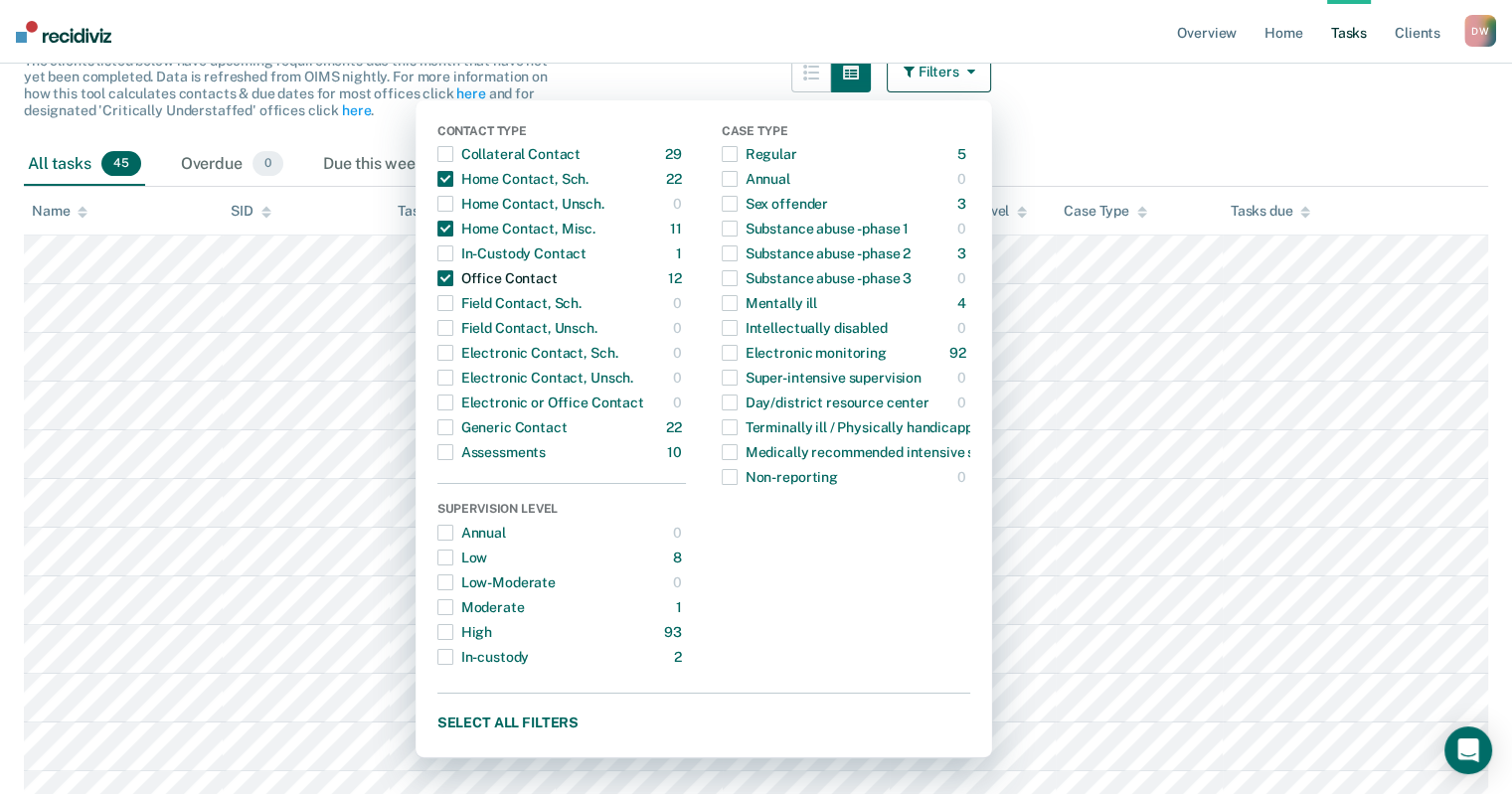 scroll, scrollTop: 230, scrollLeft: 0, axis: vertical 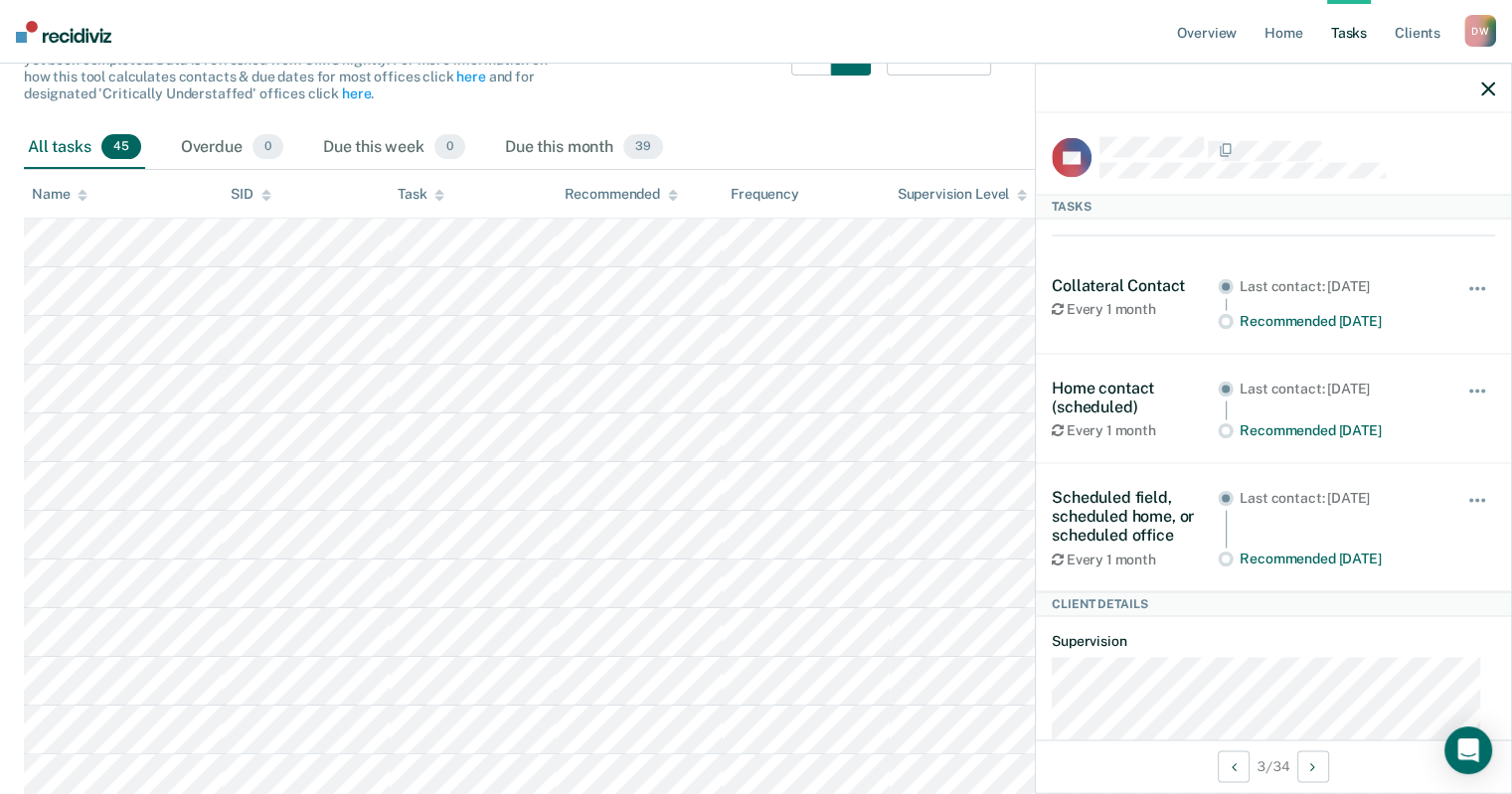 click on "All tasks 45 Overdue 0 Due this week 0 Due this month 39" at bounding box center (756, 148) 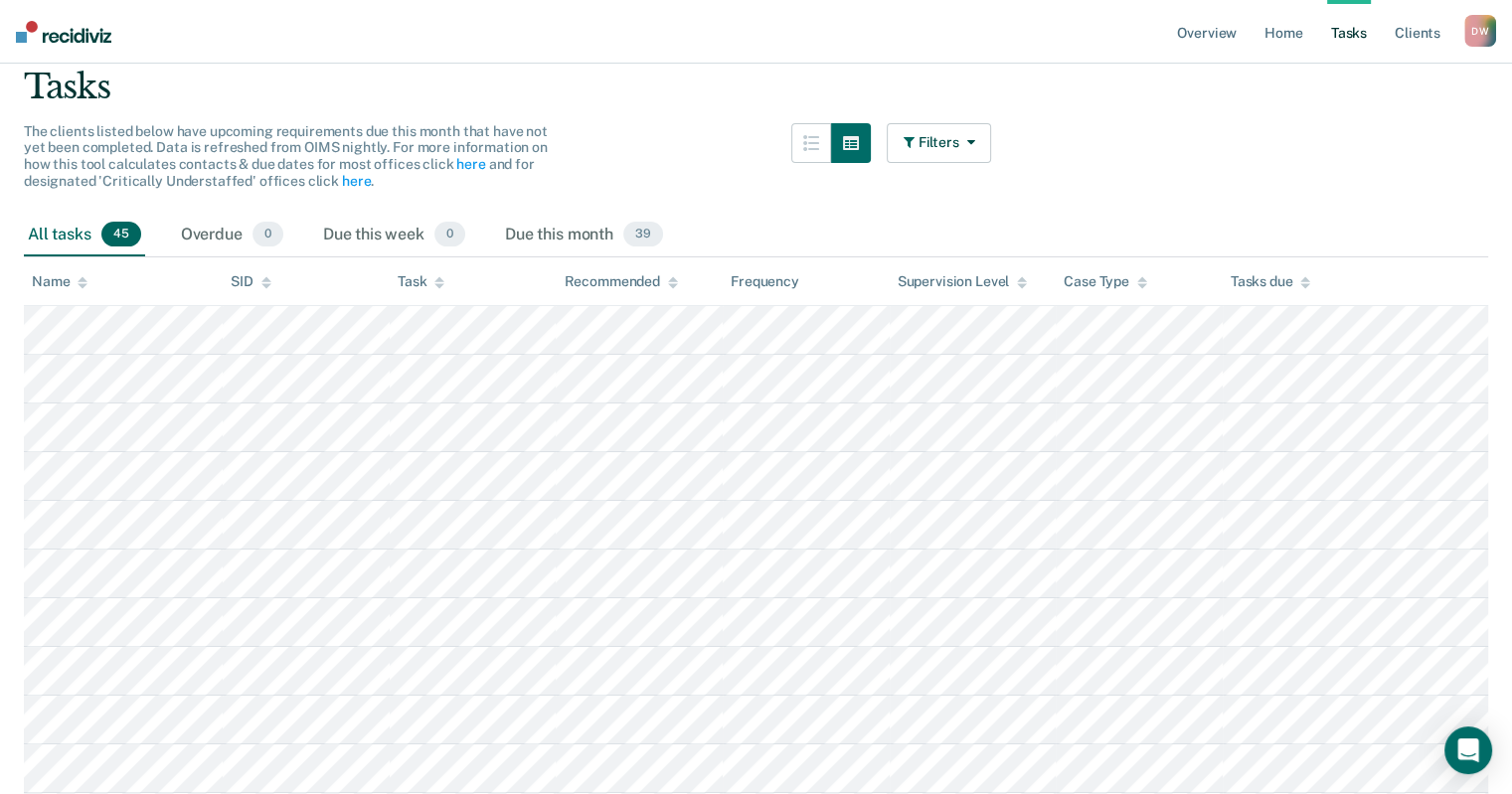 scroll, scrollTop: 135, scrollLeft: 0, axis: vertical 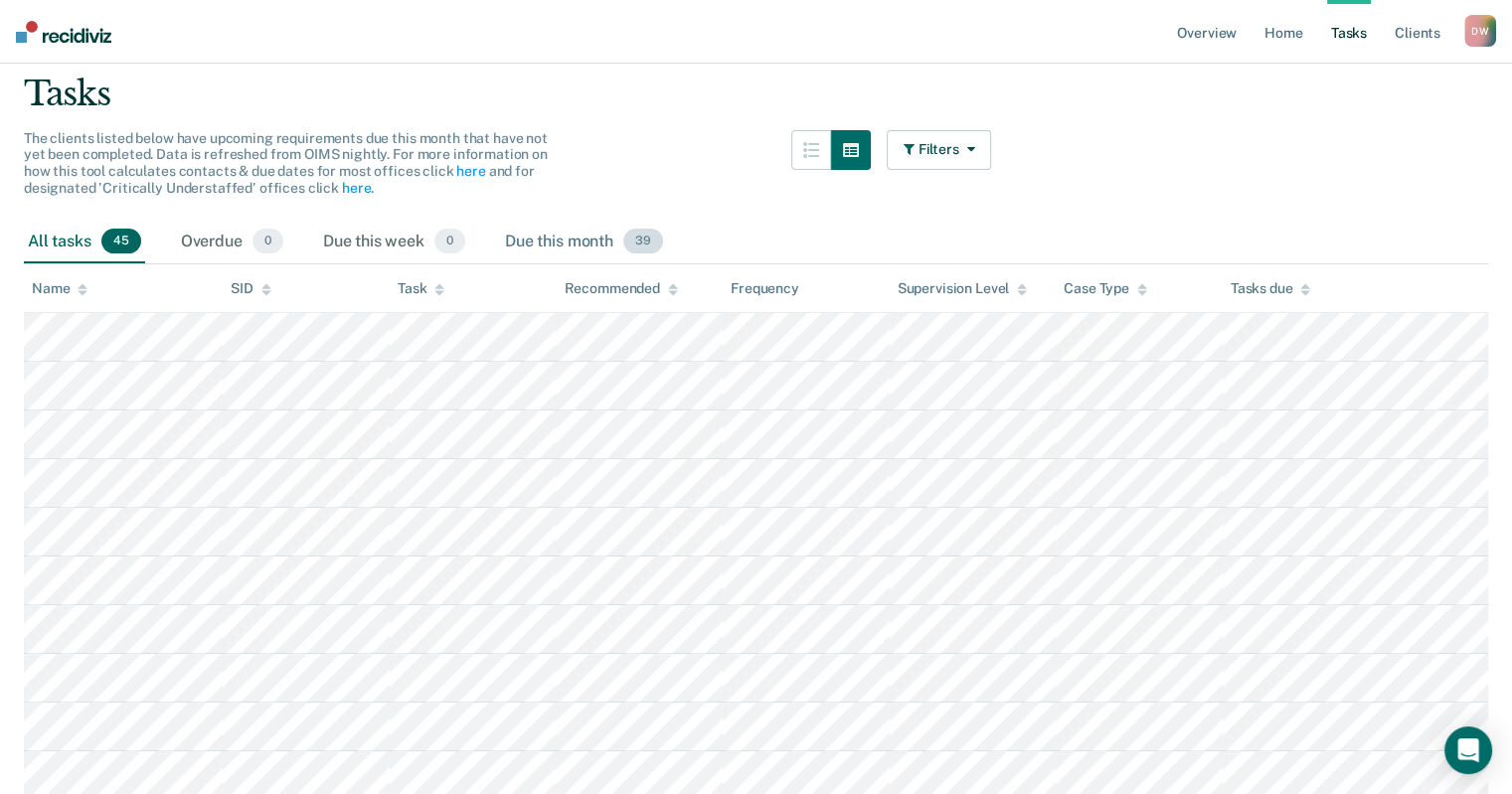 click on "39" at bounding box center [643, 241] 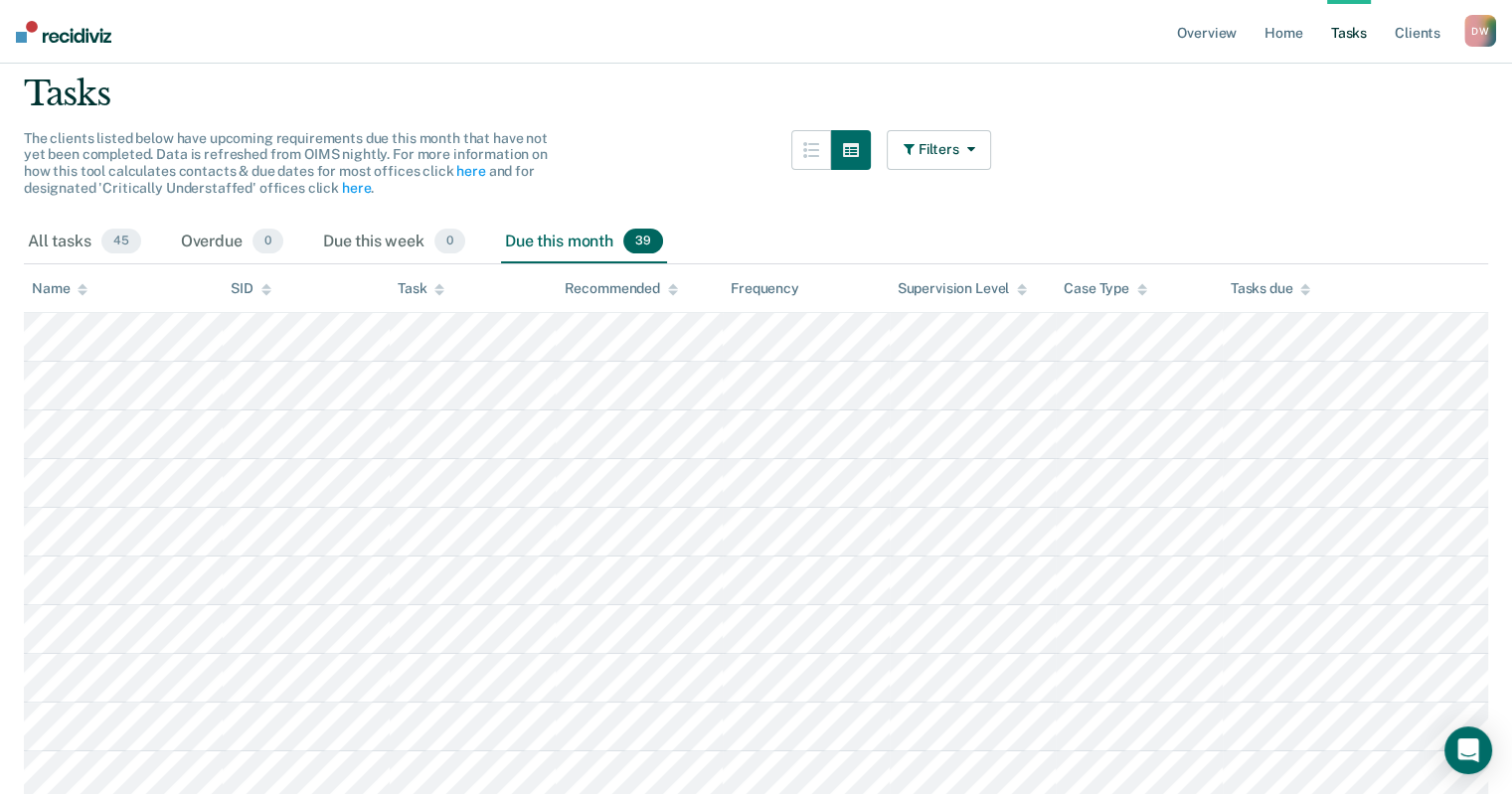 click on "39" at bounding box center [643, 241] 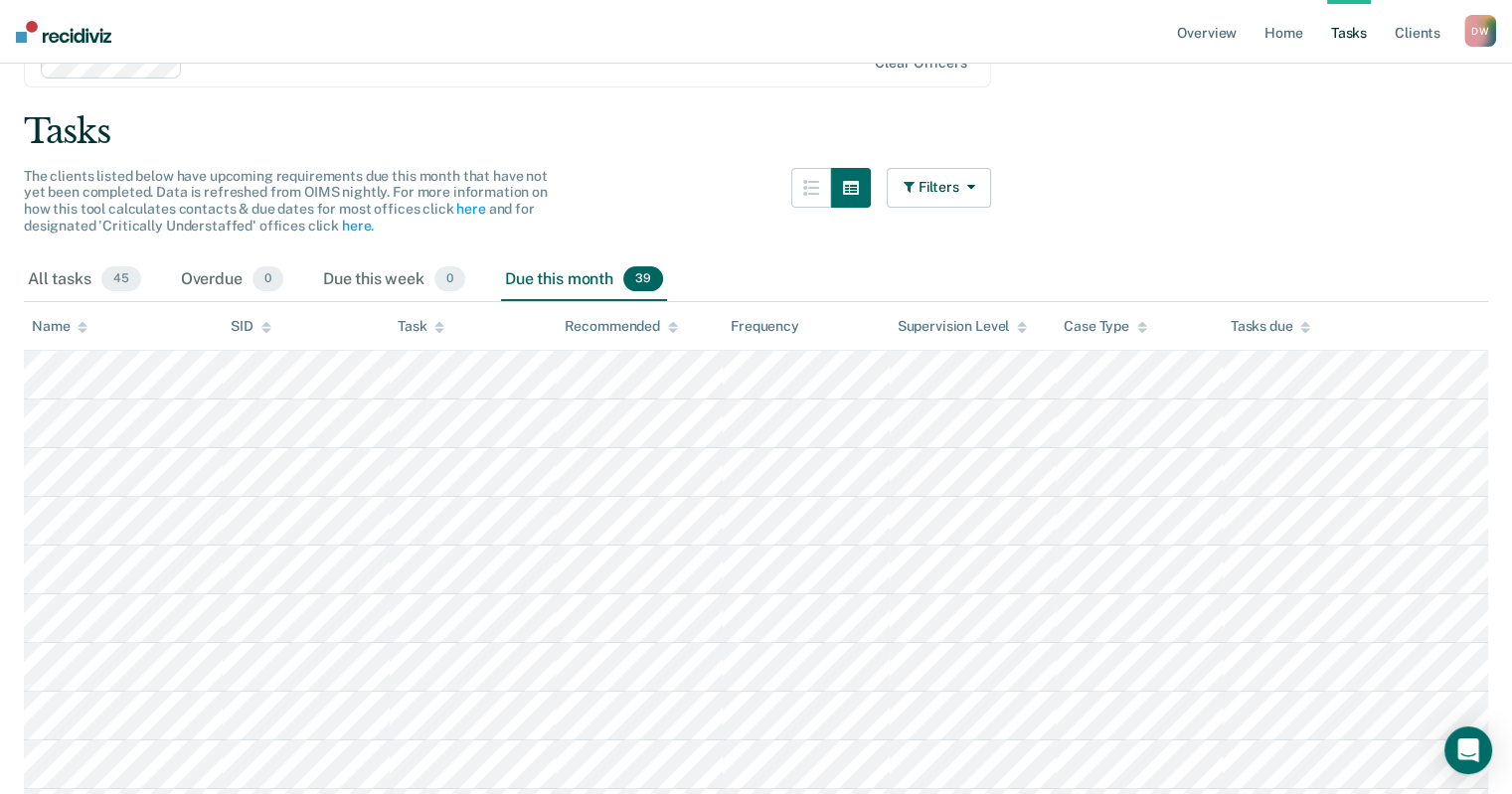 scroll, scrollTop: 0, scrollLeft: 0, axis: both 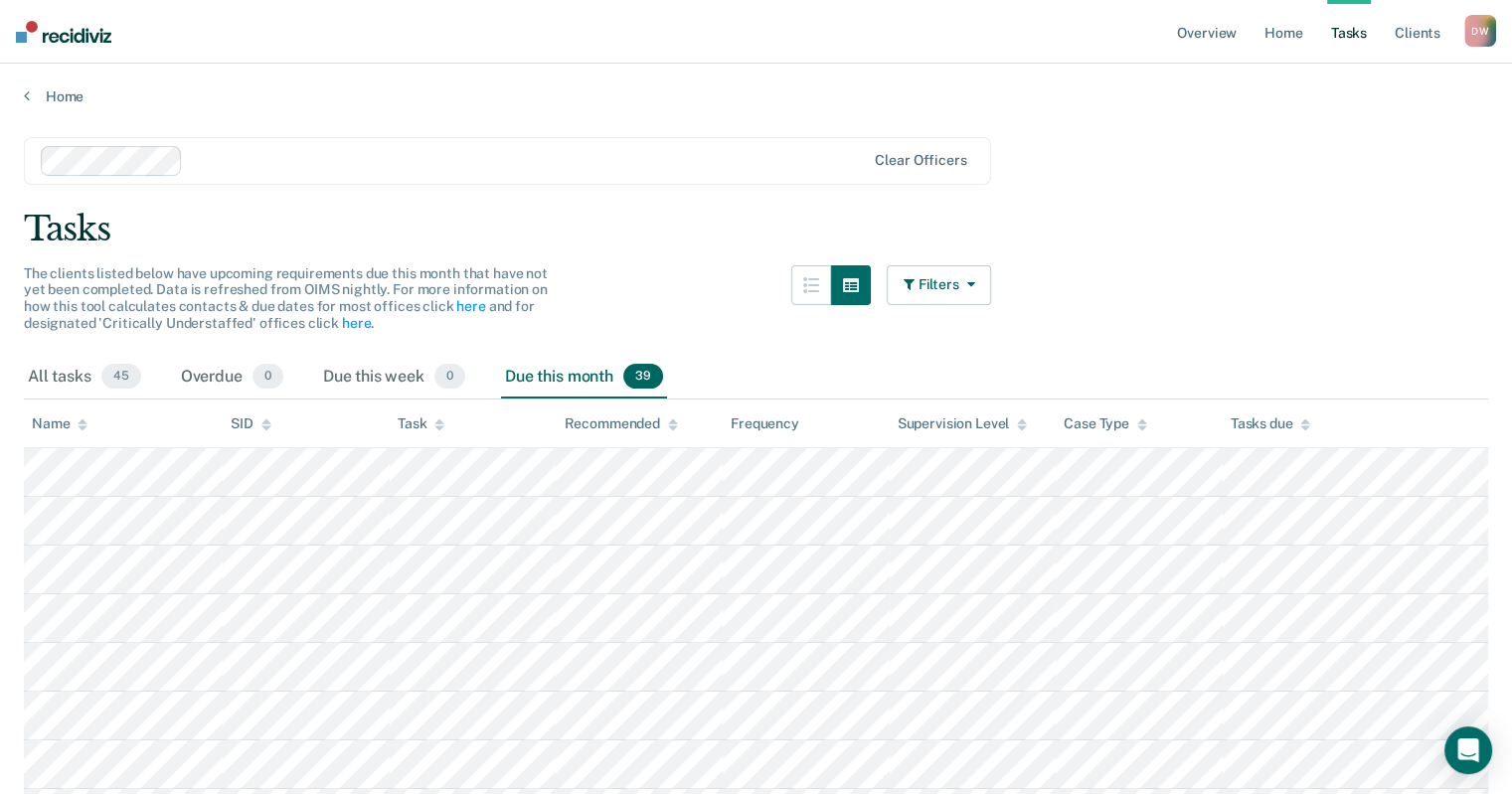 click at bounding box center (967, 284) 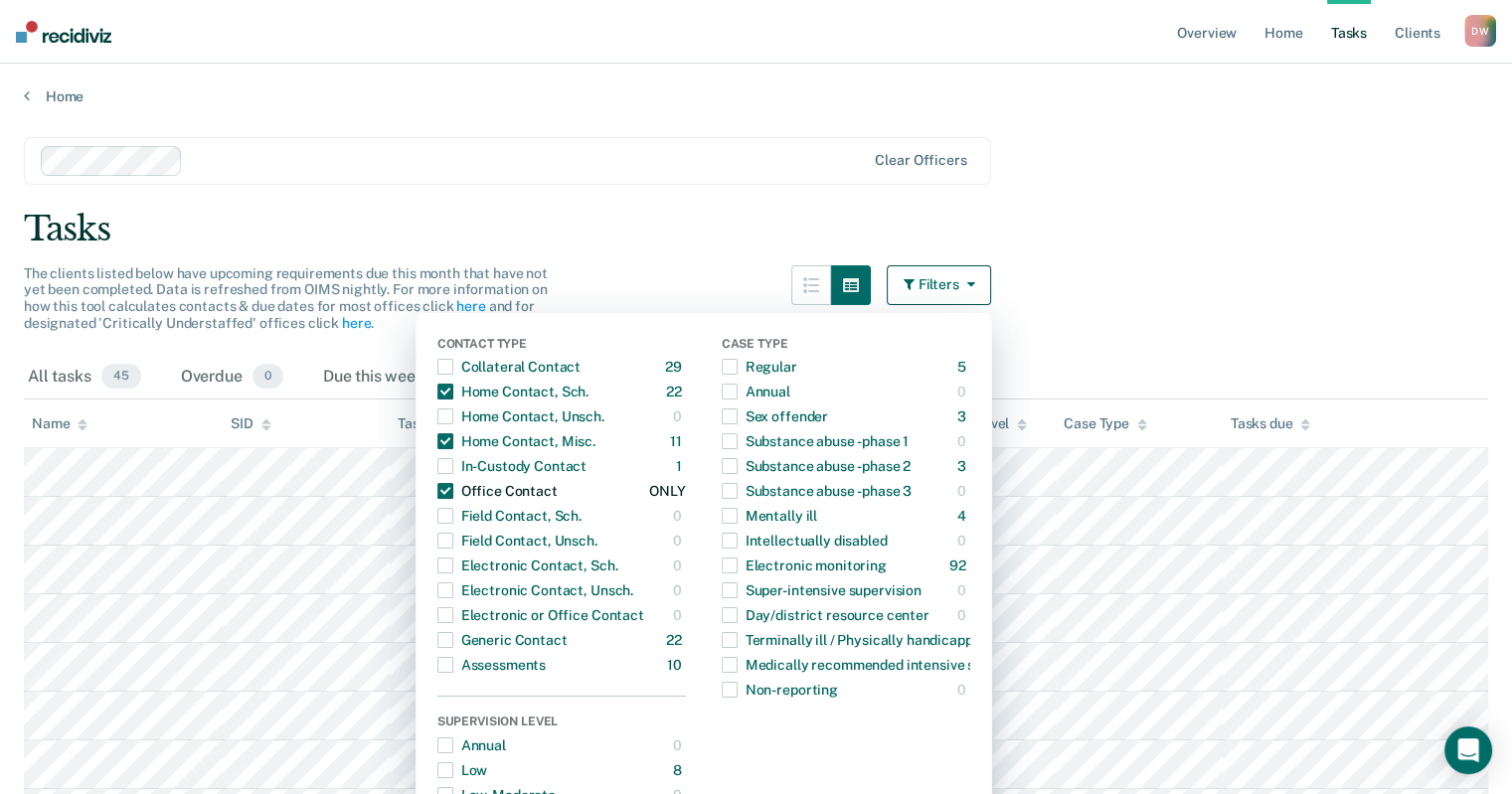 click at bounding box center [445, 491] 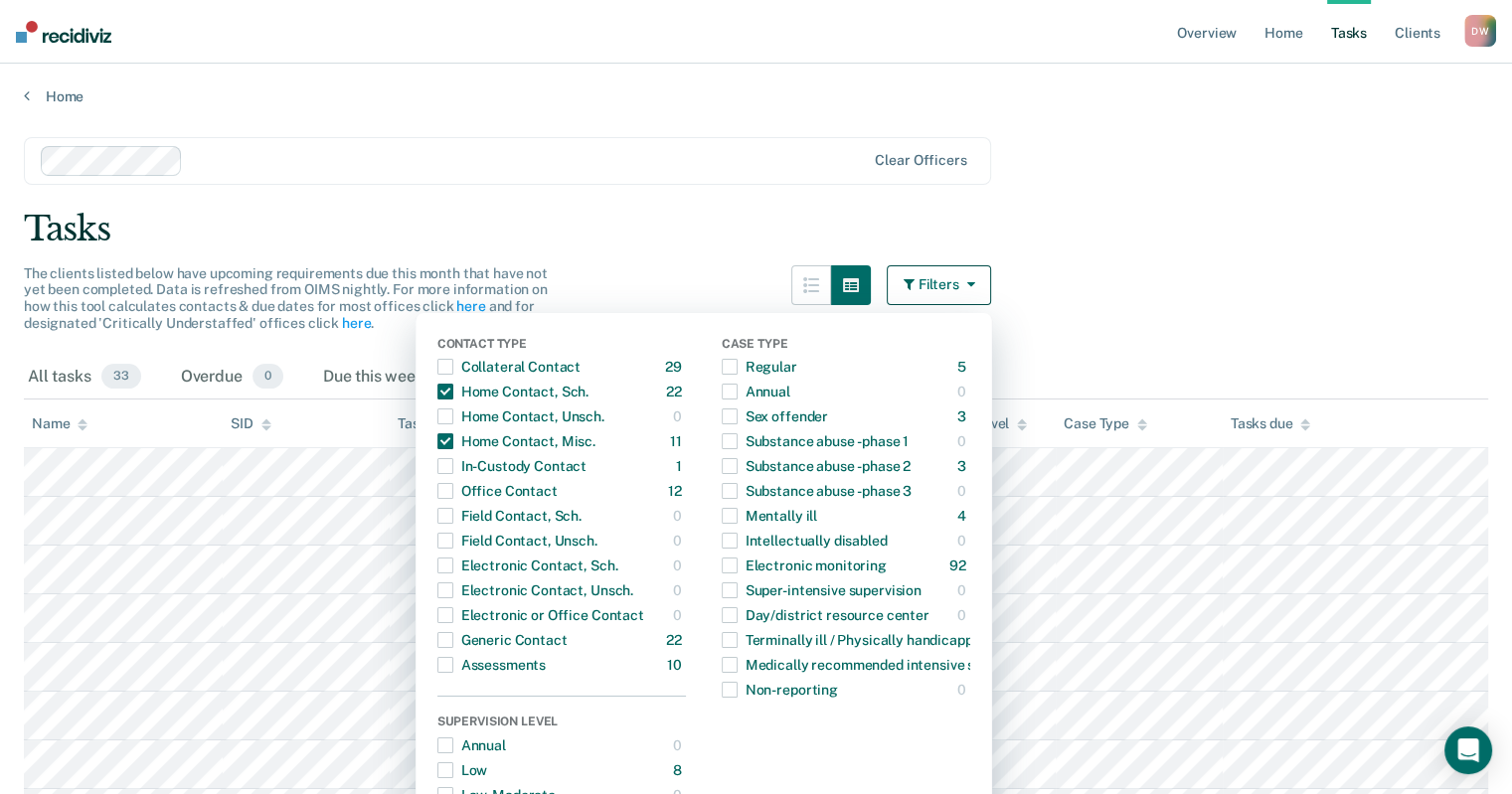click on "Clear   officers Tasks The clients listed below have upcoming requirements due this month that have not yet been completed. Data is refreshed from OIMS nightly. For more information on how this tool calculates contacts & due dates for most offices click   here   and for designated 'Critically Understaffed' offices click   here .  Filters Contact Type Collateral Contact 29 ONLY Home Contact, Sch. 22 ONLY Home Contact, Unsch. 0 ONLY Home Contact, Misc. 11 ONLY In-Custody Contact 1 ONLY Office Contact 12 ONLY Field Contact, Sch. 0 ONLY Field Contact, Unsch. 0 ONLY Electronic Contact, Sch. 0 ONLY Electronic Contact, Unsch. 0 ONLY Electronic or Office Contact 0 ONLY Generic Contact 22 ONLY Assessments 10 ONLY Supervision Level Annual 0 ONLY Low 8 ONLY Low-Moderate 0 ONLY Moderate 1 ONLY High 93 ONLY In-custody 2 ONLY Case Type Regular 5 ONLY Annual 0 ONLY Sex offender 3 ONLY Substance abuse - phase 1 0 ONLY Substance abuse - phase 2 3 ONLY Substance abuse - phase 3 0 ONLY Mentally ill 4 ONLY 0 ONLY 92 ONLY 0 ONLY" at bounding box center [756, 971] 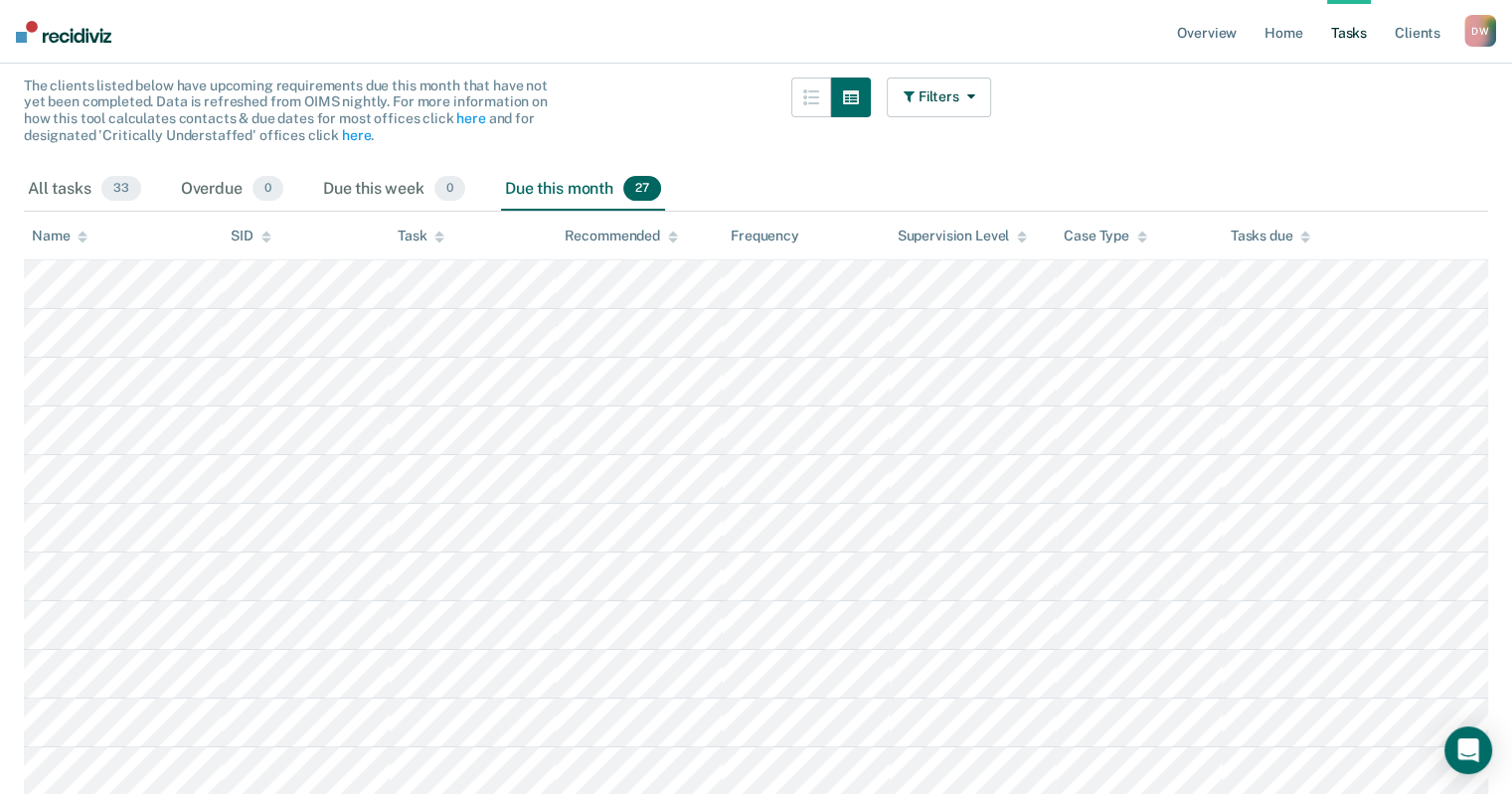 scroll, scrollTop: 199, scrollLeft: 0, axis: vertical 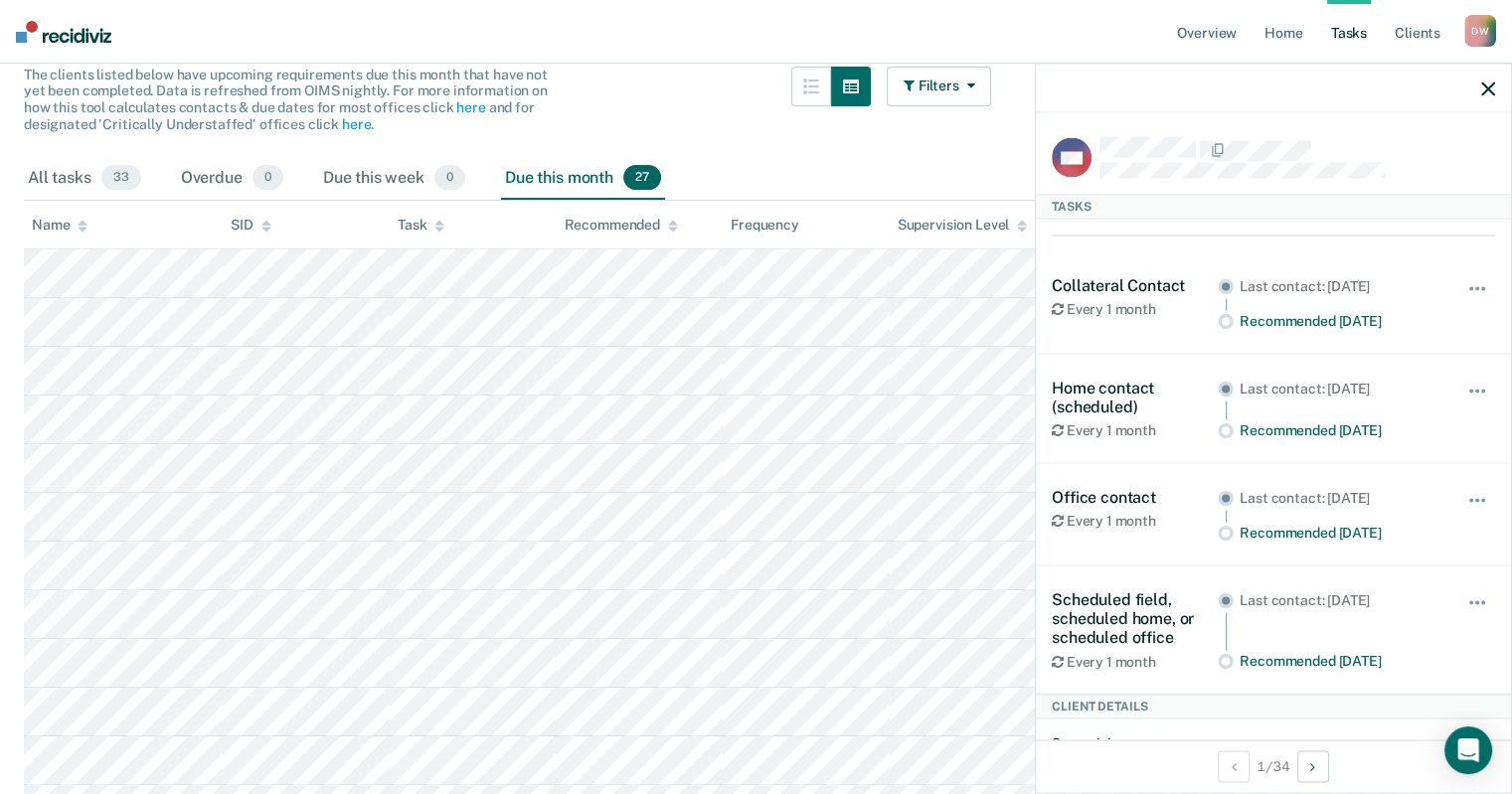 click on "The clients listed below have upcoming requirements due this month that have not yet been completed. Data is refreshed from OIMS nightly. For more information on how this tool calculates contacts & due dates for most offices click   here   and for designated 'Critically Understaffed' offices click   here .  Filters Contact Type Collateral Contact 29 ONLY Home Contact, Sch. 22 ONLY Home Contact, Unsch. 0 ONLY Home Contact, Misc. 11 ONLY In-Custody Contact 1 ONLY Office Contact 12 ONLY Field Contact, Sch. 0 ONLY Field Contact, Unsch. 0 ONLY Electronic Contact, Sch. 0 ONLY Electronic Contact, Unsch. 0 ONLY Electronic or Office Contact 0 ONLY Generic Contact 22 ONLY Assessments 10 ONLY Supervision Level Annual 0 ONLY Low 8 ONLY Low-Moderate 0 ONLY Moderate 1 ONLY High 93 ONLY In-custody 2 ONLY Case Type Regular 5 ONLY Annual 0 ONLY Sex offender 3 ONLY Substance abuse - phase 1 0 ONLY Substance abuse - phase 2 3 ONLY Substance abuse - phase 3 0 ONLY Mentally ill 4 ONLY Intellectually disabled 0 ONLY 92 ONLY 0 ONLY" at bounding box center [507, 111] 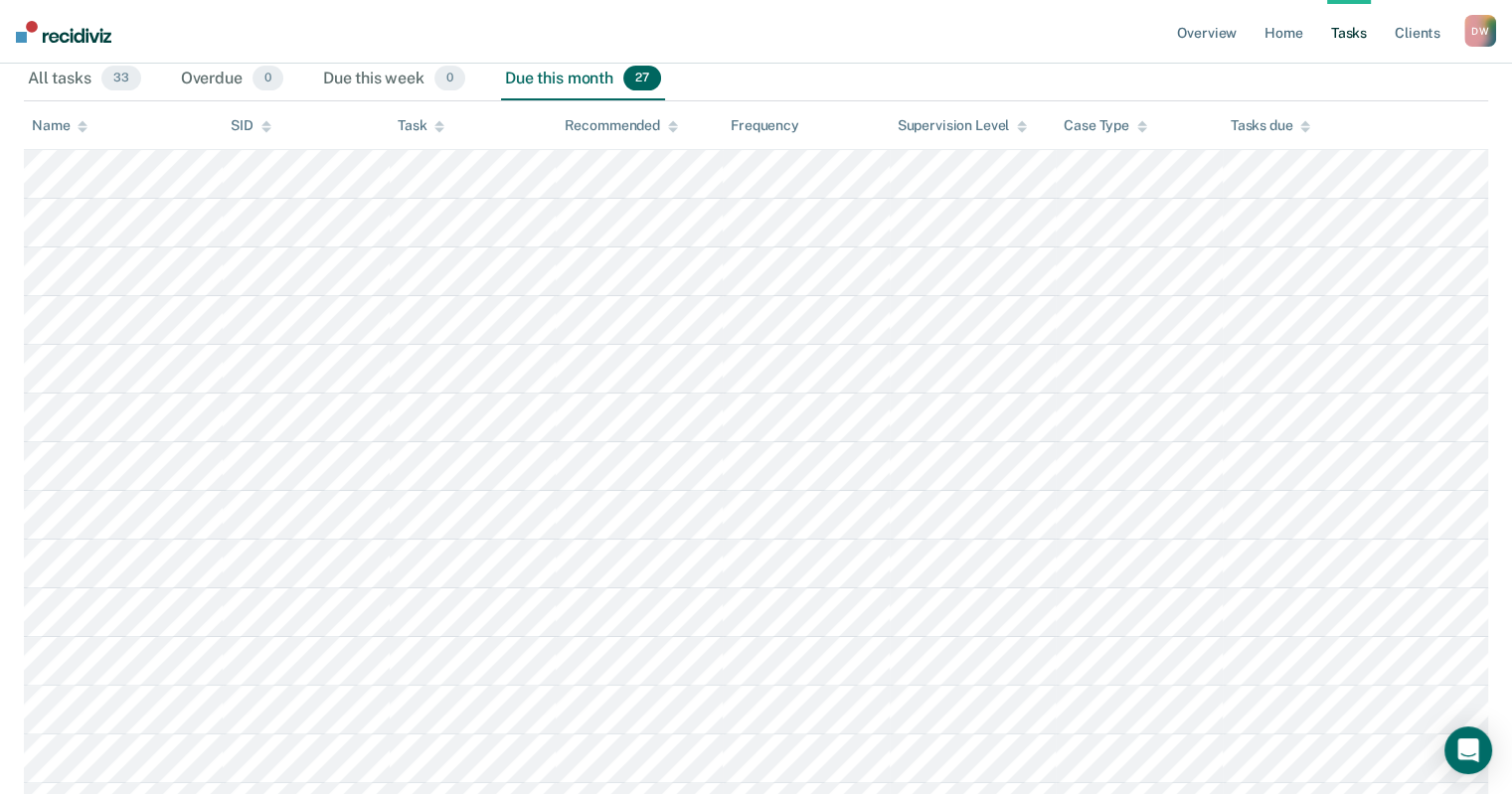 scroll, scrollTop: 0, scrollLeft: 0, axis: both 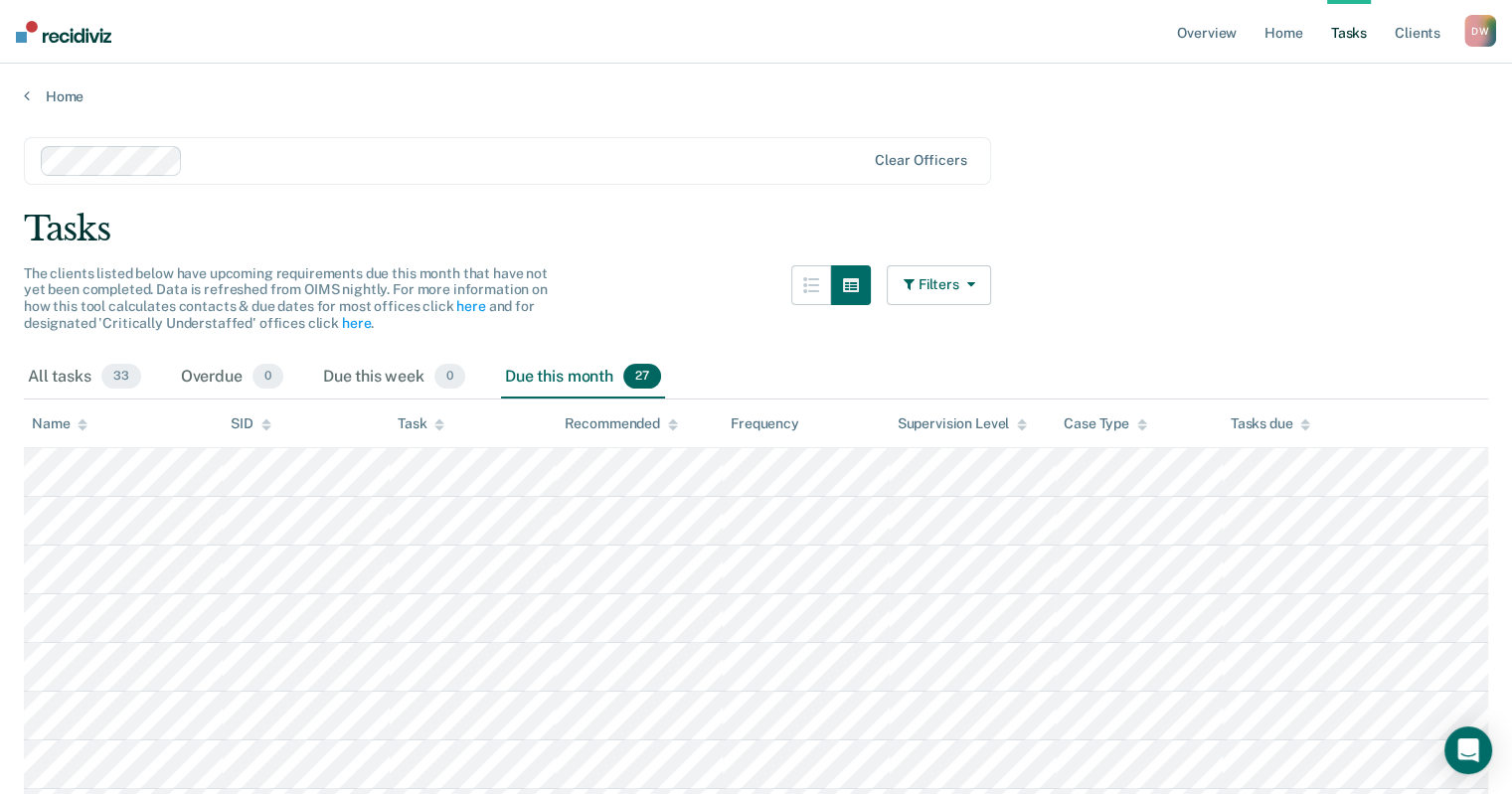 click at bounding box center [967, 284] 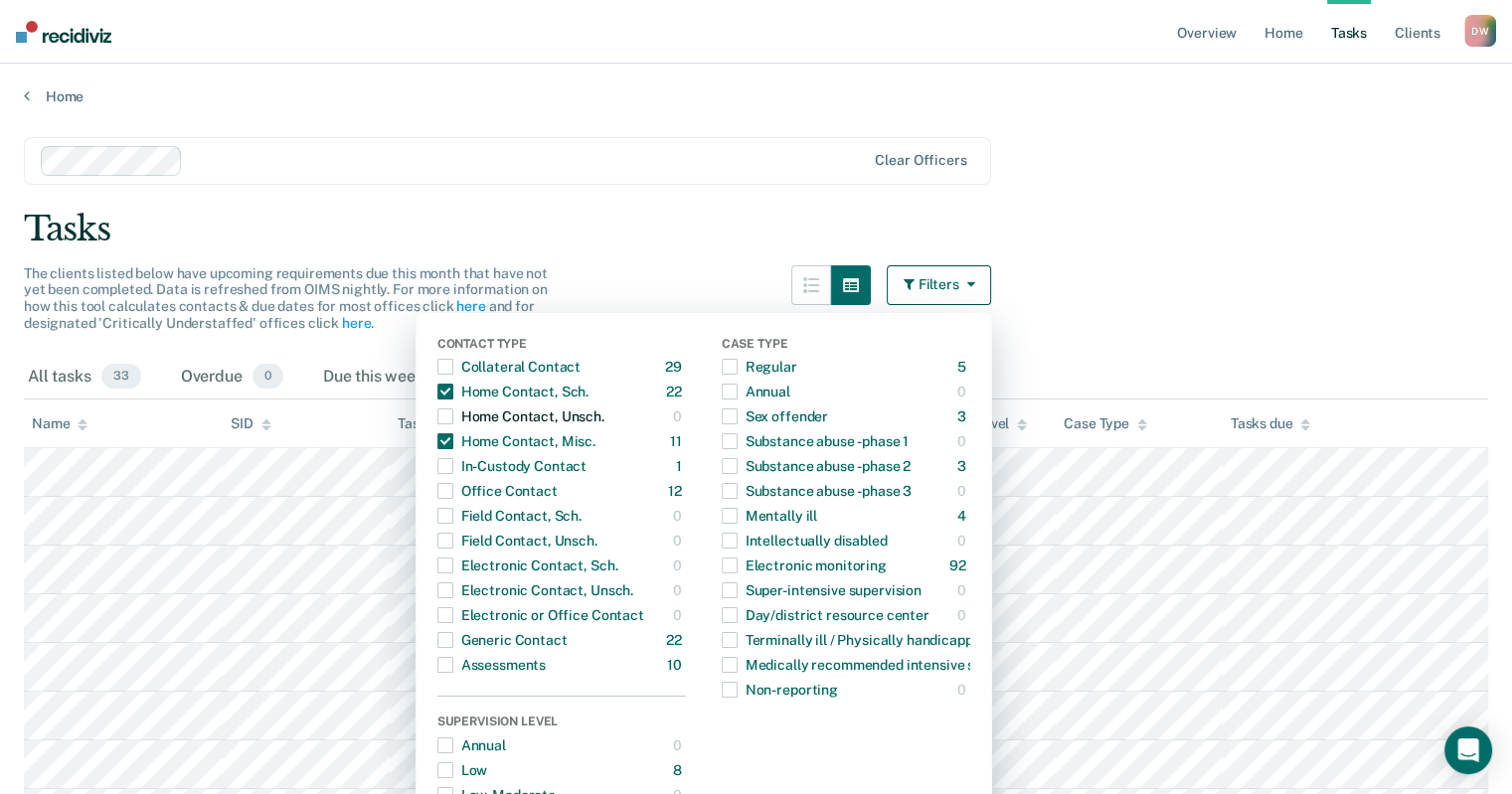 click on "Home Contact, Unsch." at bounding box center [521, 416] 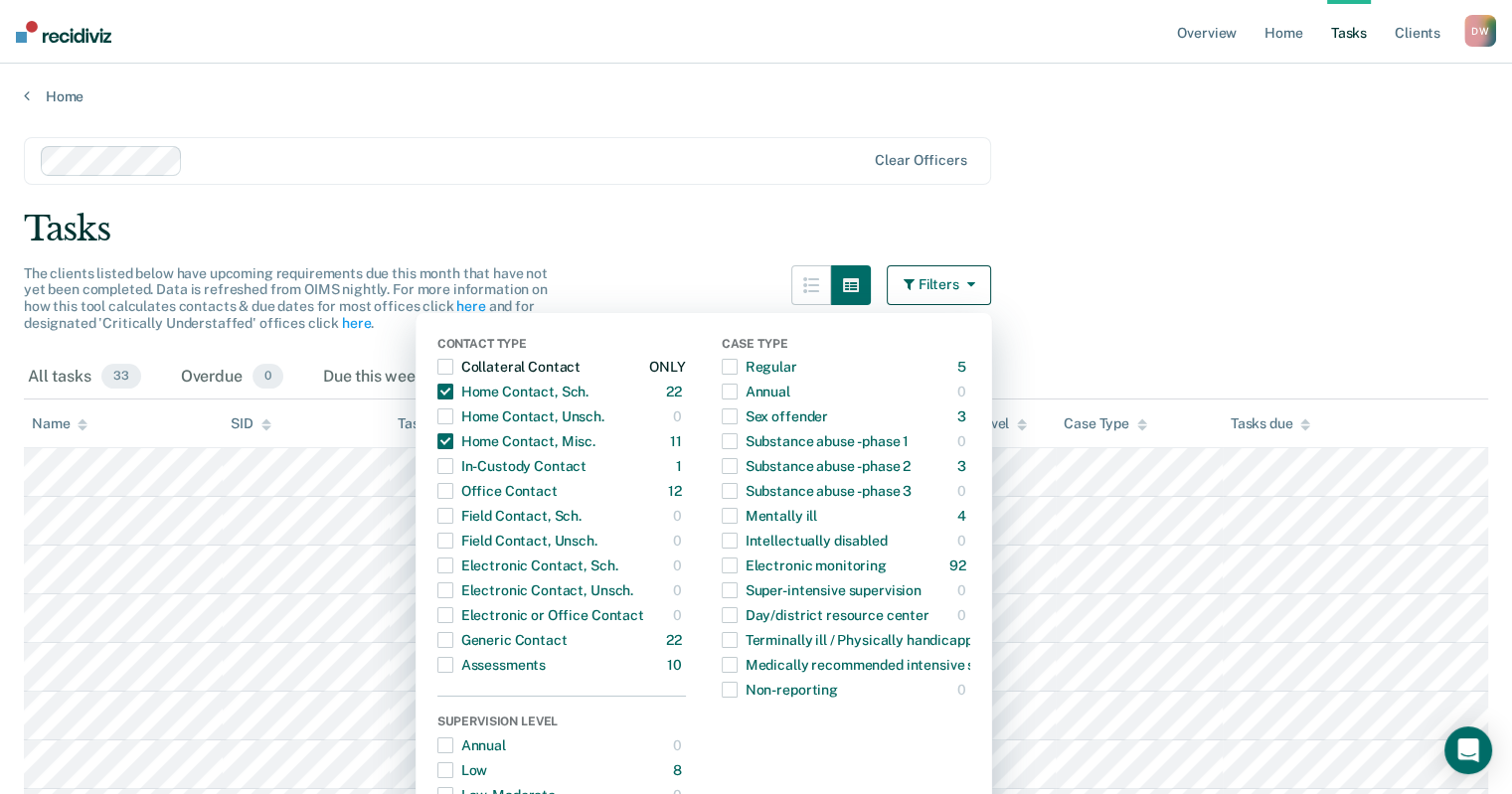 click at bounding box center (445, 367) 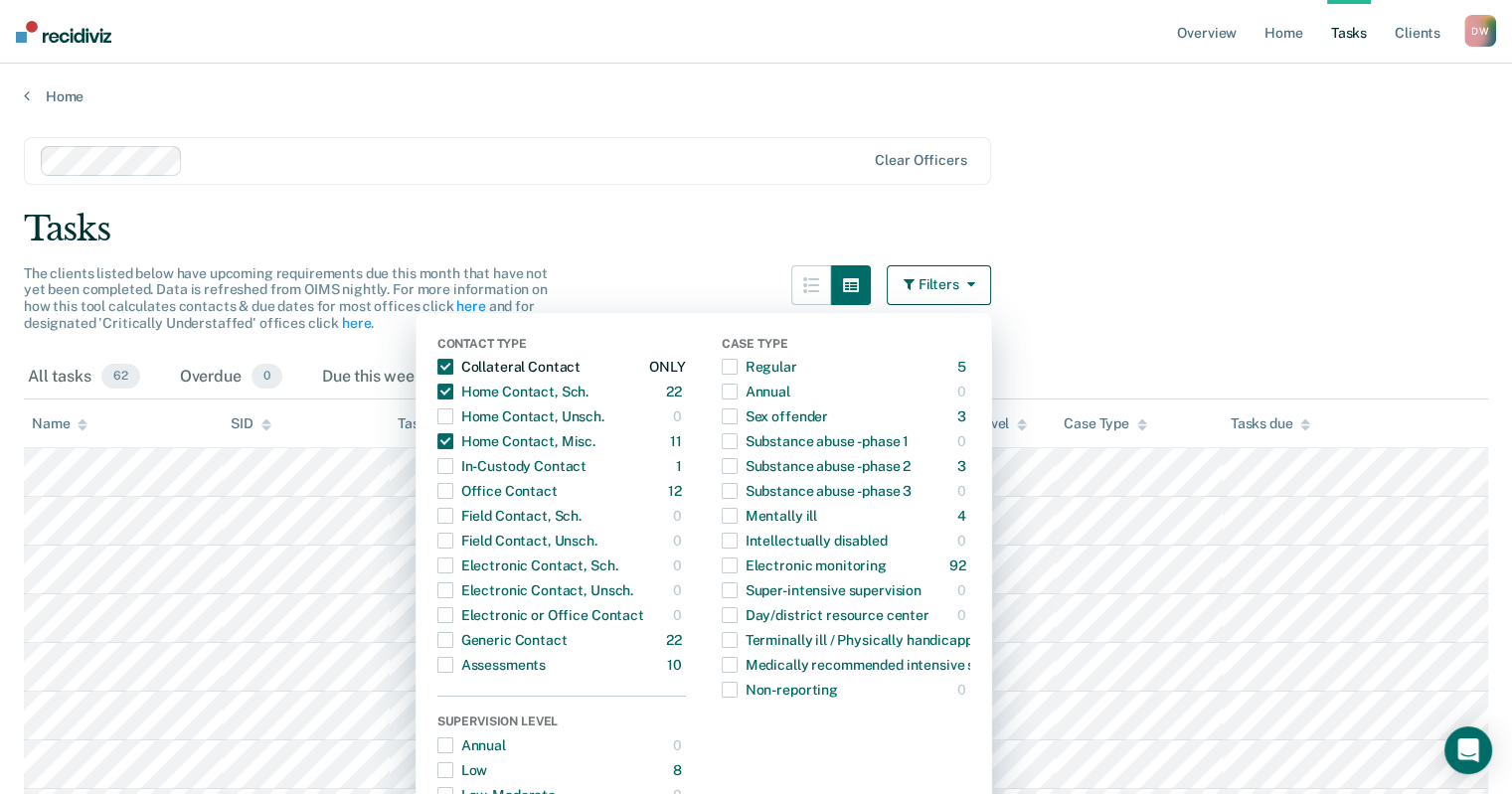 click at bounding box center (445, 367) 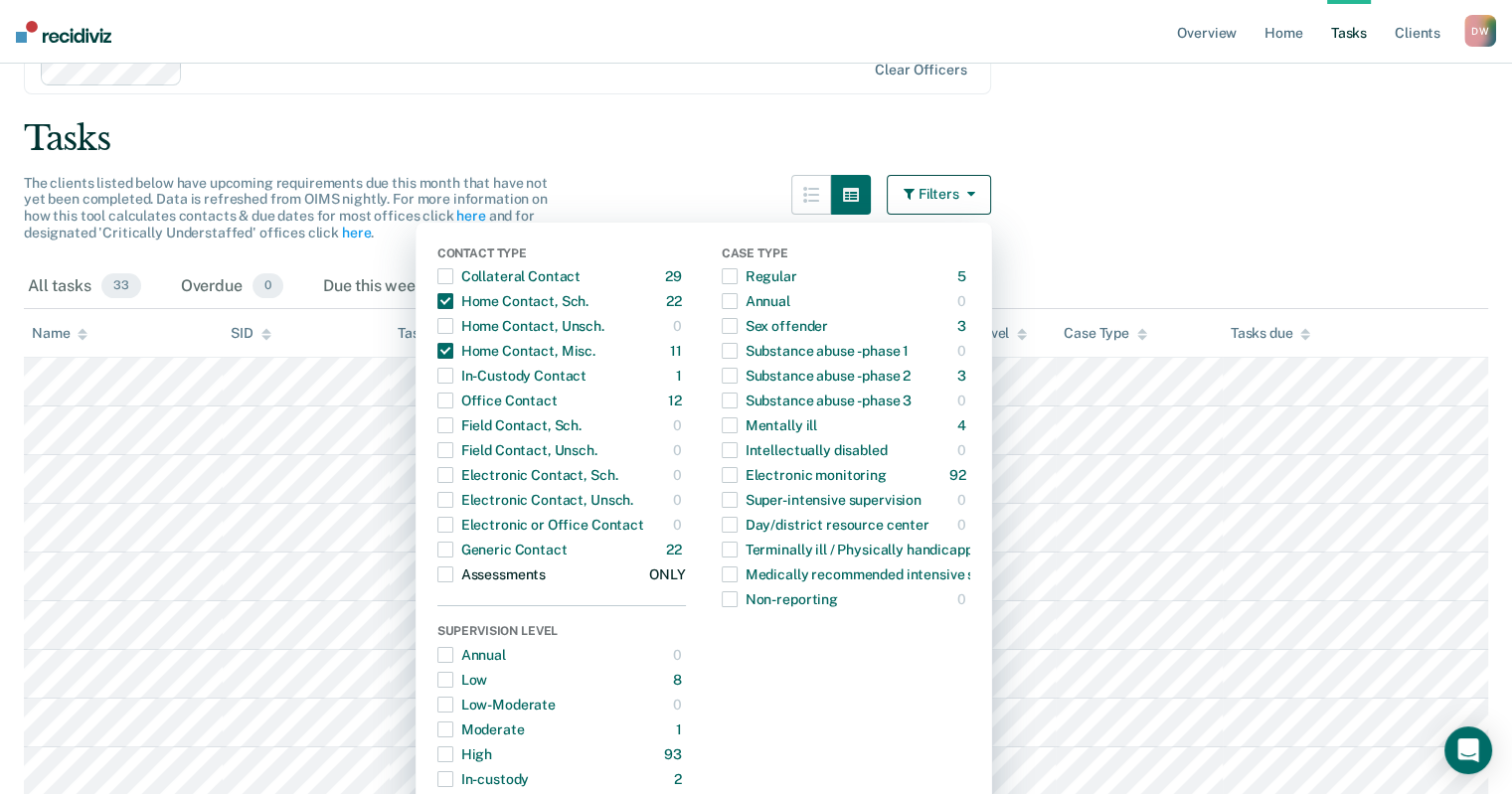 scroll, scrollTop: 199, scrollLeft: 0, axis: vertical 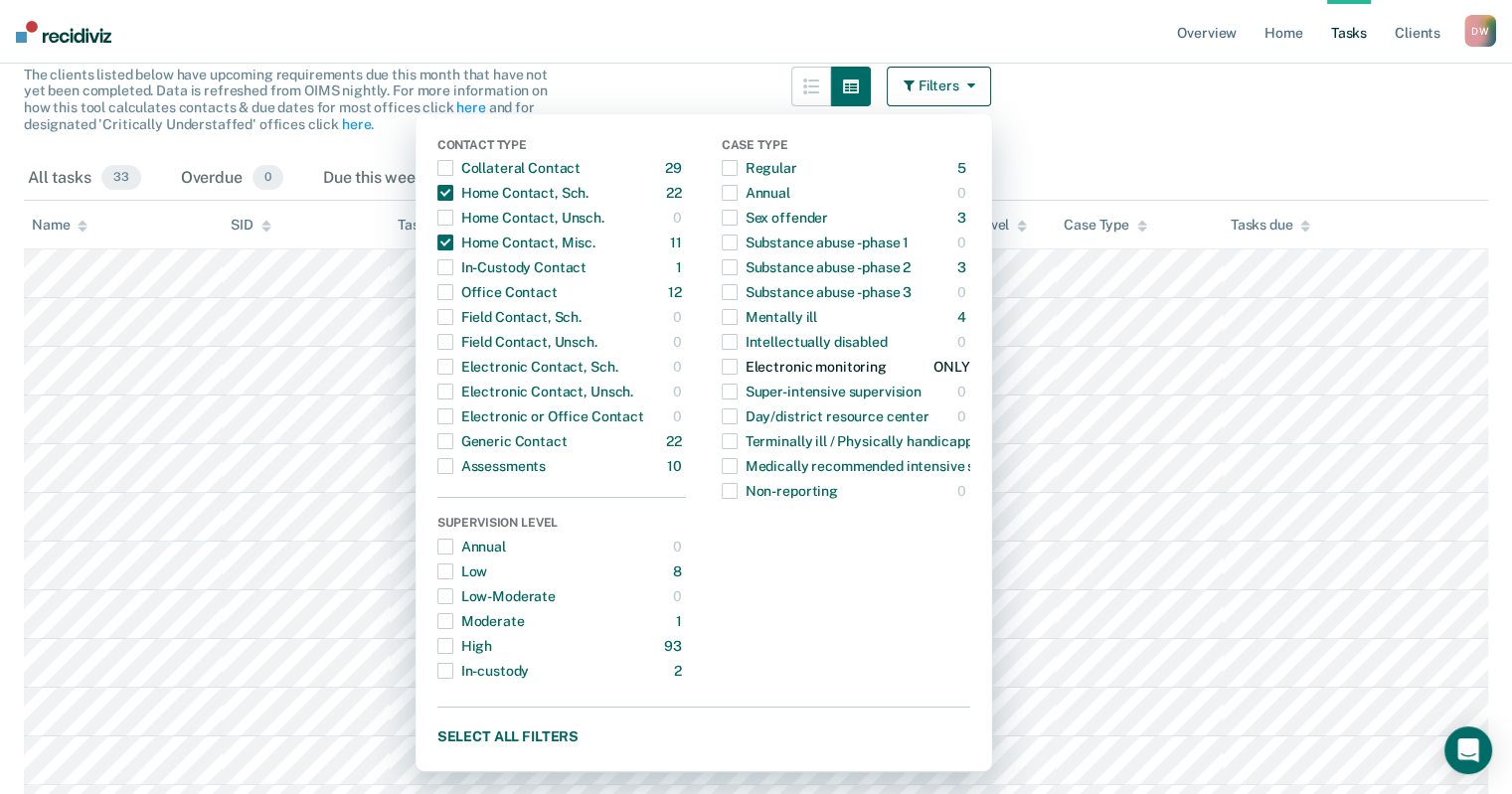 click at bounding box center (730, 367) 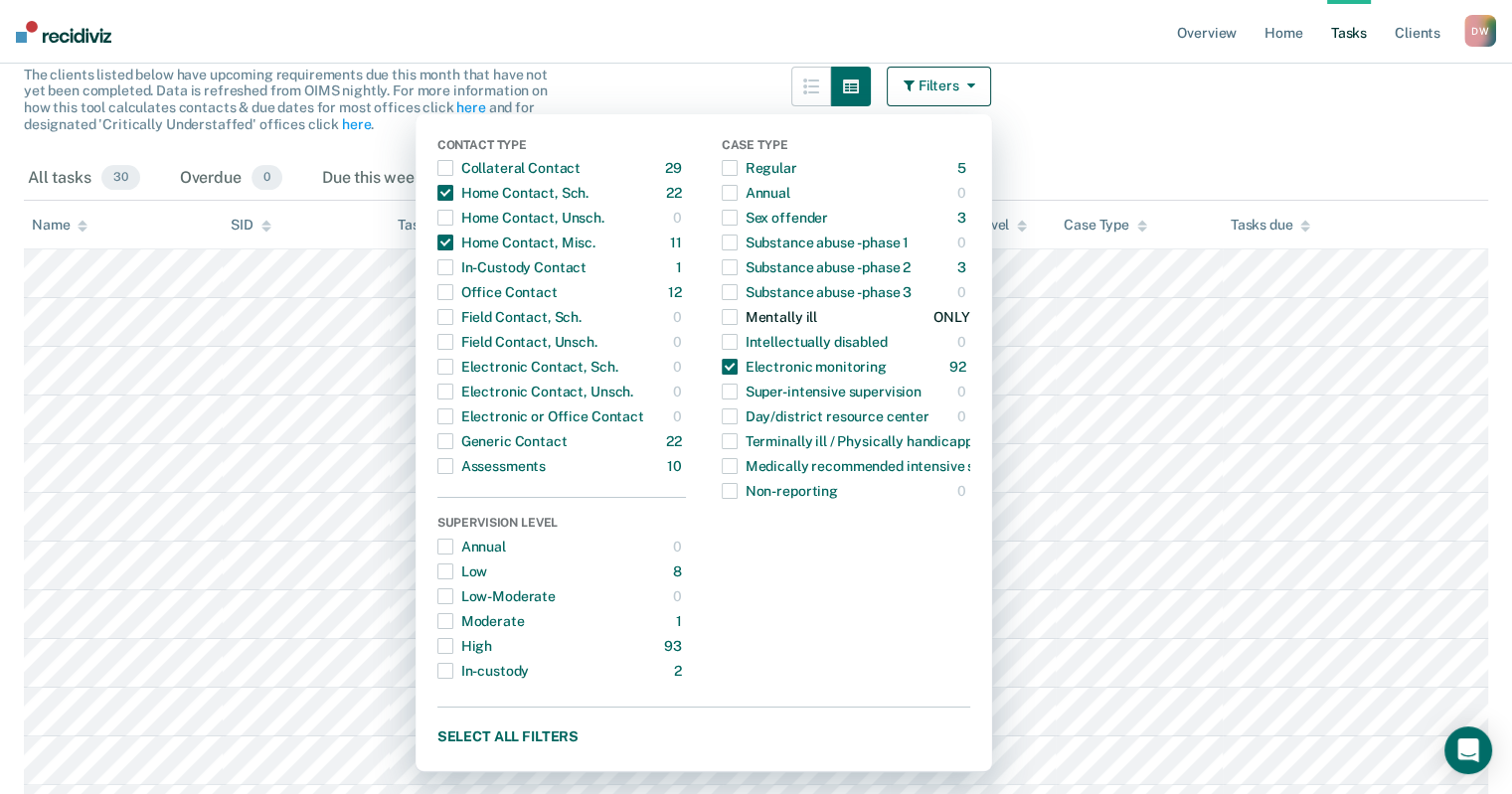 click at bounding box center (730, 317) 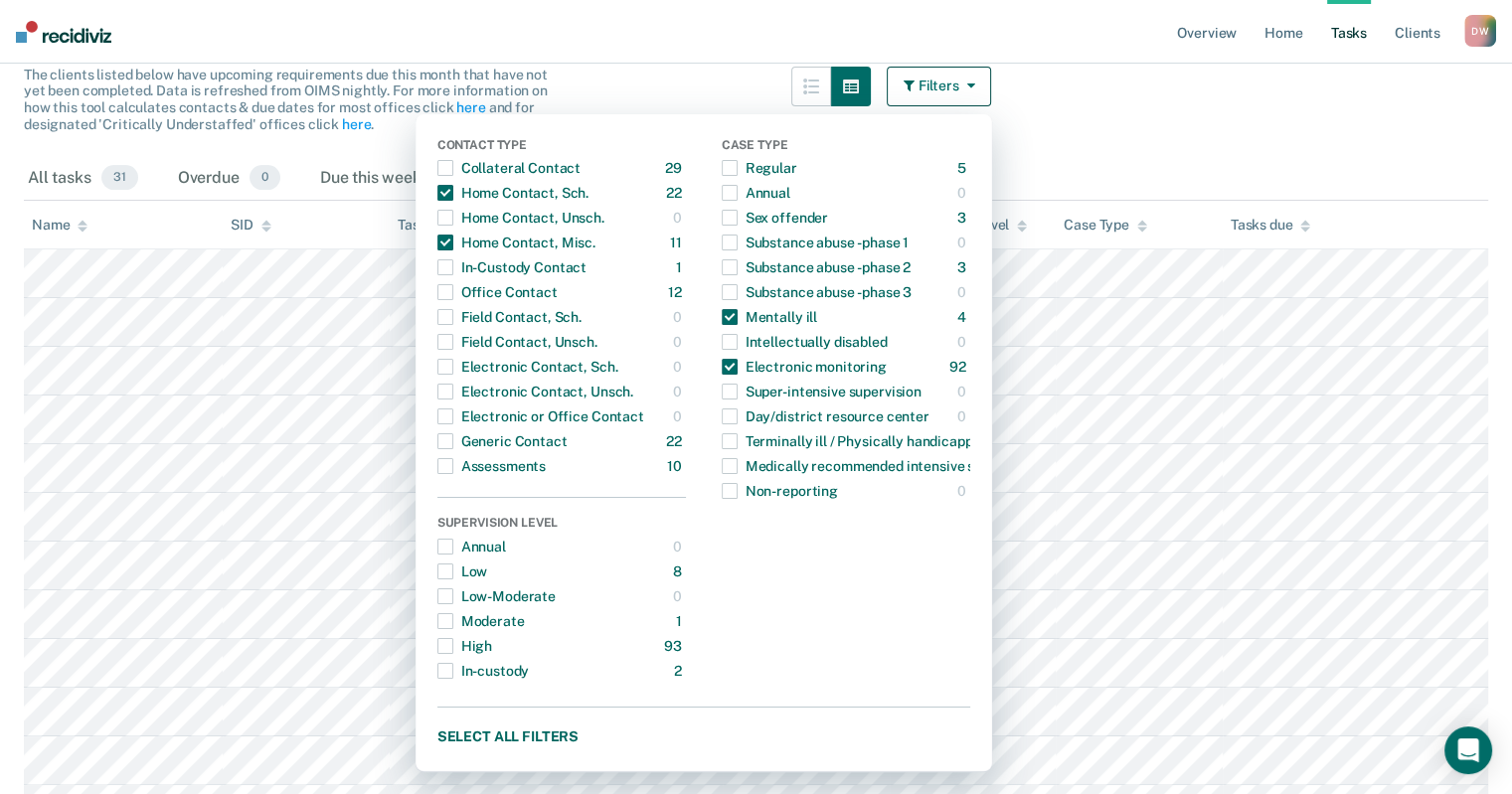 click on "Clear   officers Tasks The clients listed below have upcoming requirements due this month that have not yet been completed. Data is refreshed from OIMS nightly. For more information on how this tool calculates contacts & due dates for most offices click   here   and for designated 'Critically Understaffed' offices click   here .  Filters Contact Type Collateral Contact 29 ONLY Home Contact, Sch. 22 ONLY Home Contact, Unsch. 0 ONLY Home Contact, Misc. 11 ONLY In-Custody Contact 1 ONLY Office Contact 12 ONLY Field Contact, Sch. 0 ONLY Field Contact, Unsch. 0 ONLY Electronic Contact, Sch. 0 ONLY Electronic Contact, Unsch. 0 ONLY Electronic or Office Contact 0 ONLY Generic Contact 22 ONLY Assessments 10 ONLY Supervision Level Annual 0 ONLY Low 8 ONLY Low-Moderate 0 ONLY Moderate 1 ONLY High 93 ONLY In-custody 2 ONLY Case Type Regular 5 ONLY Annual 0 ONLY Sex offender 3 ONLY Substance abuse - phase 1 0 ONLY Substance abuse - phase 2 3 ONLY Substance abuse - phase 3 0 ONLY Mentally ill 4 ONLY 0 ONLY 92 ONLY 0 ONLY" at bounding box center (756, 723) 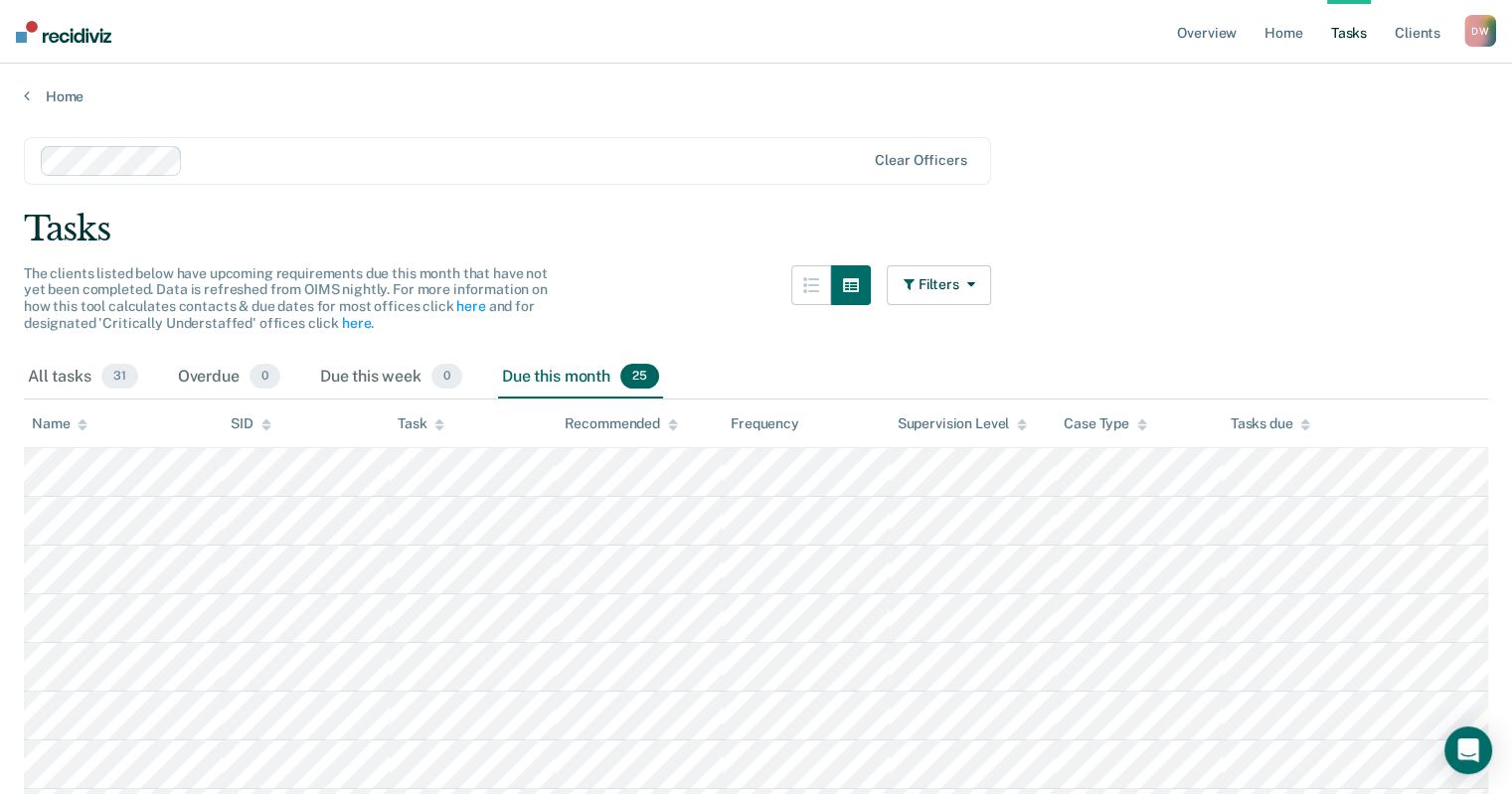 scroll, scrollTop: 0, scrollLeft: 0, axis: both 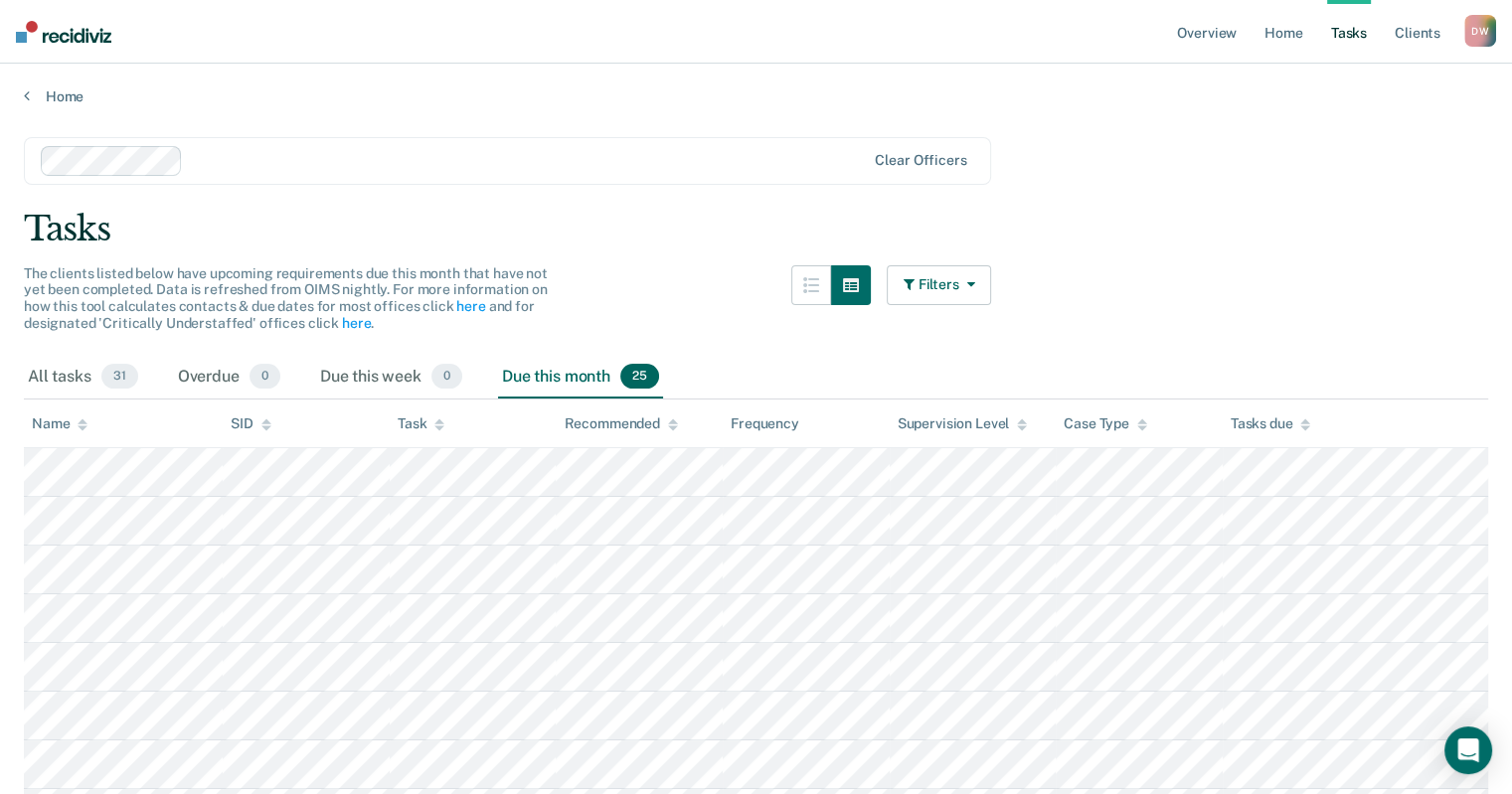 click on "Filters" at bounding box center [939, 285] 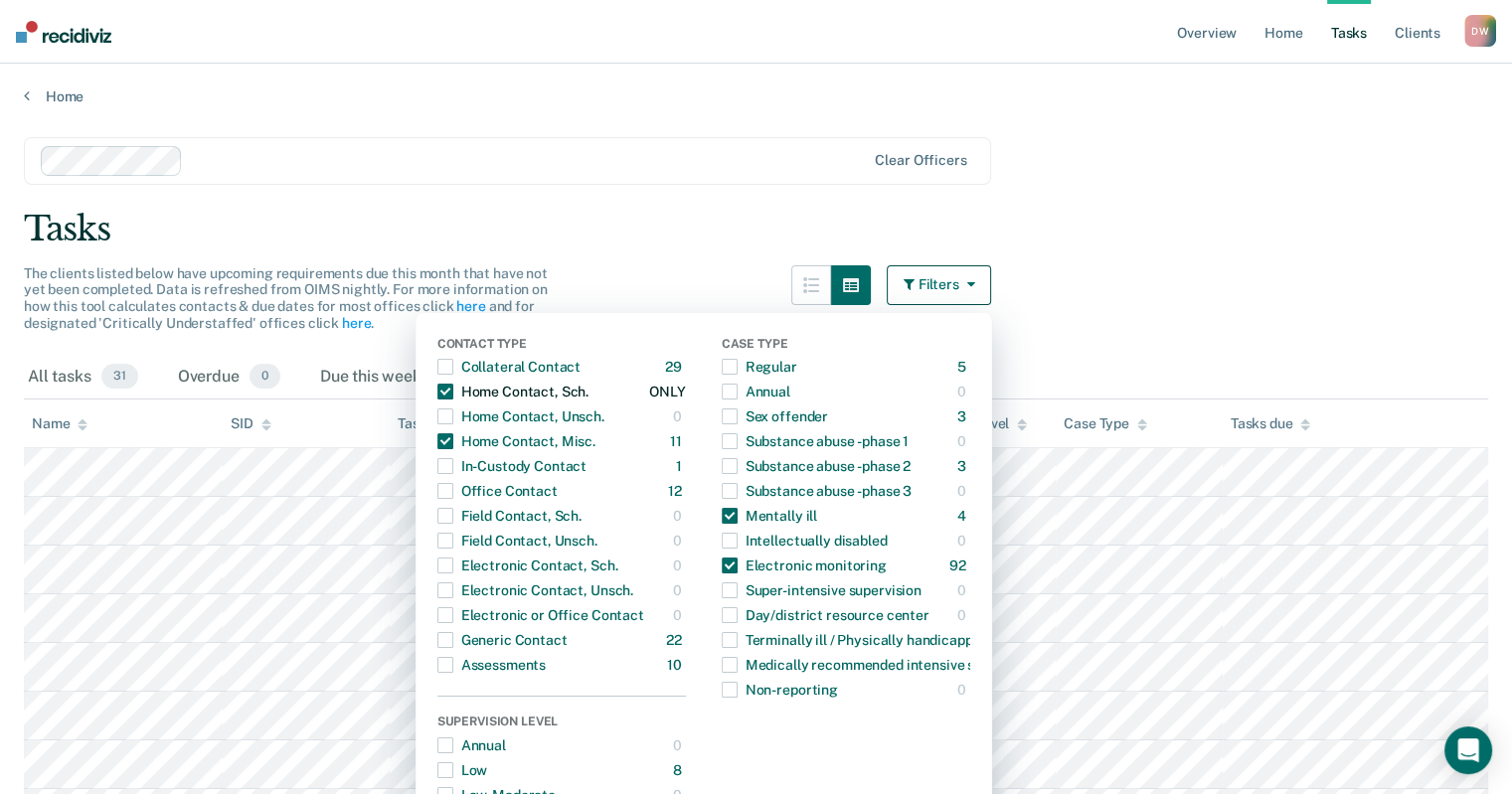 click at bounding box center [445, 392] 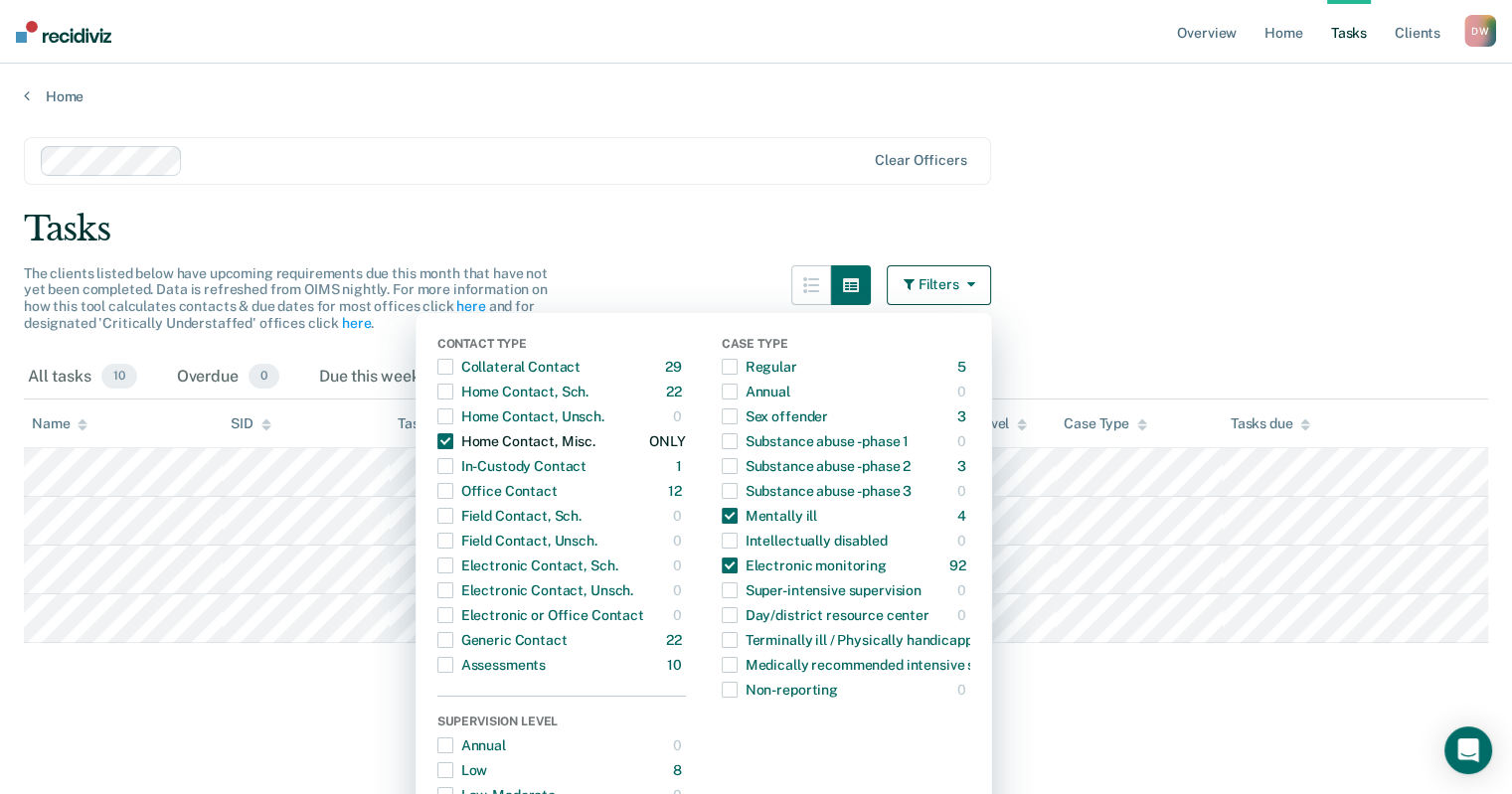 click at bounding box center (445, 441) 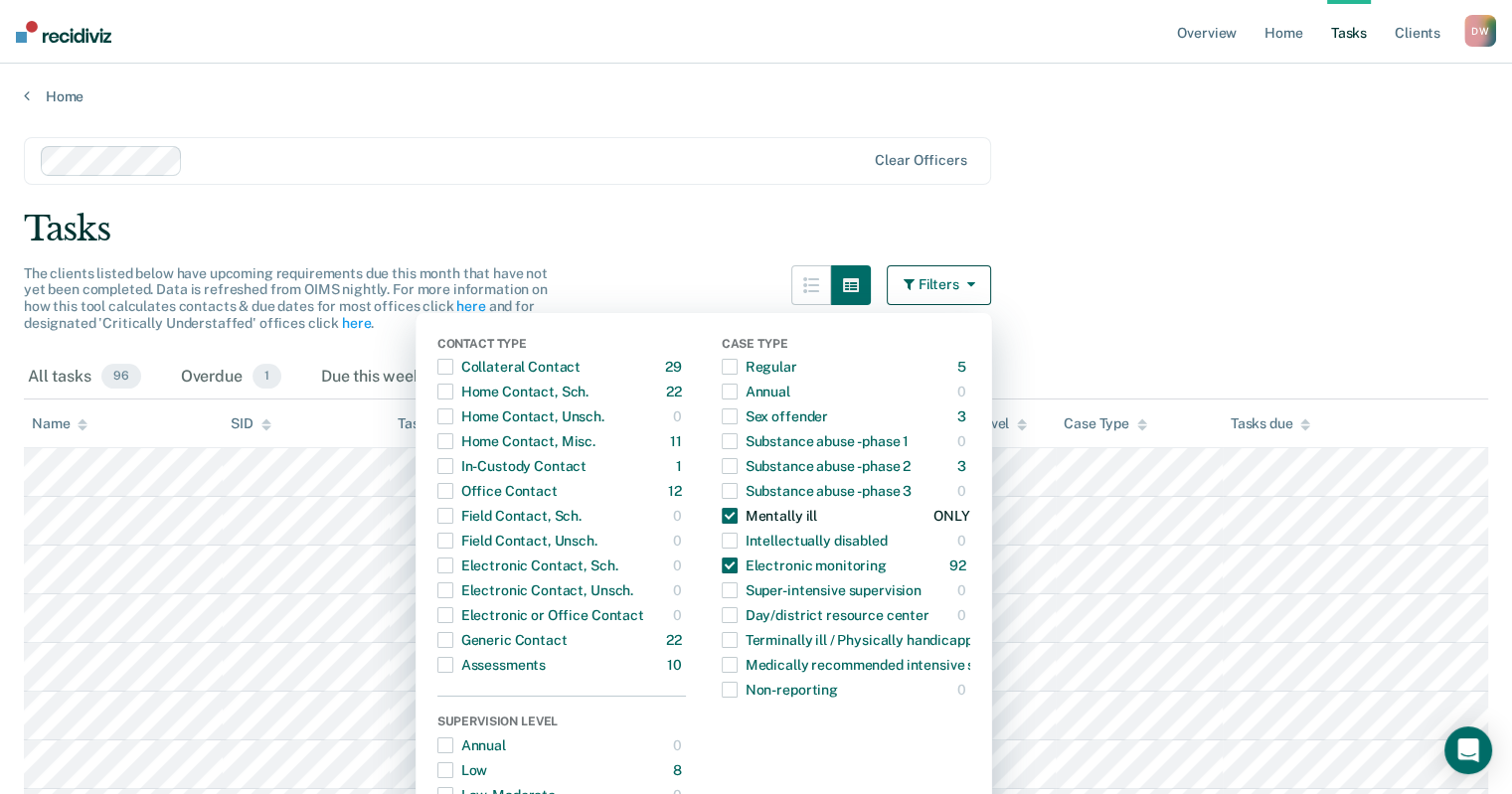 click at bounding box center (730, 516) 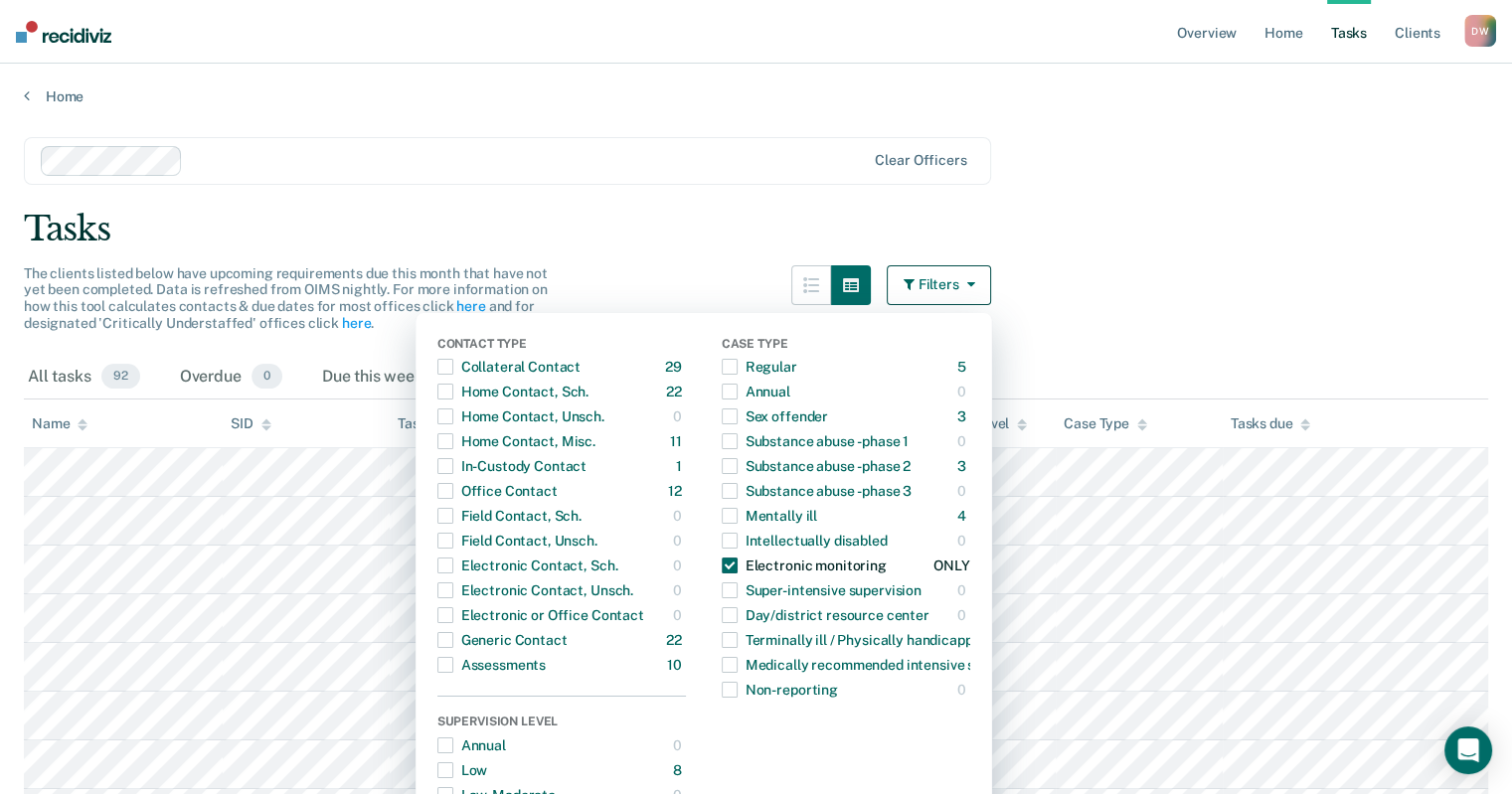 click at bounding box center [730, 565] 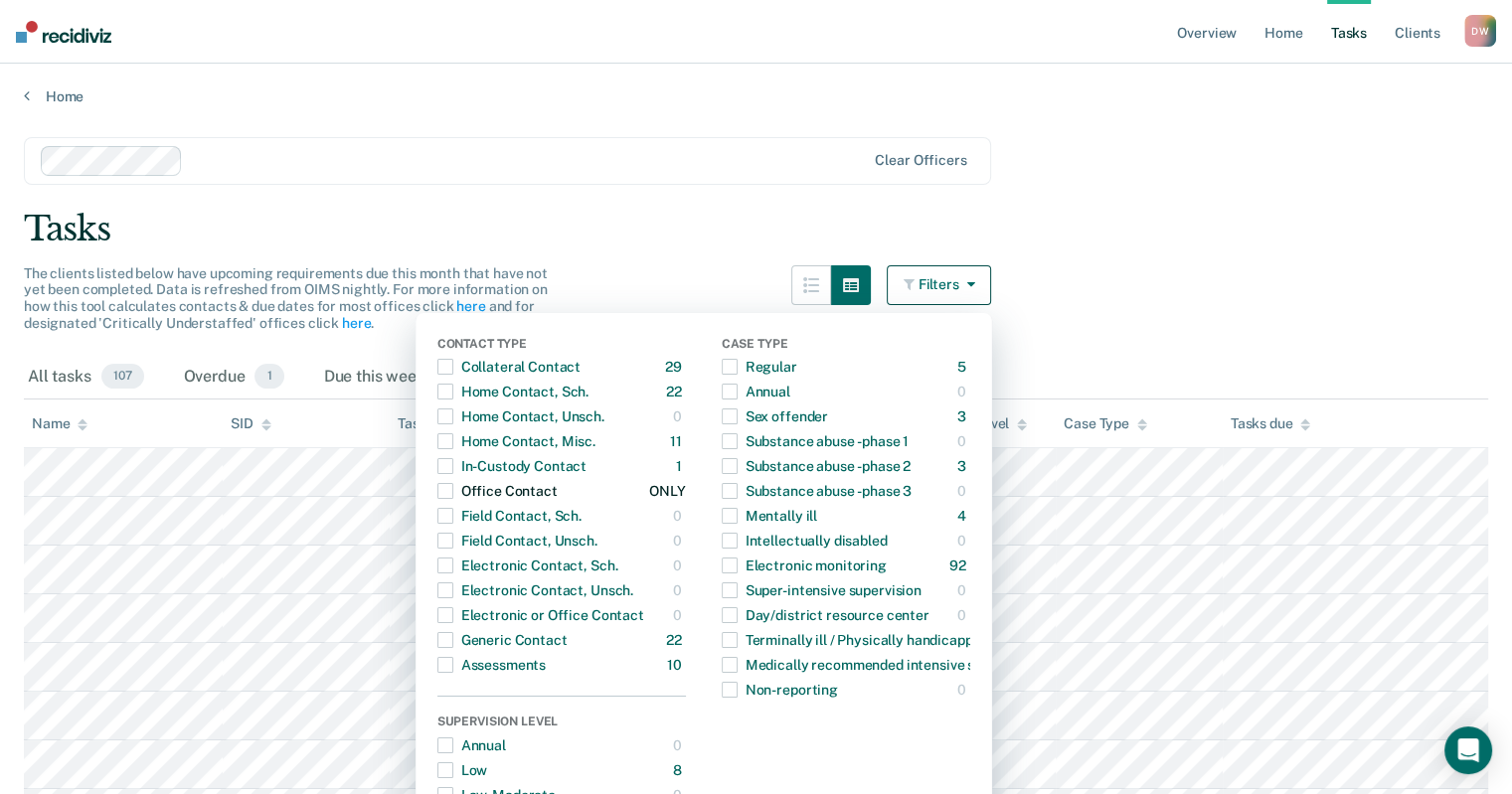 click at bounding box center [445, 491] 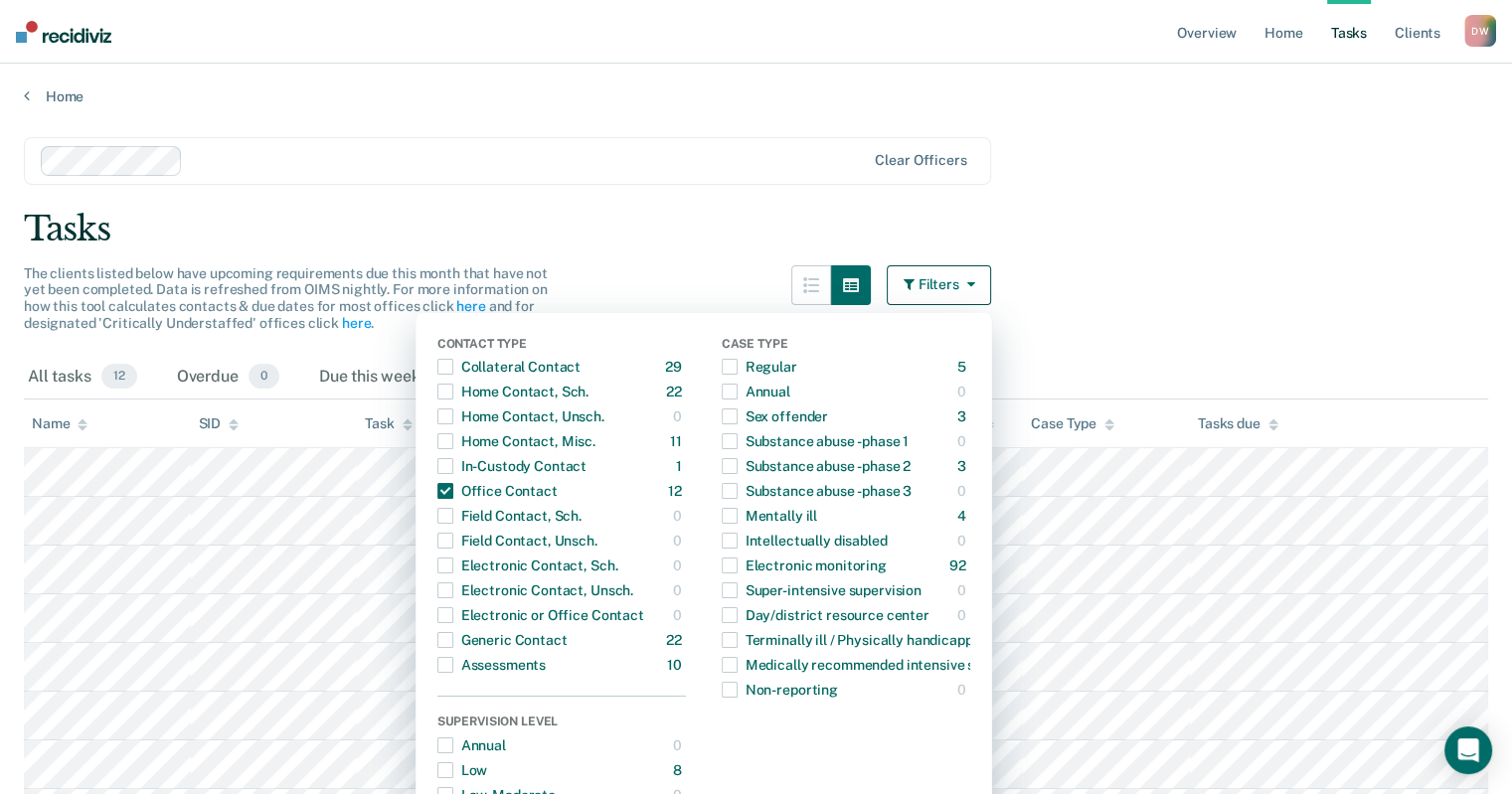 click on "Tasks" at bounding box center [756, 229] 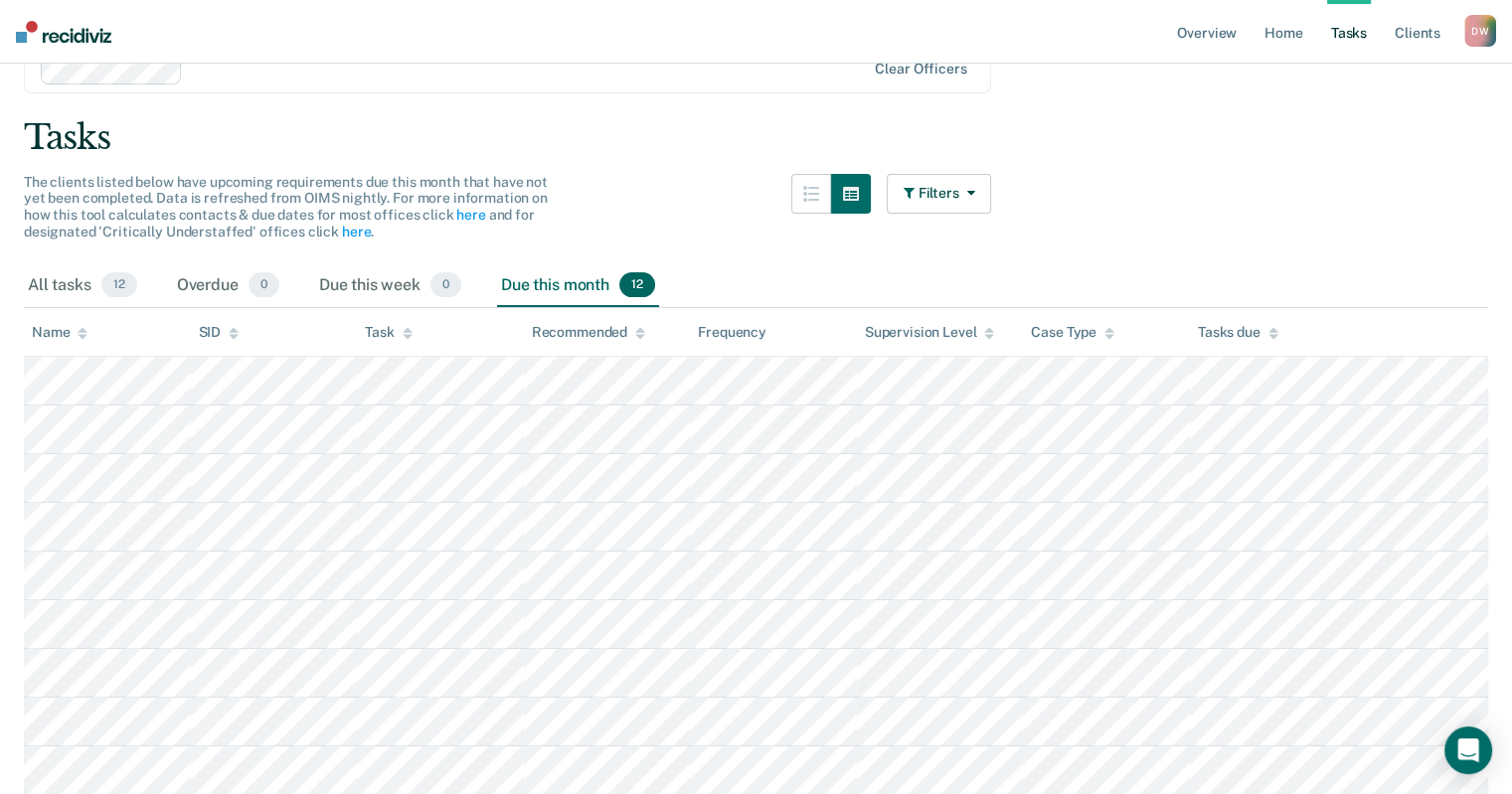 scroll, scrollTop: 0, scrollLeft: 0, axis: both 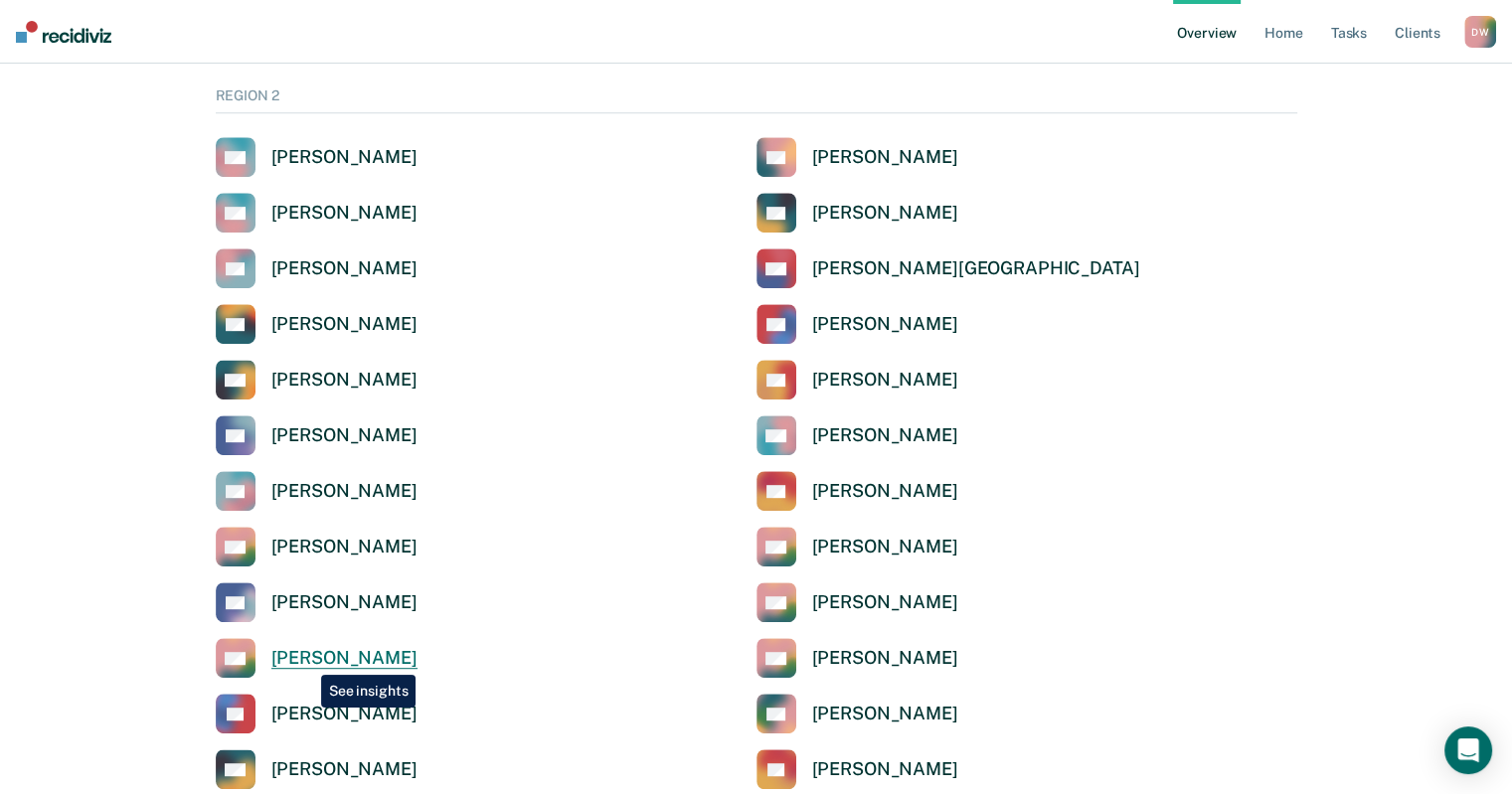 click on "[PERSON_NAME]" at bounding box center (344, 658) 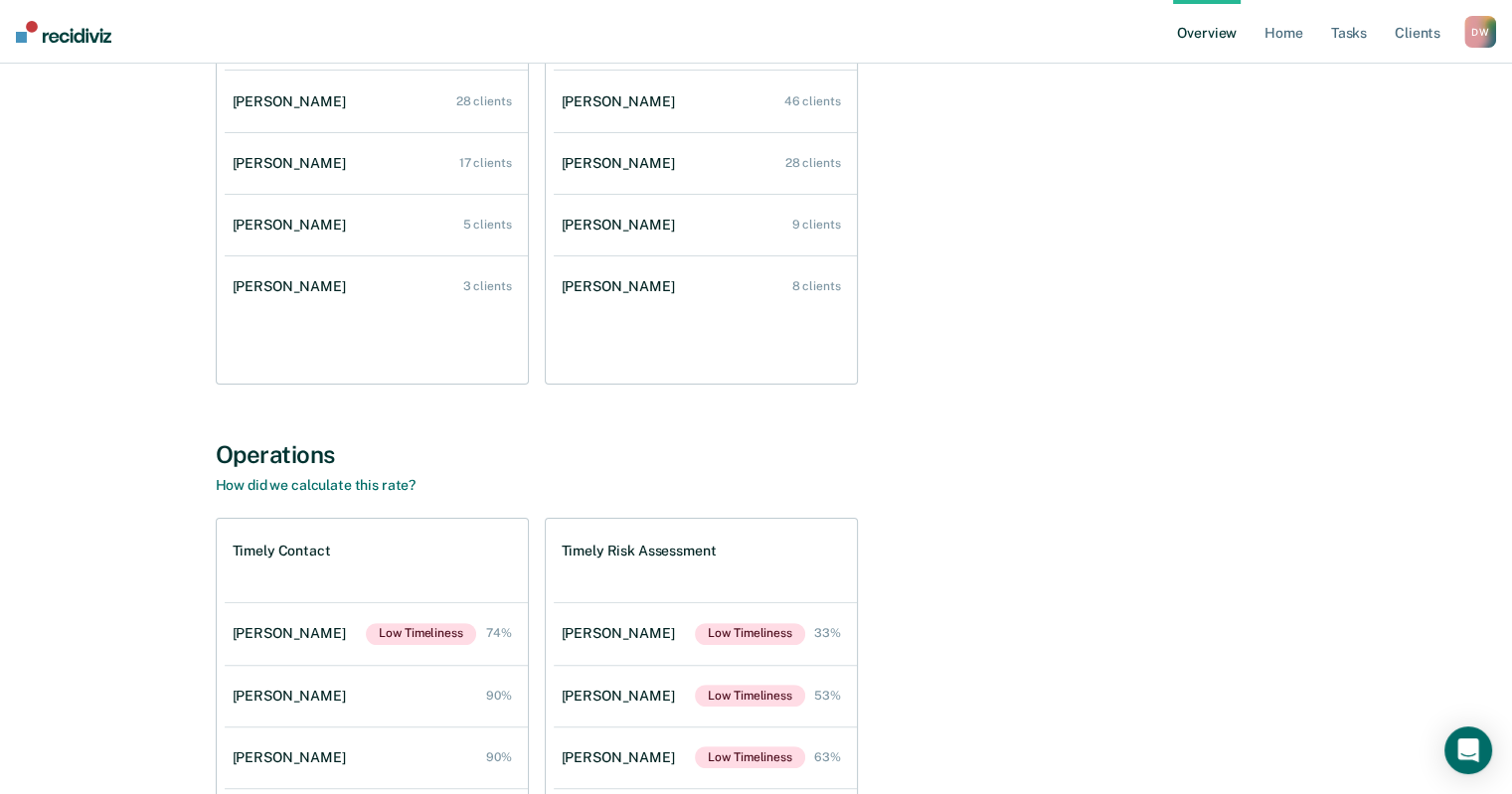 scroll, scrollTop: 566, scrollLeft: 0, axis: vertical 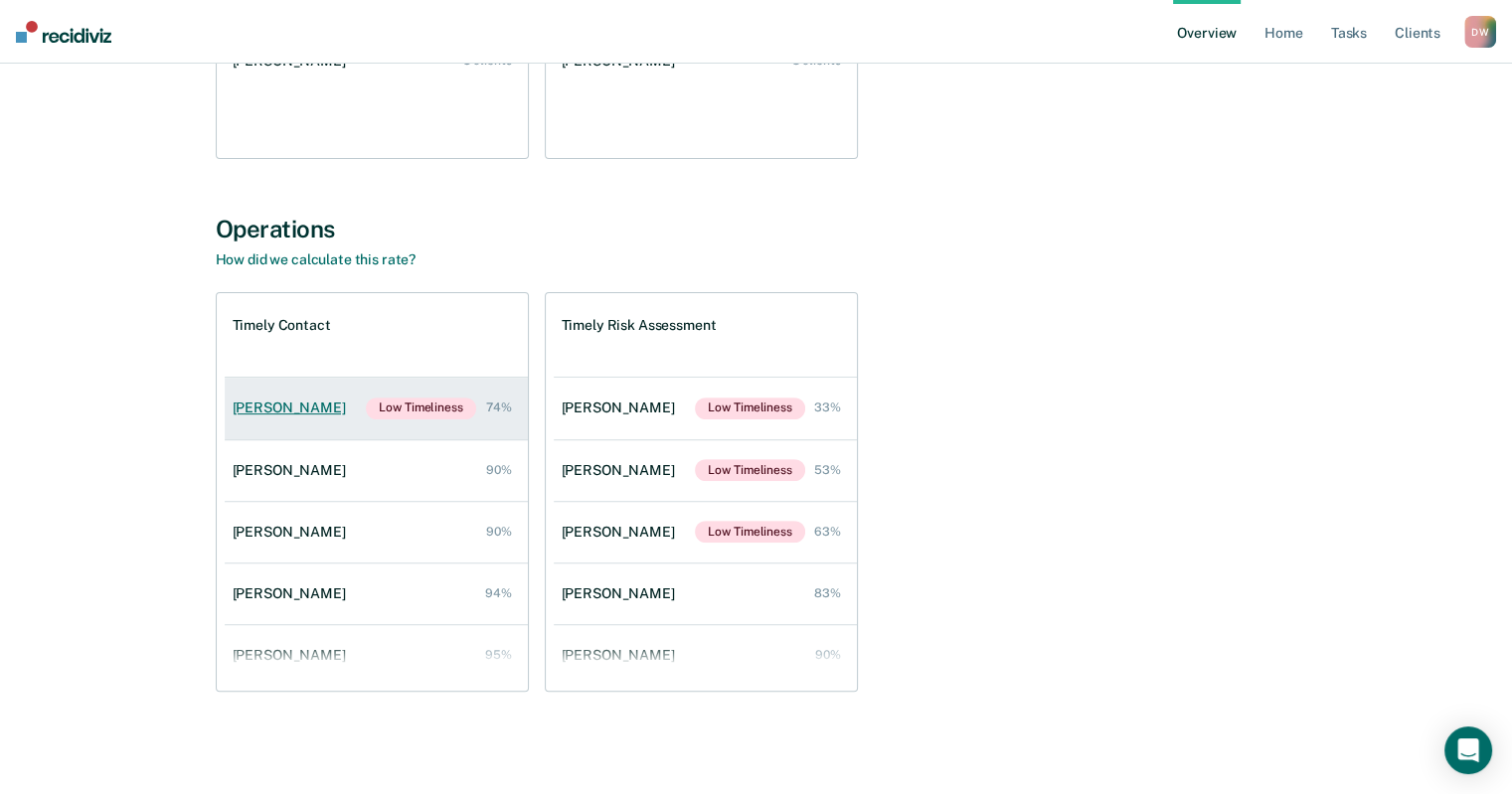 click on "[PERSON_NAME]" at bounding box center (293, 407) 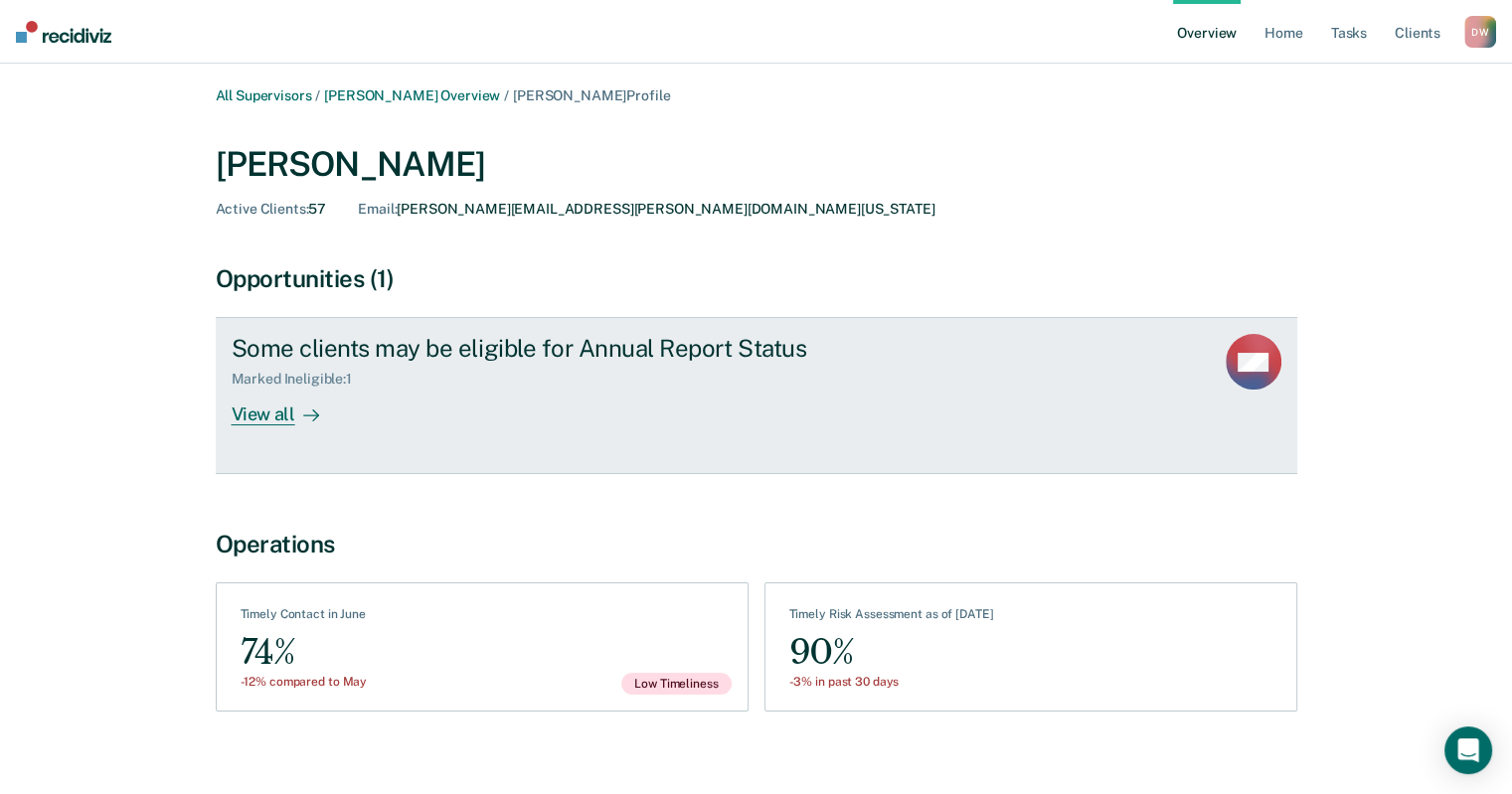 scroll, scrollTop: 20, scrollLeft: 0, axis: vertical 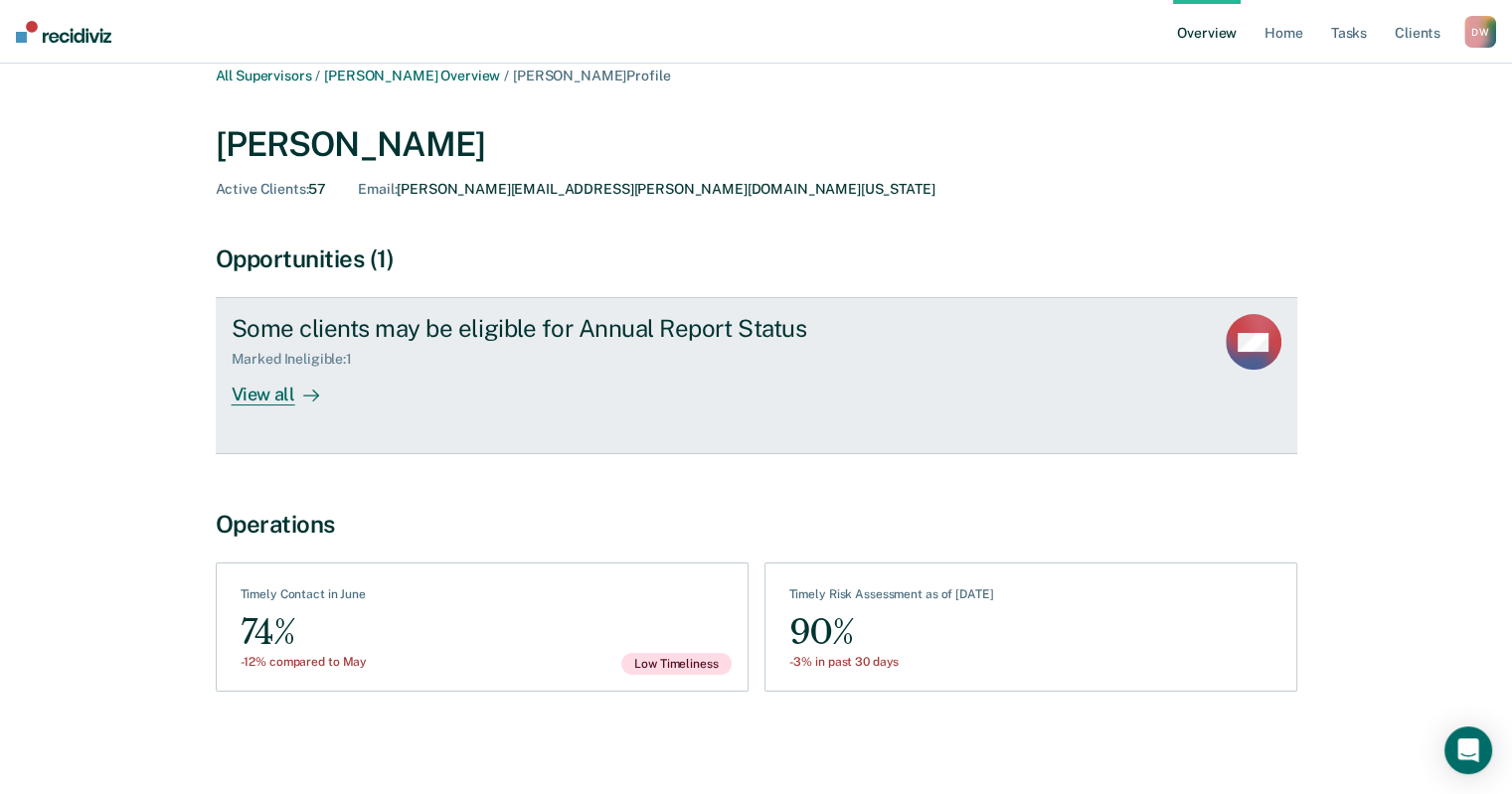 click on "View all" at bounding box center [287, 387] 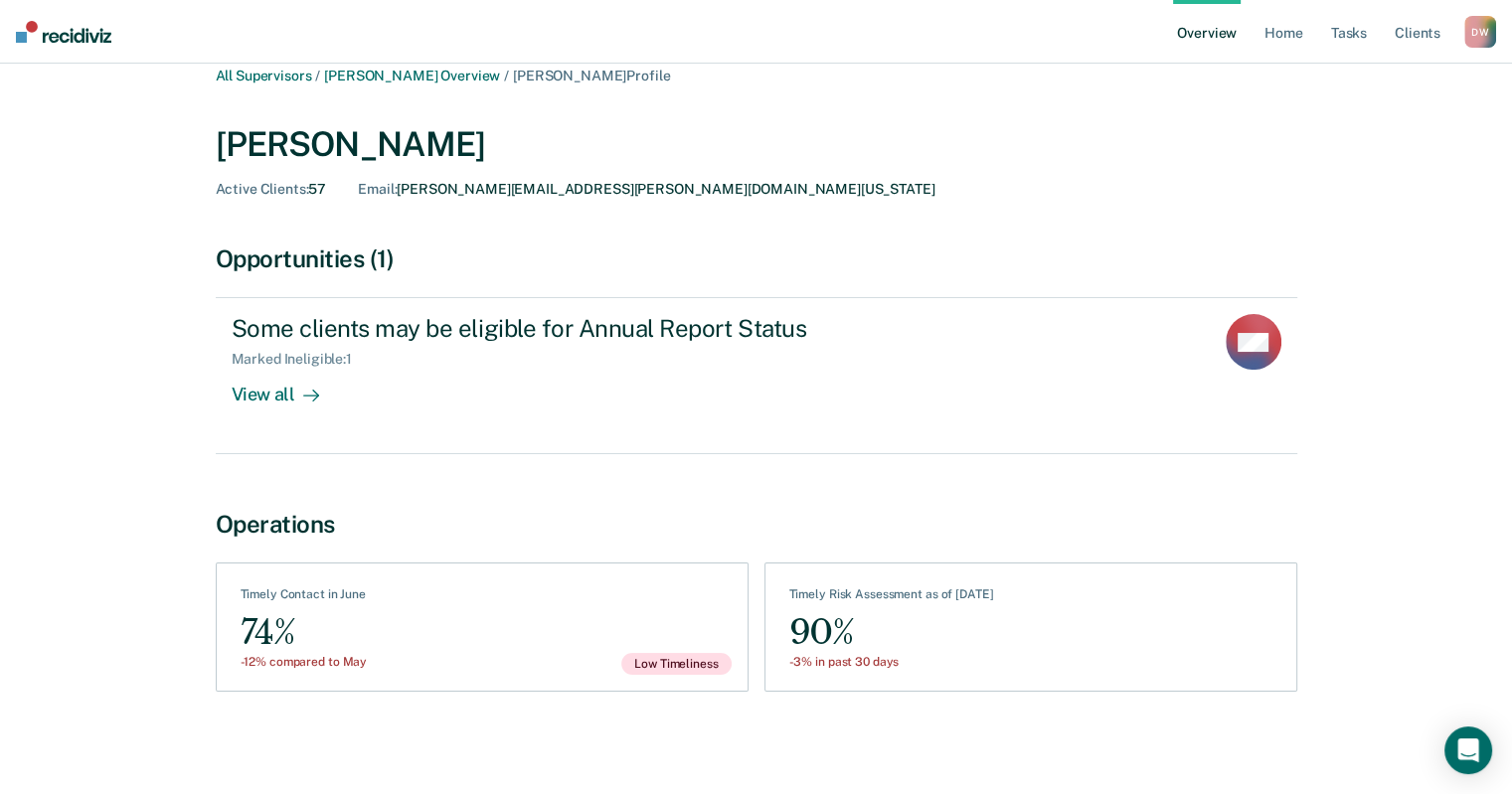 scroll, scrollTop: 0, scrollLeft: 0, axis: both 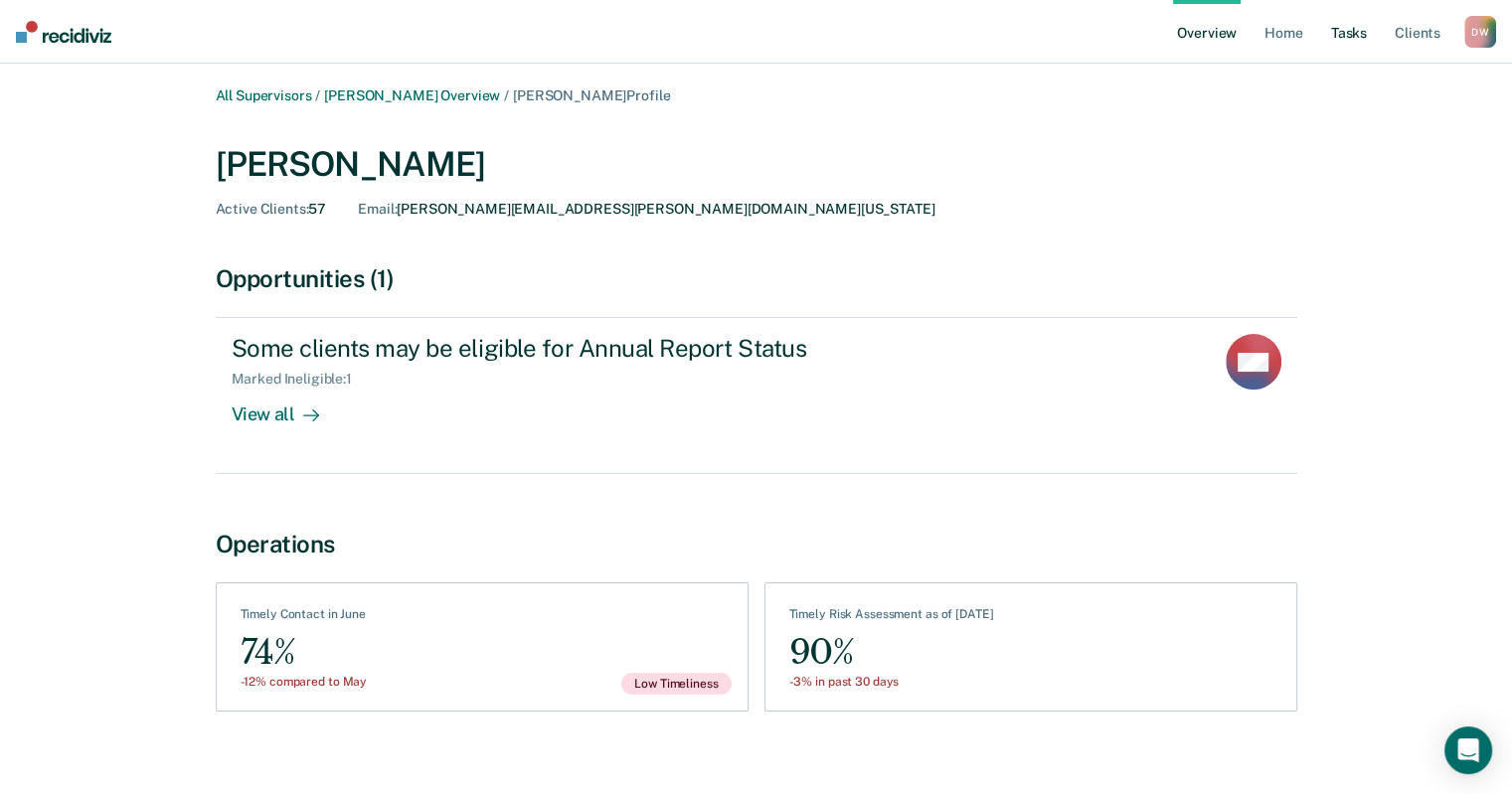 click on "Tasks" at bounding box center [1349, 32] 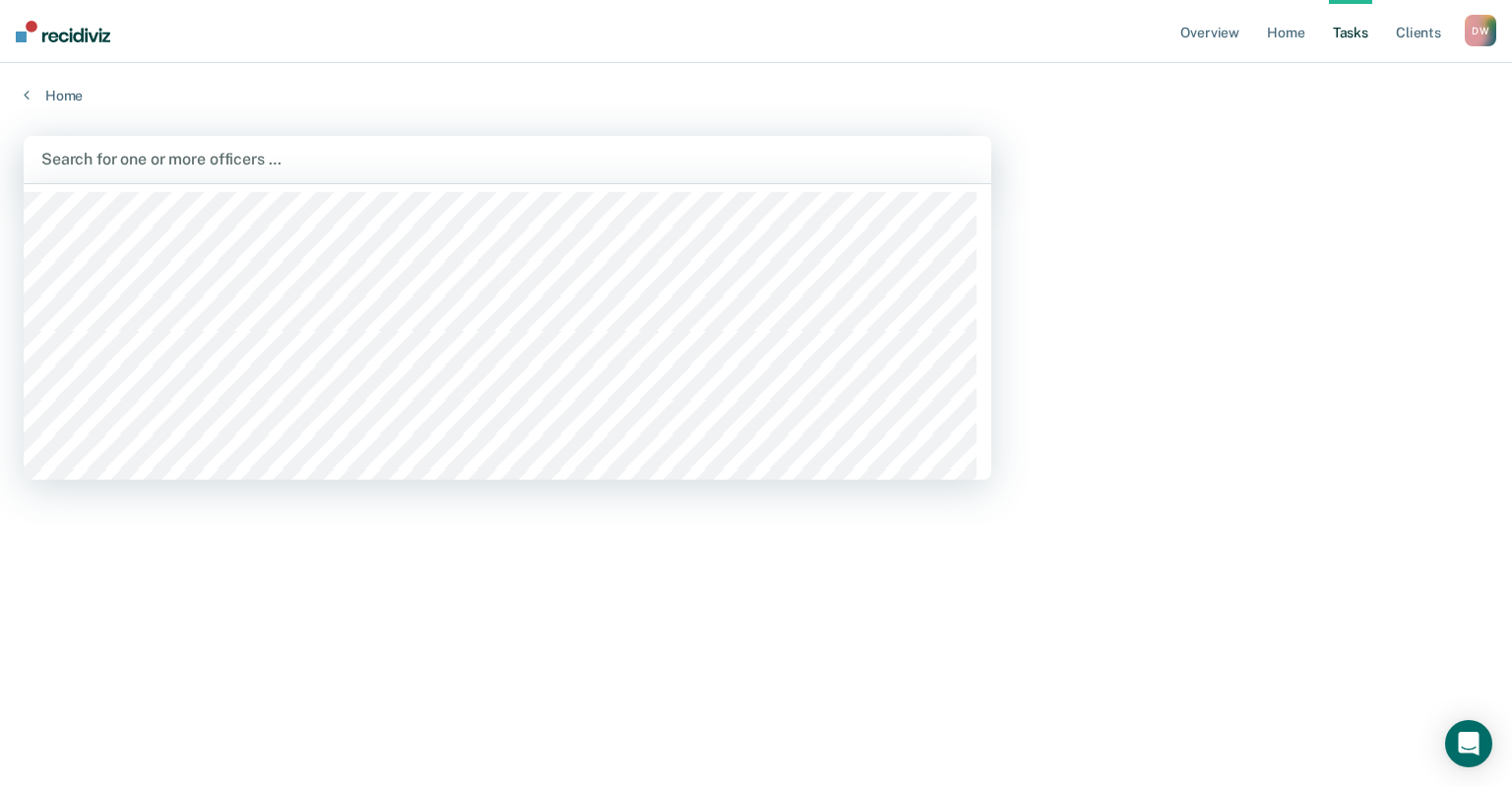 click on "option [PERSON_NAME], deselected. 1128 results available. Use Up and Down to choose options, press Enter to select the currently focused option, press Escape to exit the menu, press Tab to select the option and exit the menu. Search for one or more officers … Tasks Search for officers above to review clients who have upcoming or overdue tasks." at bounding box center (756, 442) 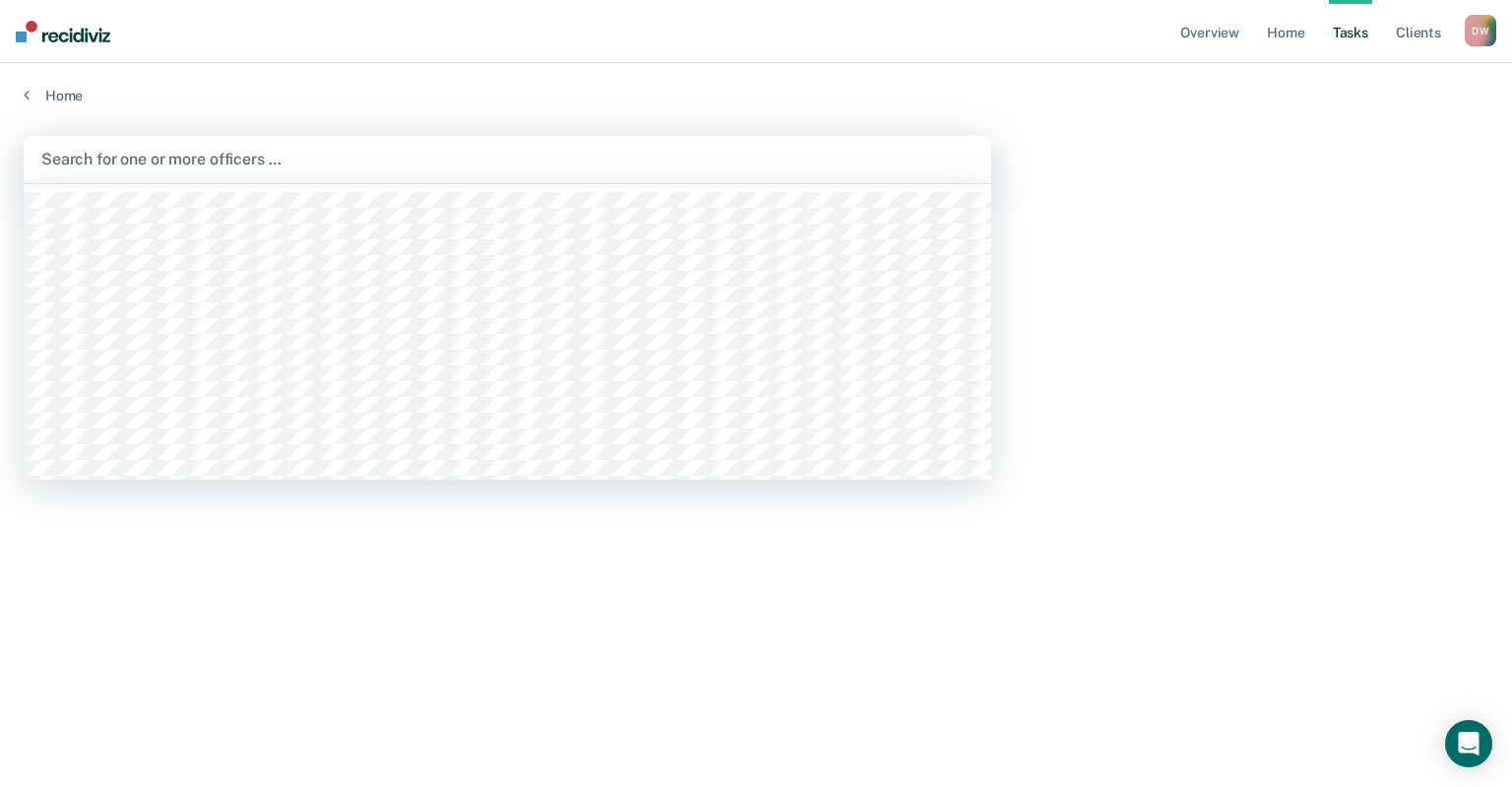 click at bounding box center (507, 159) 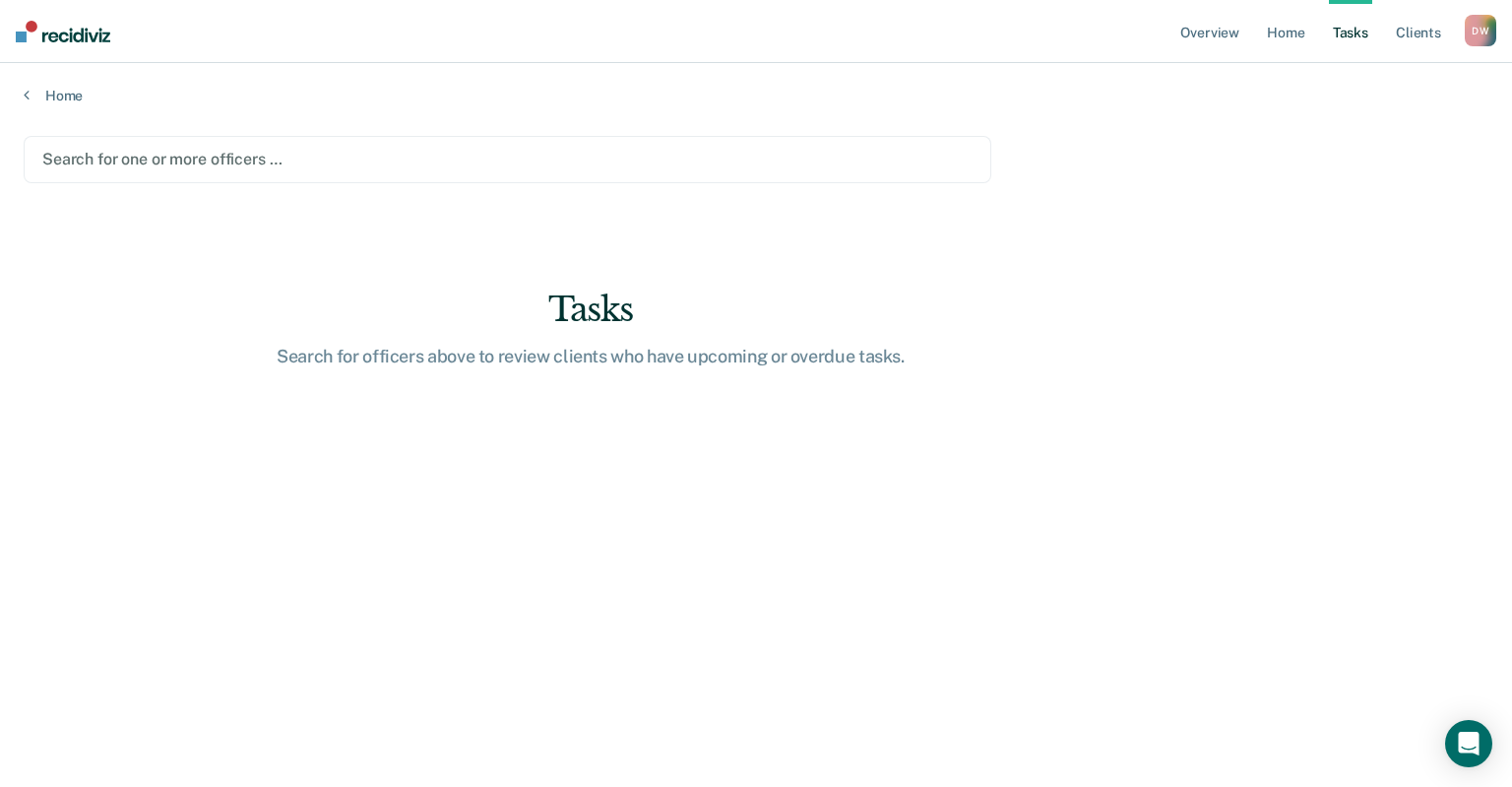 click on "Search for one or more officers … Tasks Search for officers above to review clients who have upcoming or overdue tasks." at bounding box center [756, 442] 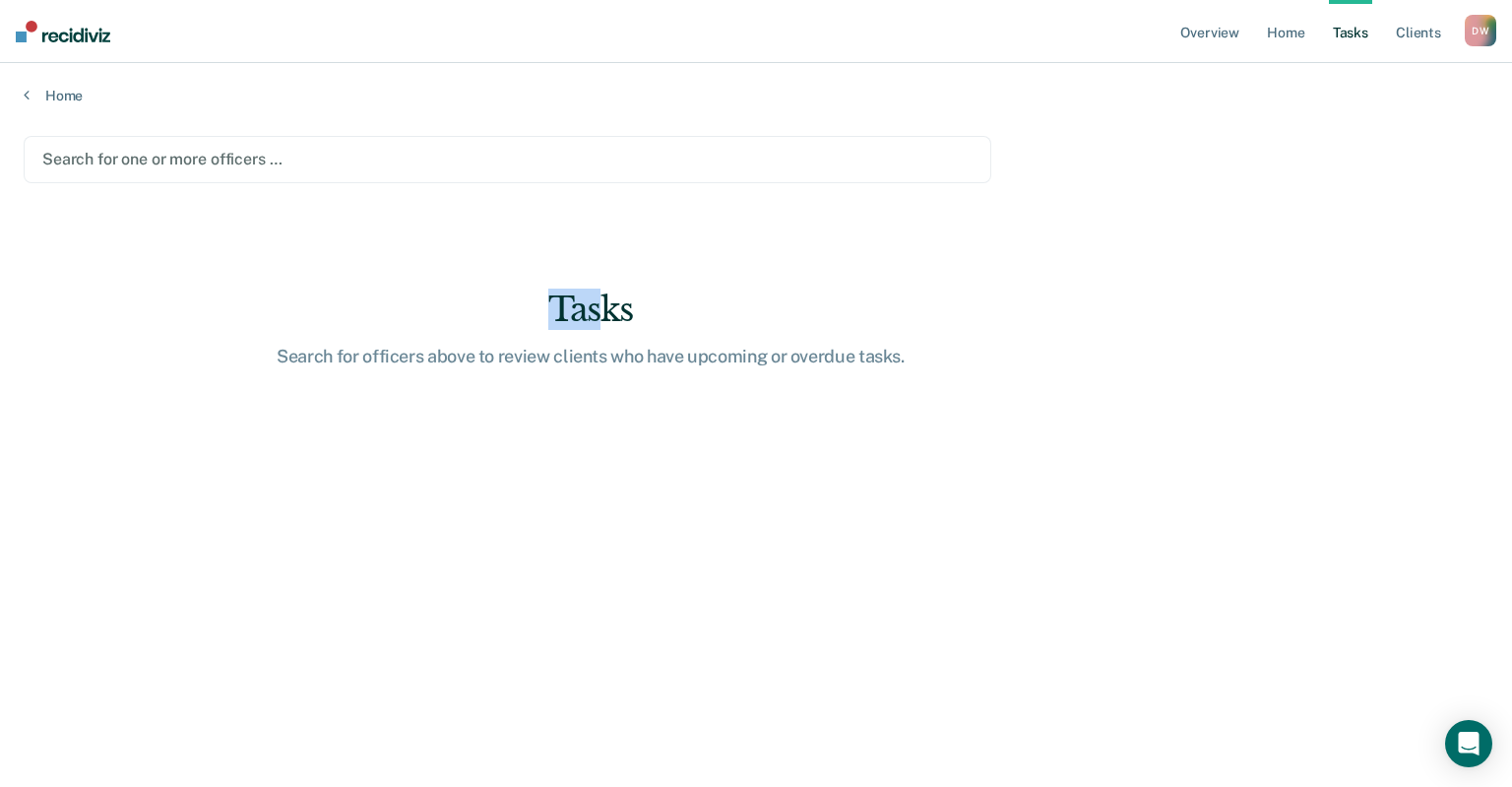 drag, startPoint x: 551, startPoint y: 306, endPoint x: 606, endPoint y: 310, distance: 55.145263 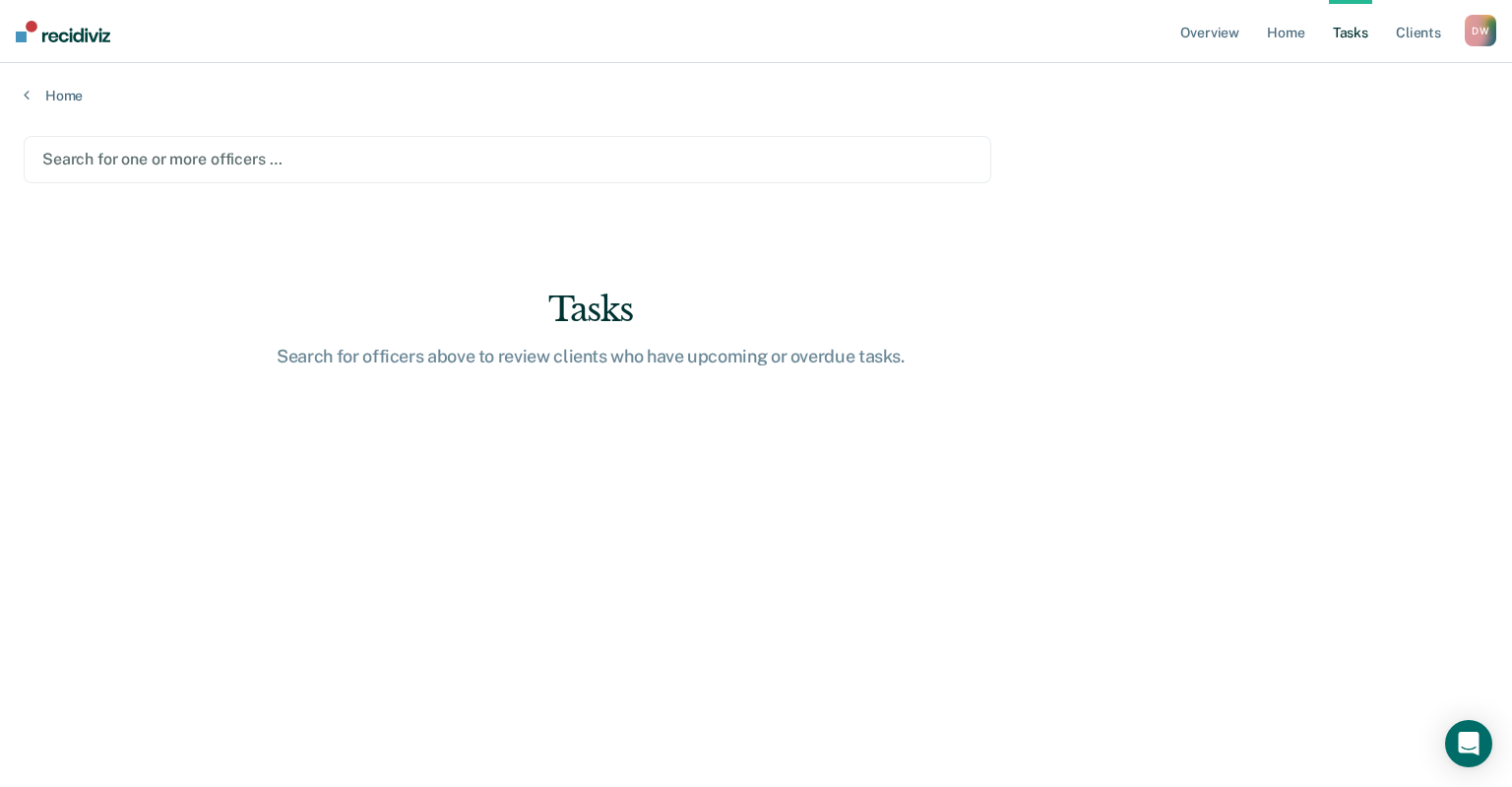 click on "Tasks" at bounding box center (591, 309) 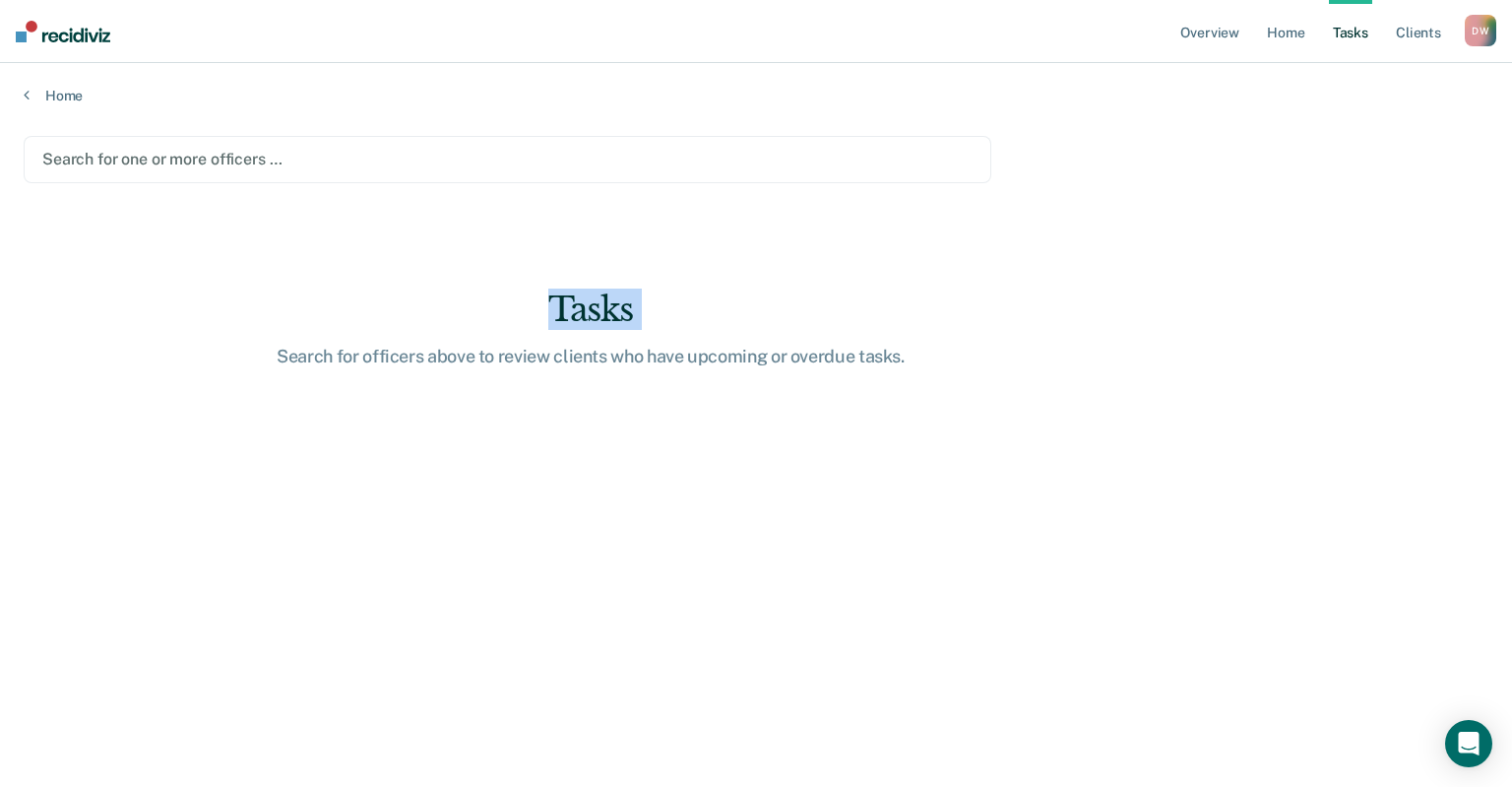 drag, startPoint x: 632, startPoint y: 310, endPoint x: 560, endPoint y: 309, distance: 72.00694 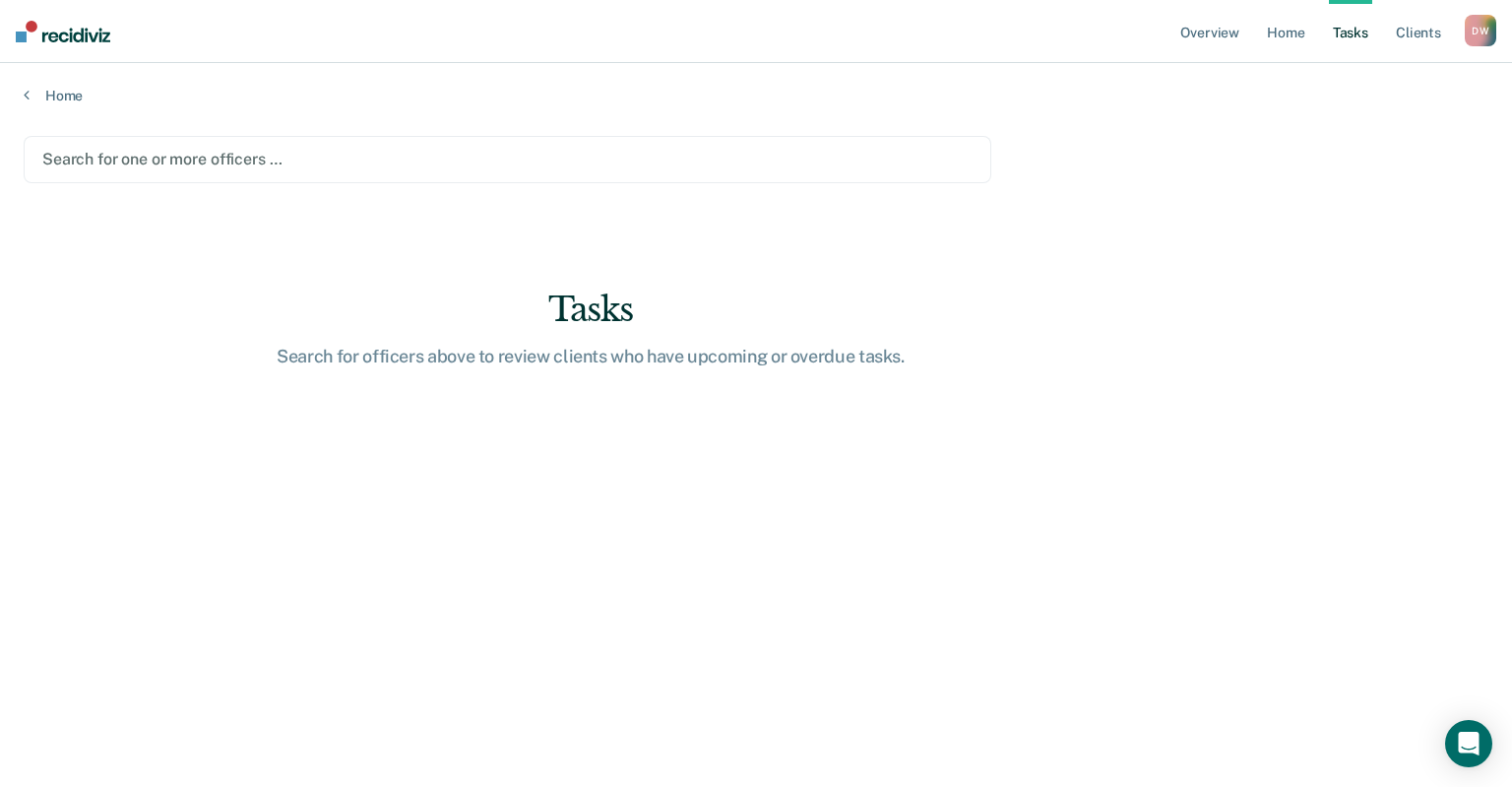 click on "Tasks Search for officers above to review clients who have upcoming or overdue tasks." at bounding box center [591, 328] 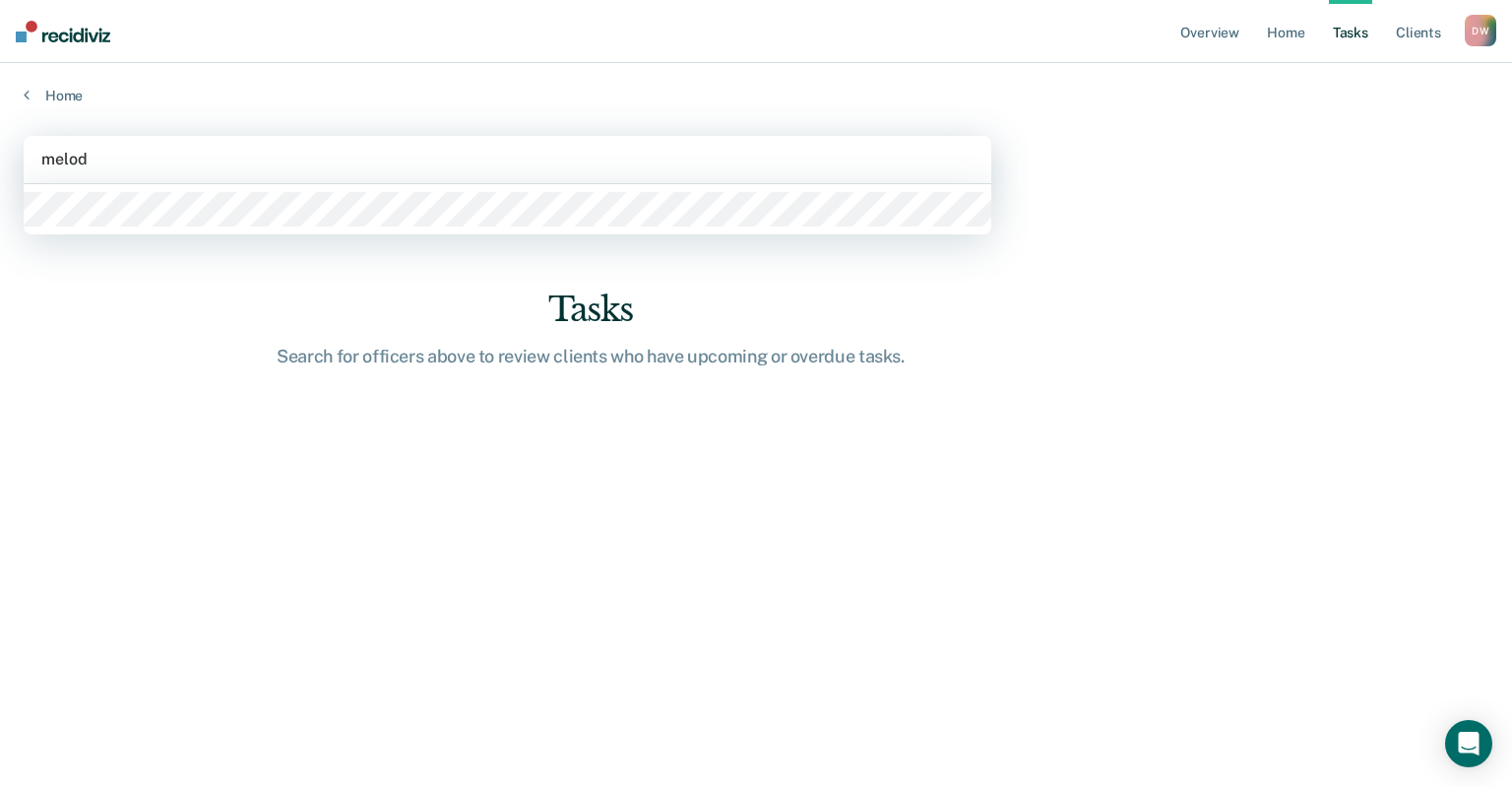 type on "melody" 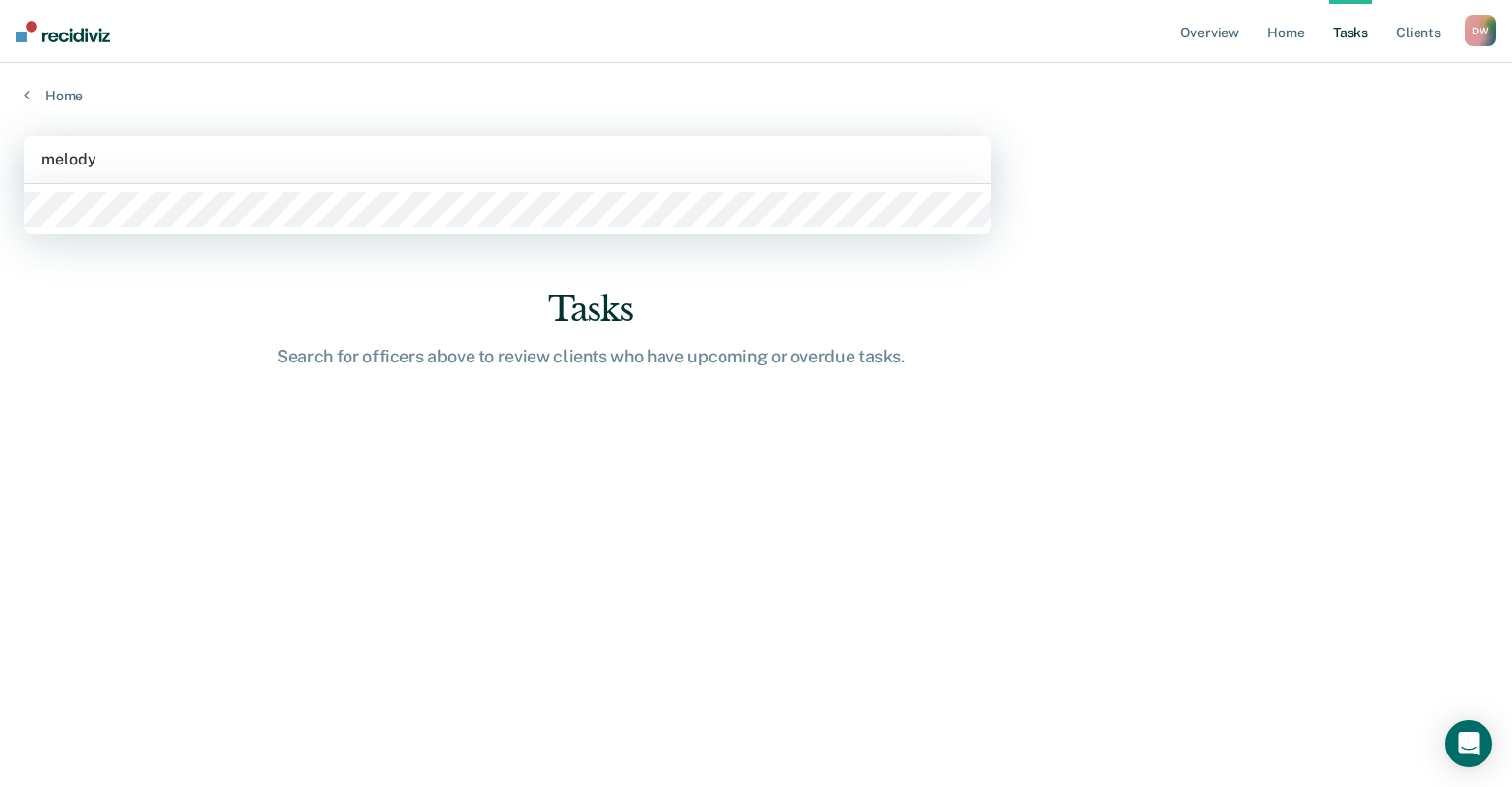type 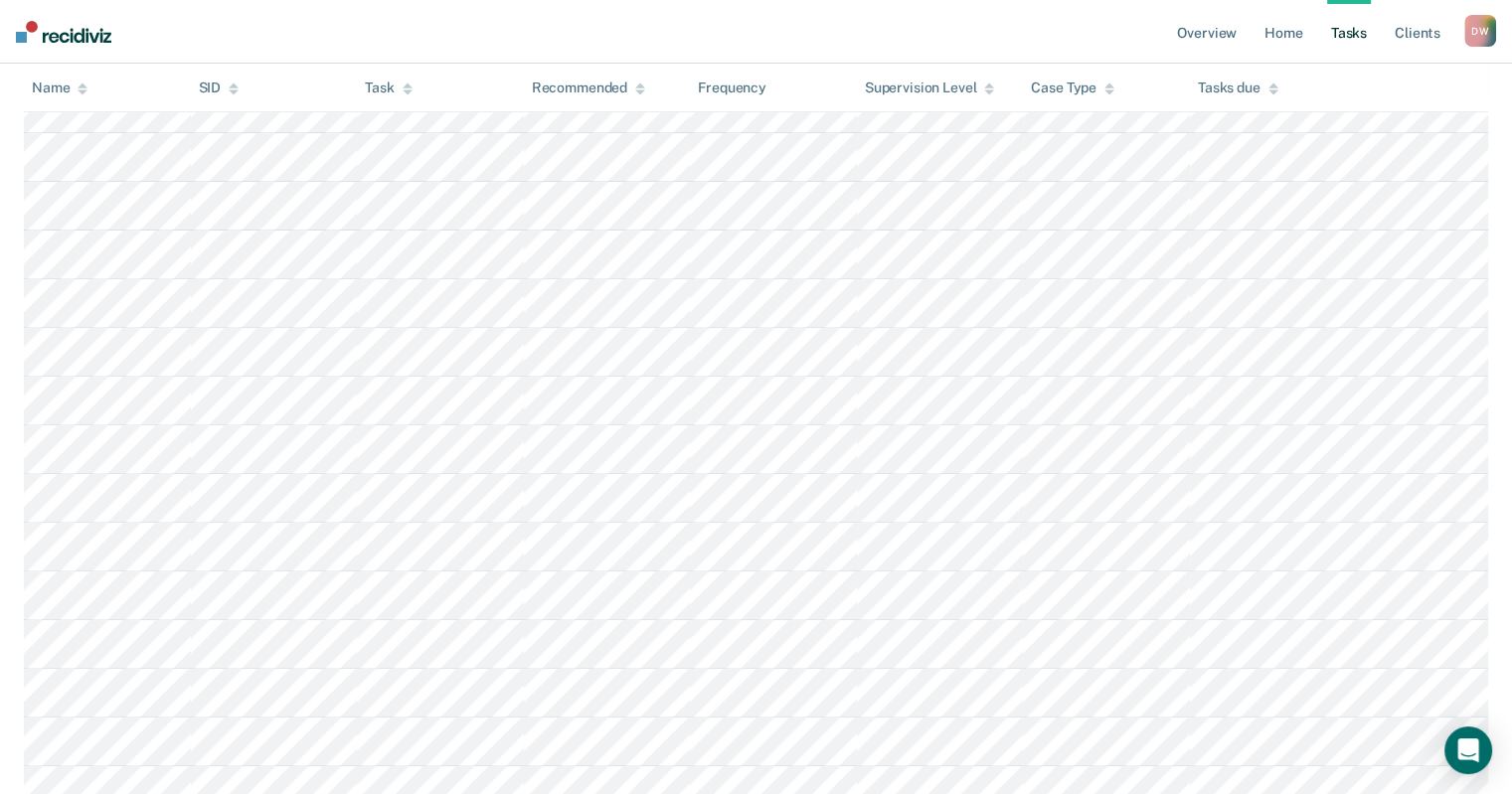 scroll, scrollTop: 950, scrollLeft: 0, axis: vertical 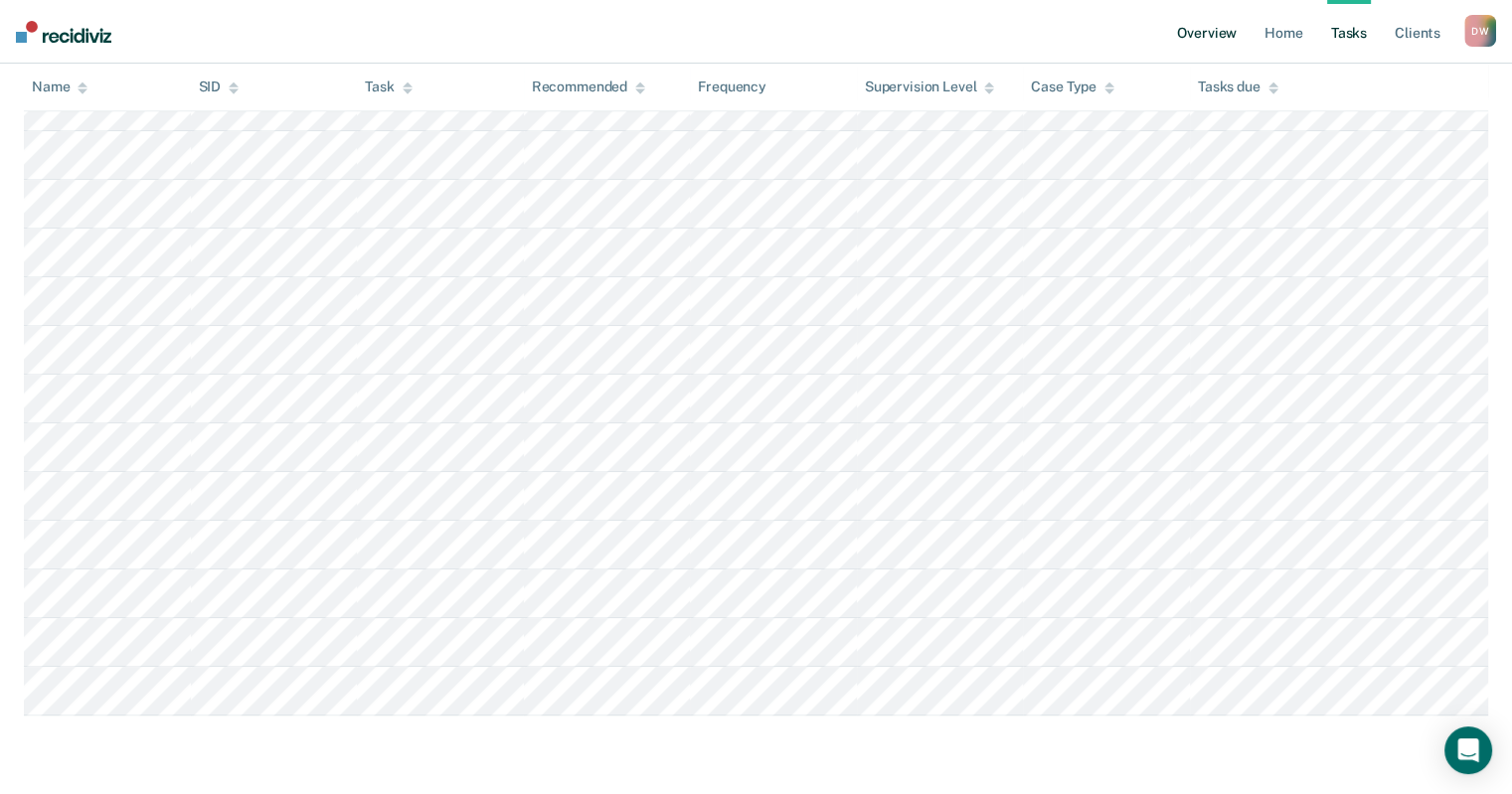 click on "Overview" at bounding box center (1207, 32) 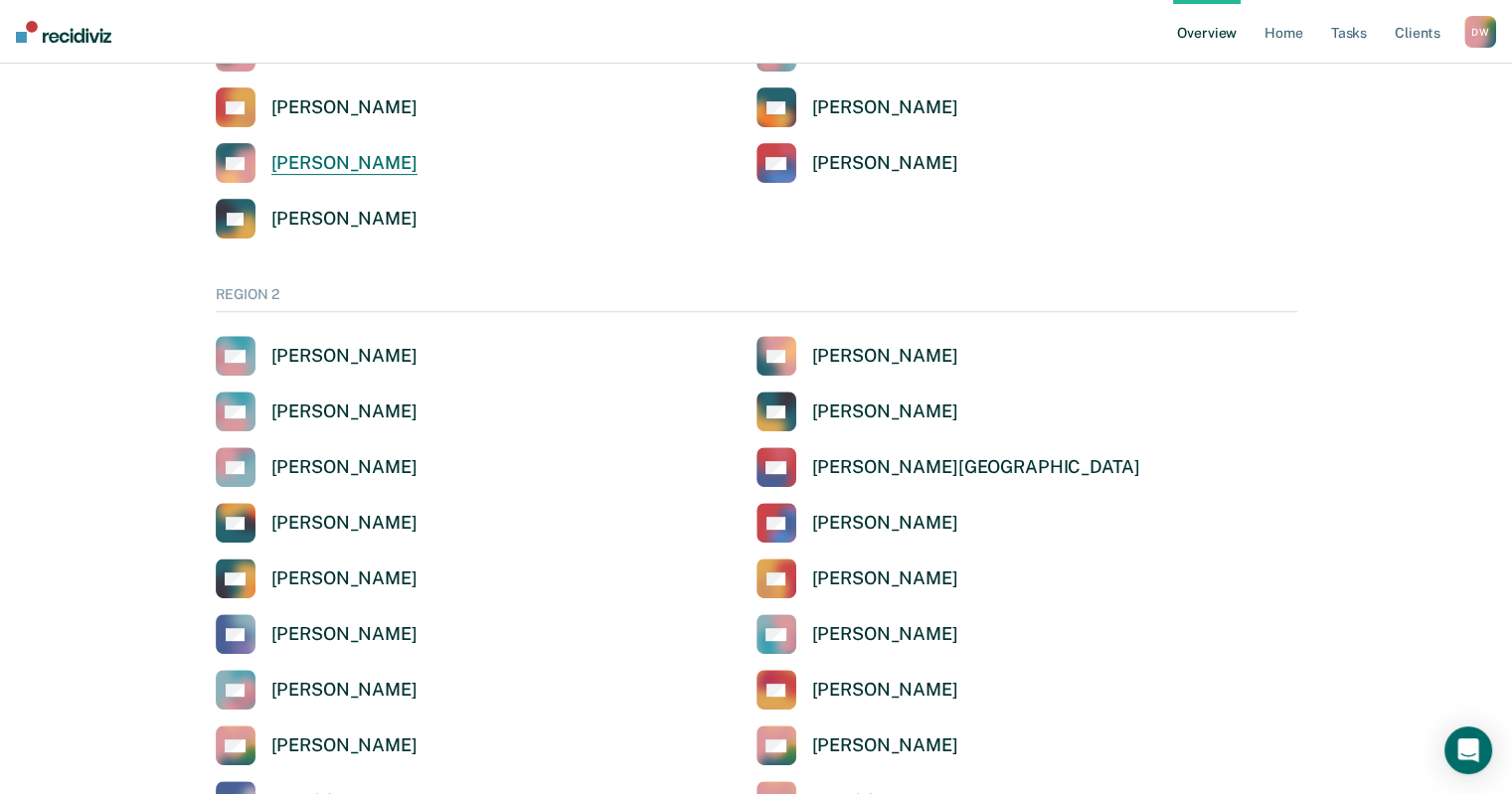 scroll, scrollTop: 894, scrollLeft: 0, axis: vertical 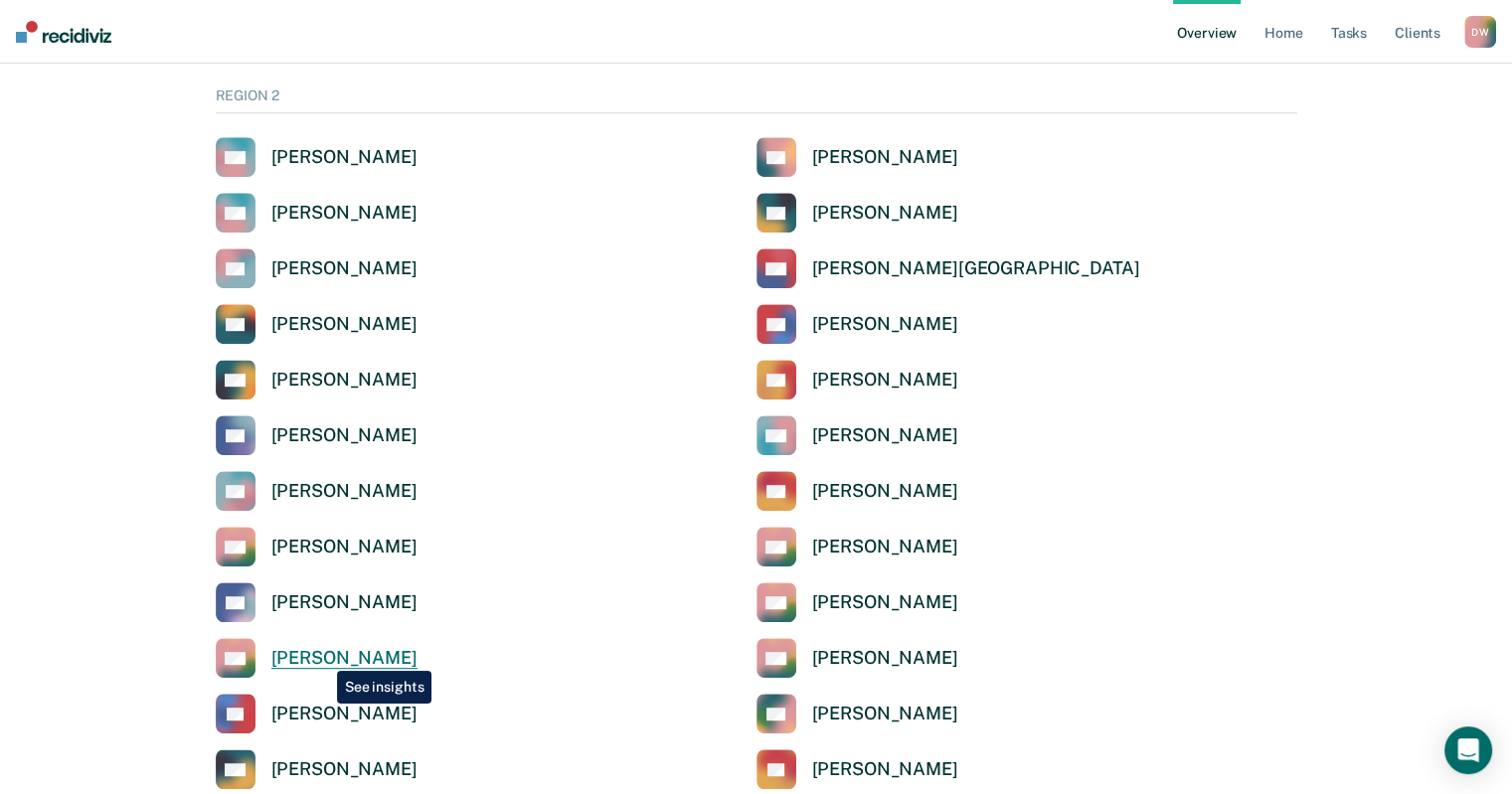 click on "[PERSON_NAME]" at bounding box center (344, 658) 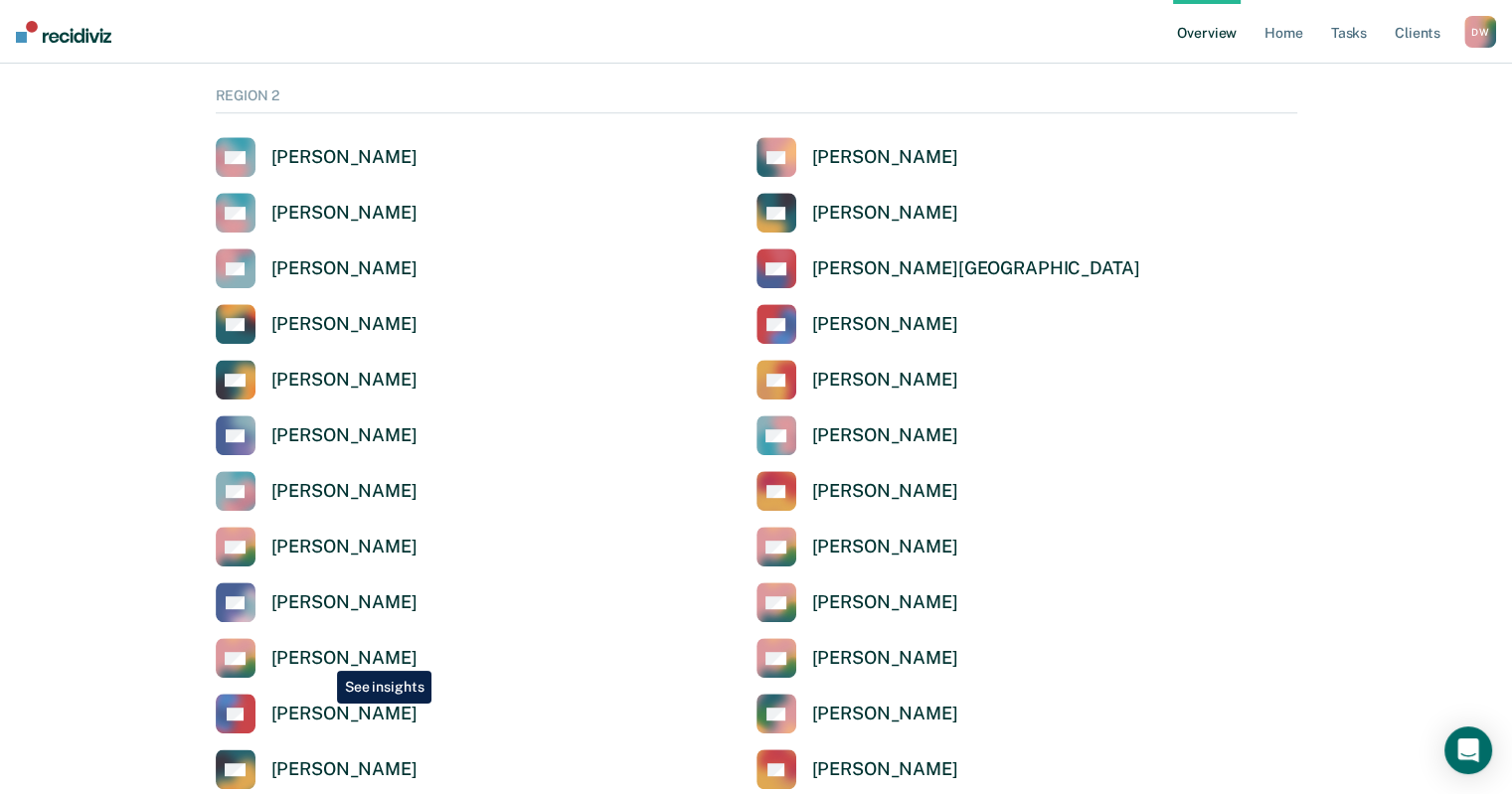 scroll, scrollTop: 0, scrollLeft: 0, axis: both 